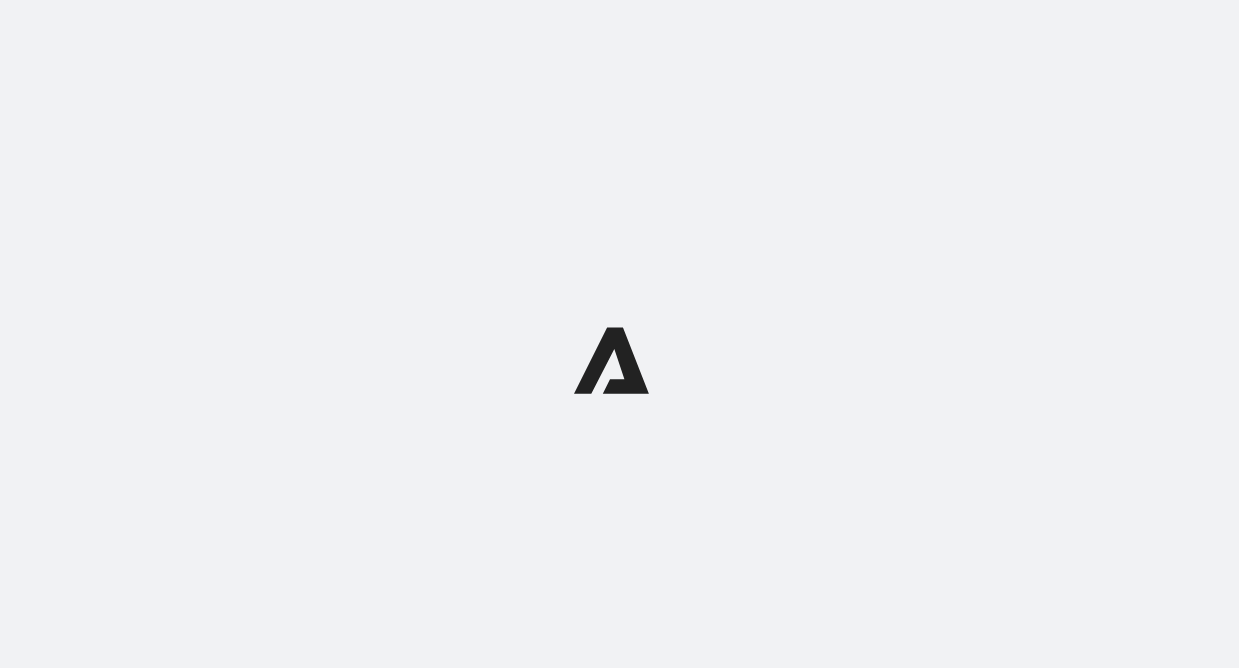 scroll, scrollTop: 0, scrollLeft: 0, axis: both 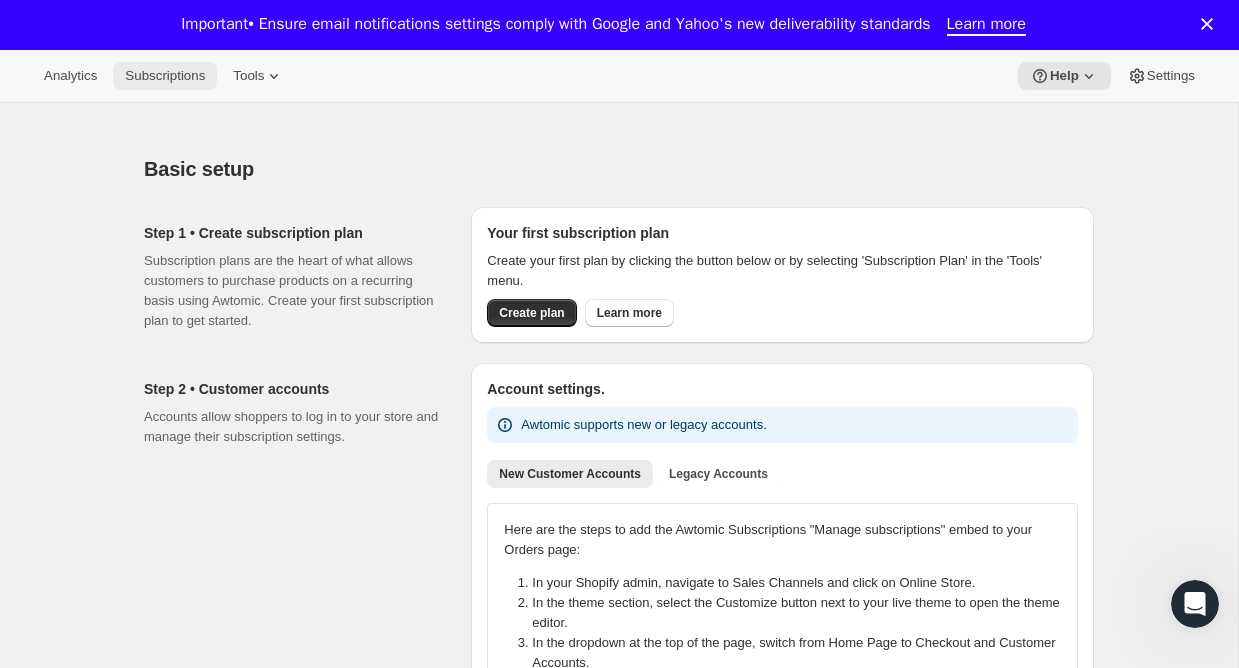 click on "Subscriptions" at bounding box center [165, 76] 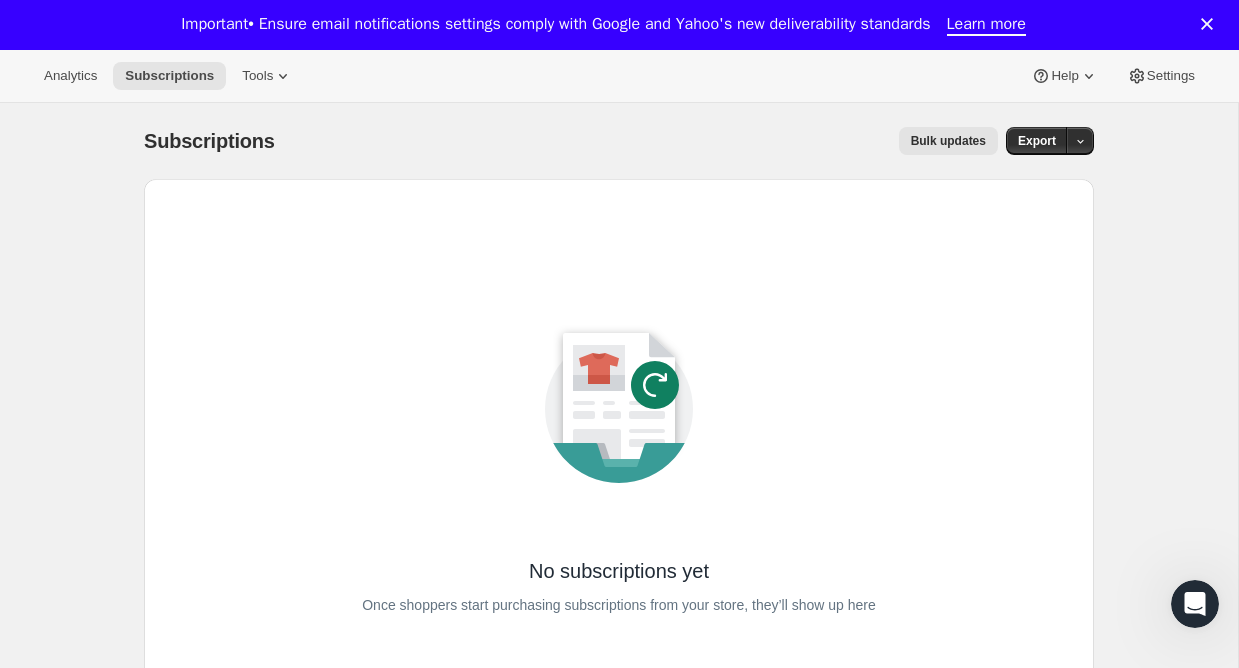 scroll, scrollTop: 2, scrollLeft: 0, axis: vertical 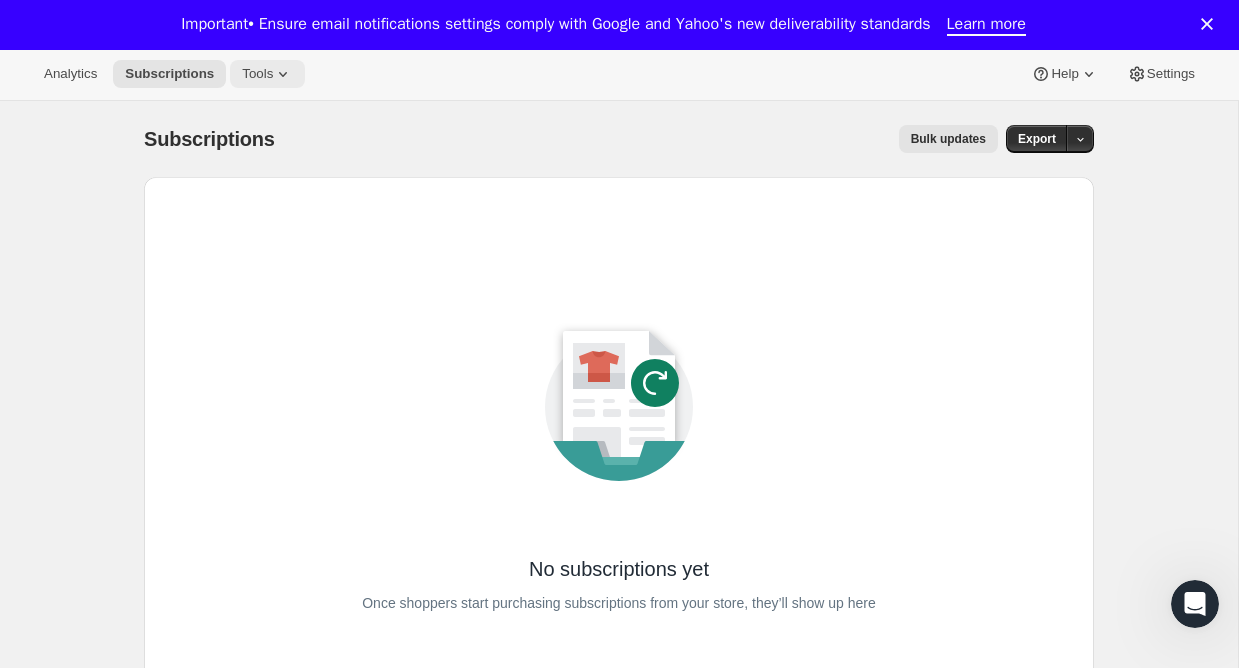 click on "Tools" at bounding box center (267, 74) 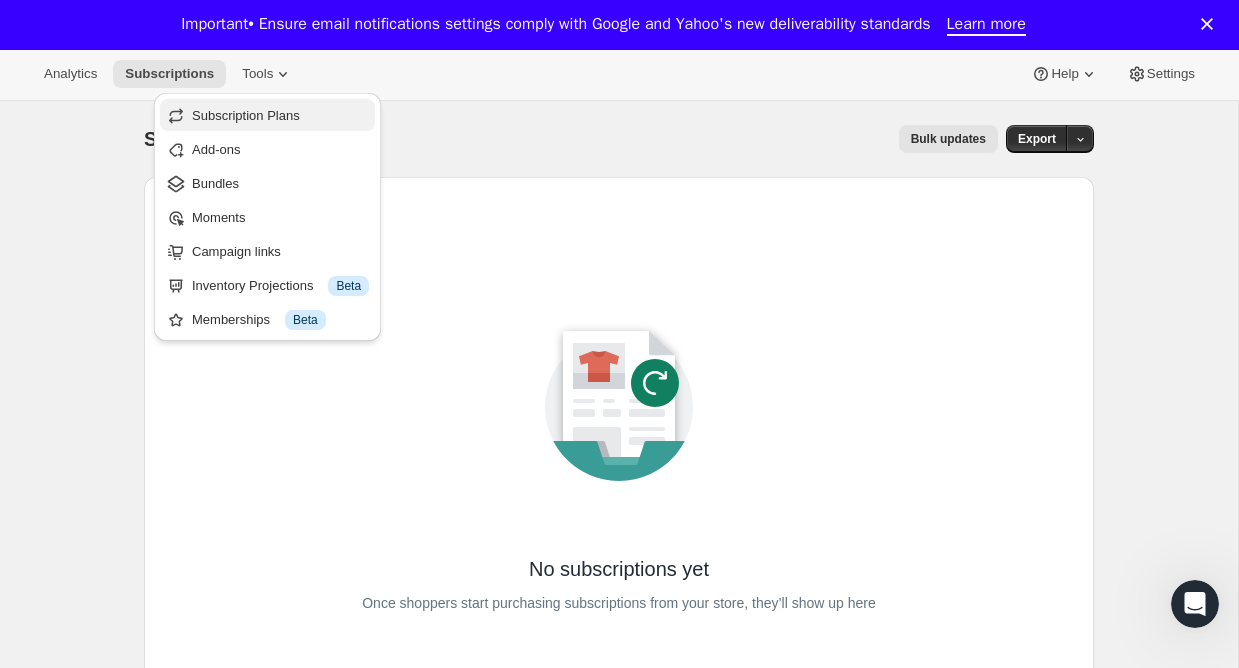 click on "Subscription Plans" at bounding box center [246, 115] 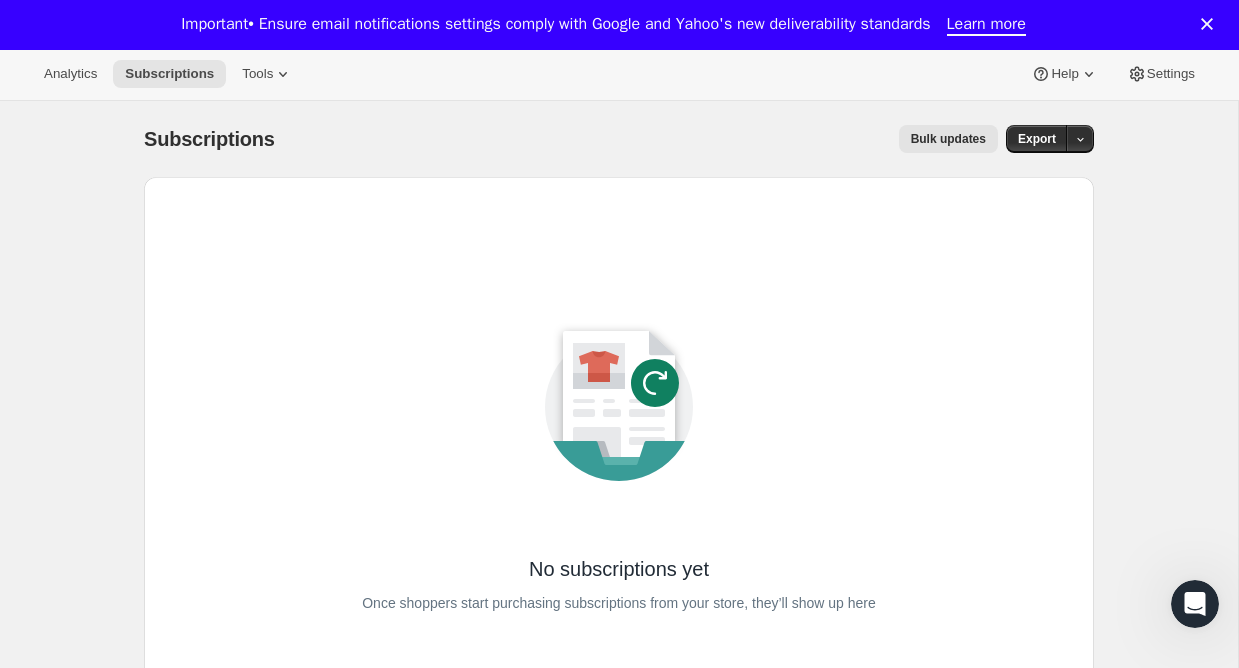 scroll, scrollTop: 0, scrollLeft: 0, axis: both 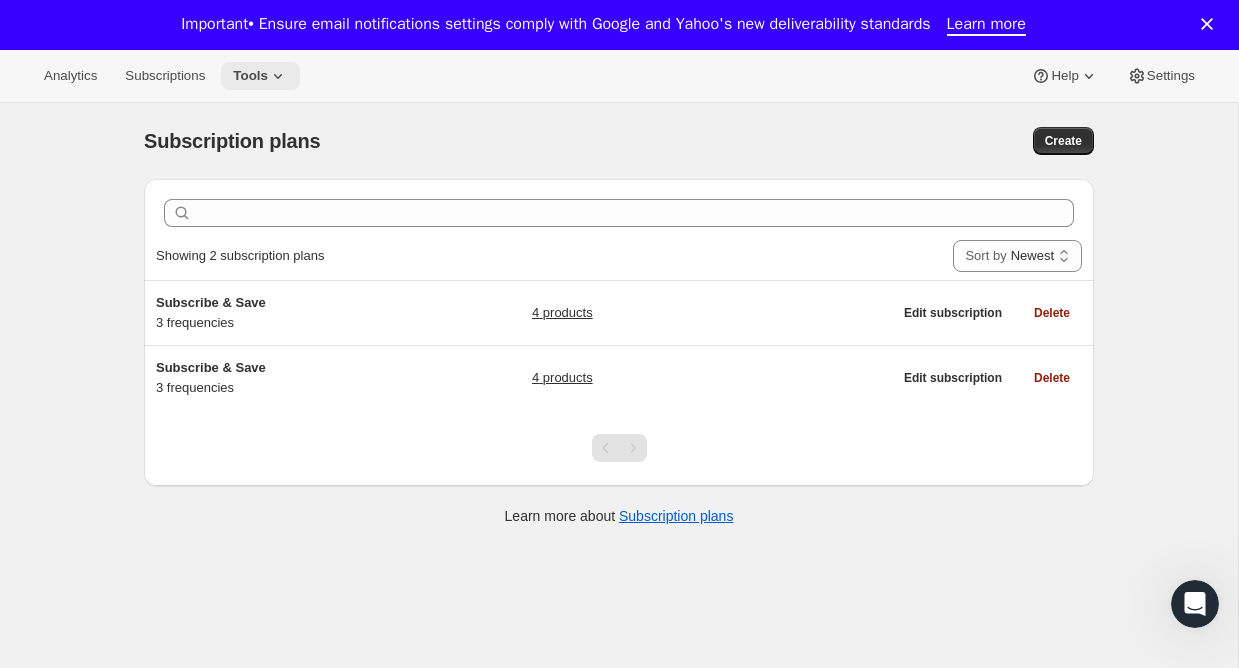 click on "Tools" at bounding box center [250, 76] 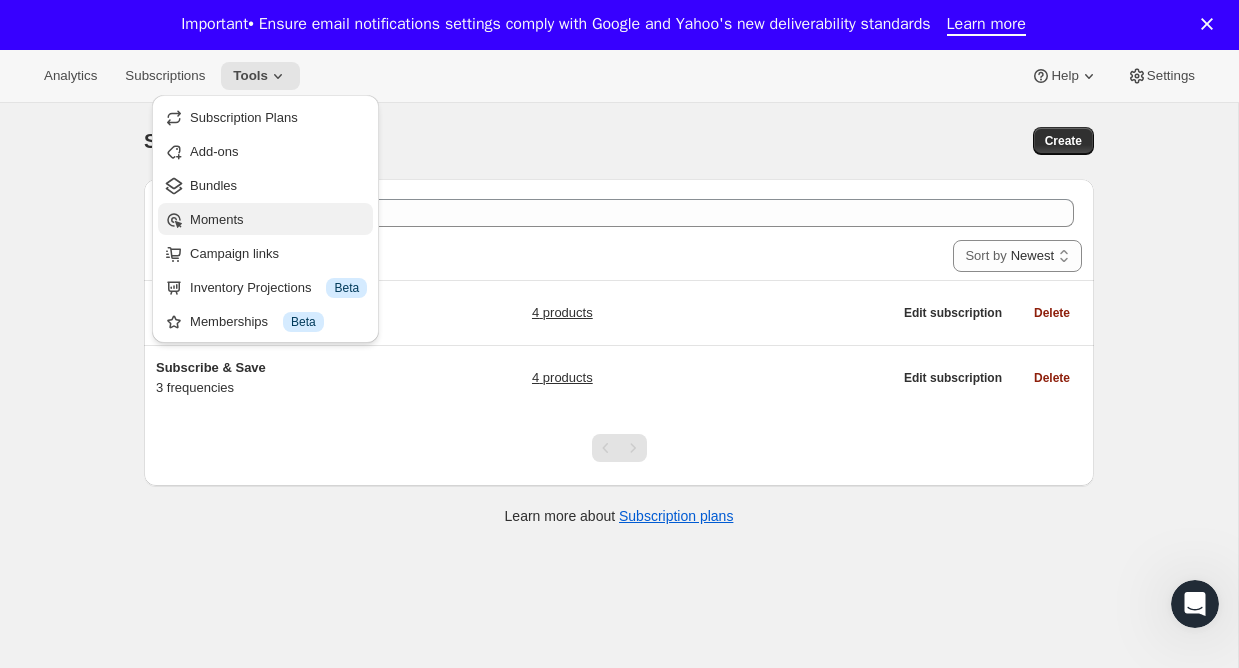 click on "Moments" at bounding box center [278, 220] 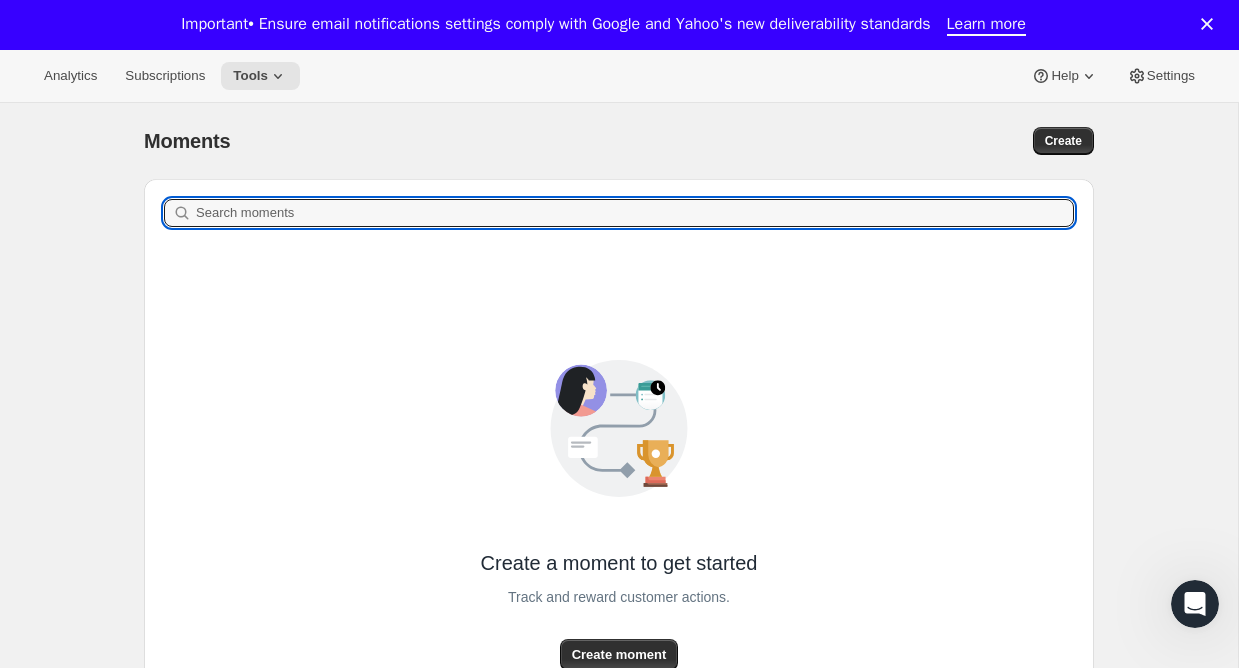 click on "Search moments" at bounding box center [635, 213] 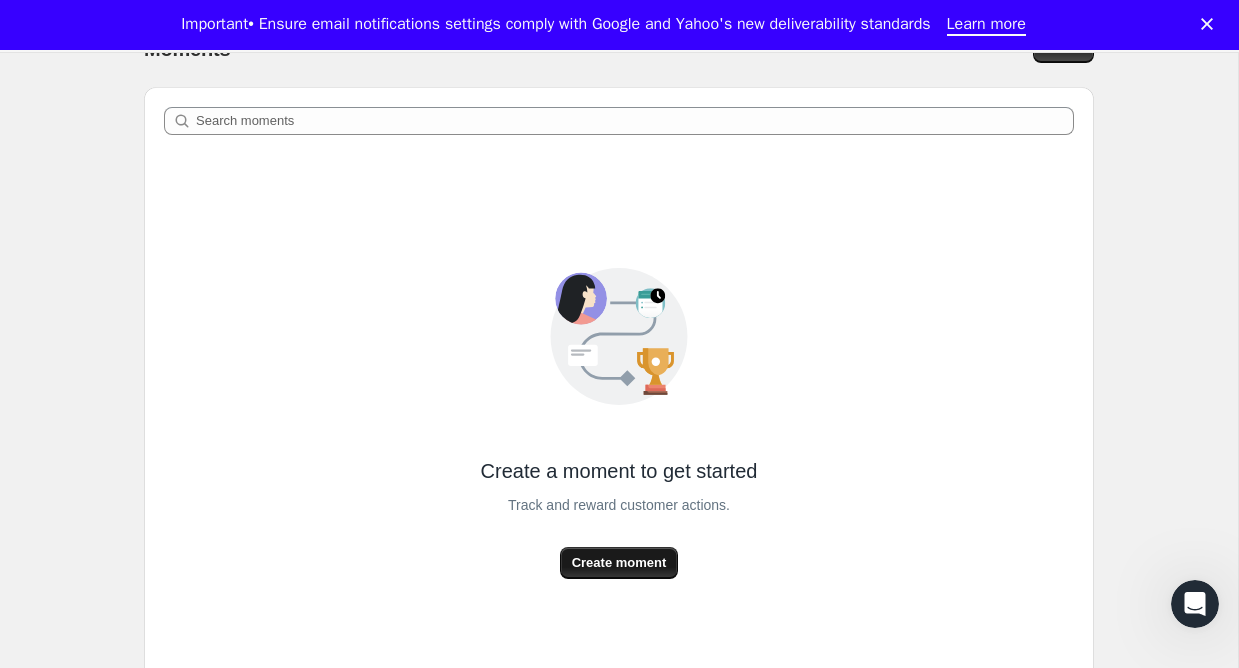 click on "Create moment" at bounding box center (619, 563) 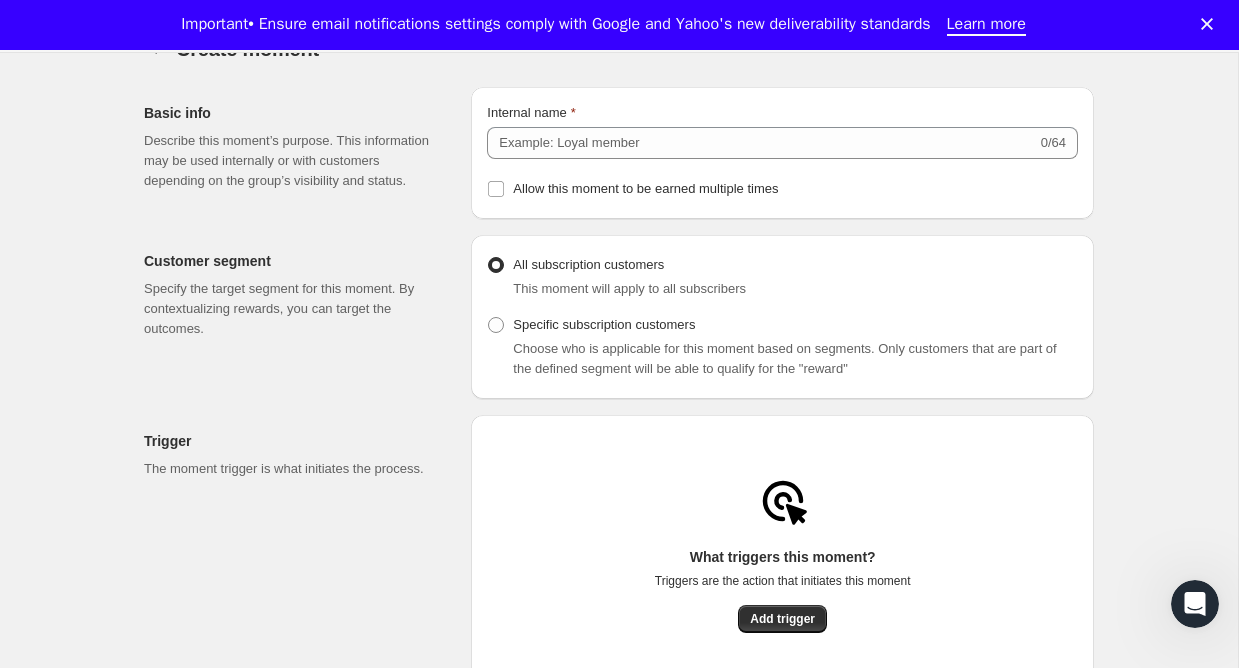 scroll, scrollTop: 0, scrollLeft: 0, axis: both 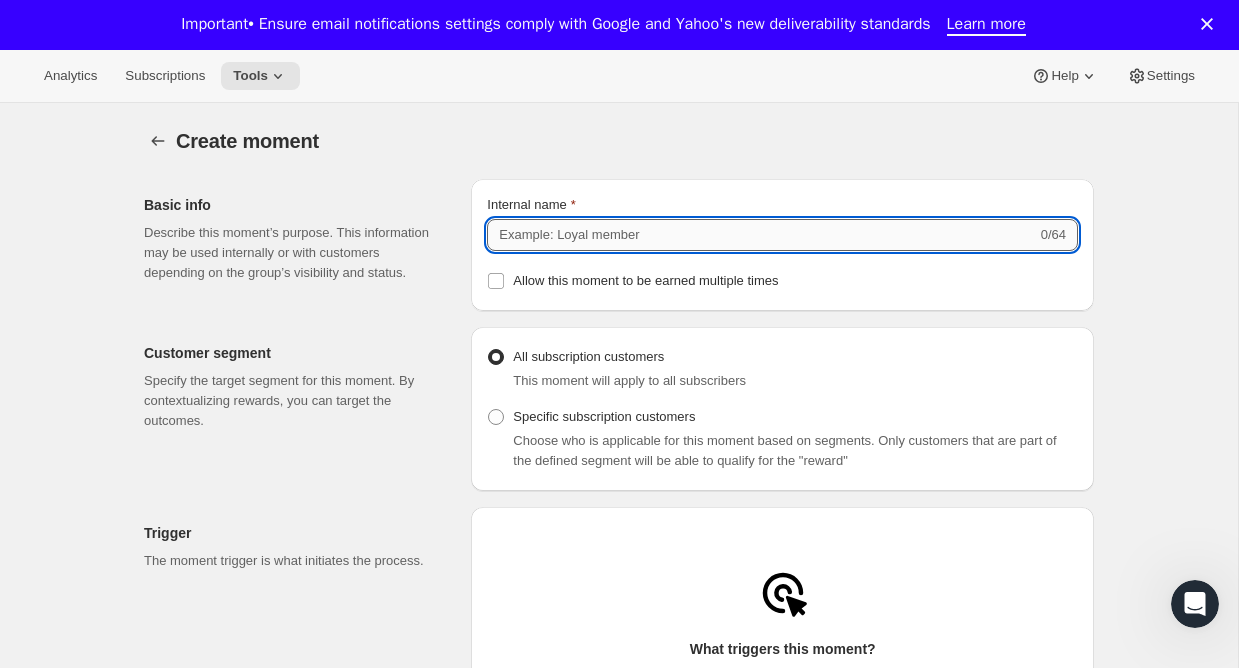 click on "Internal name" at bounding box center (761, 235) 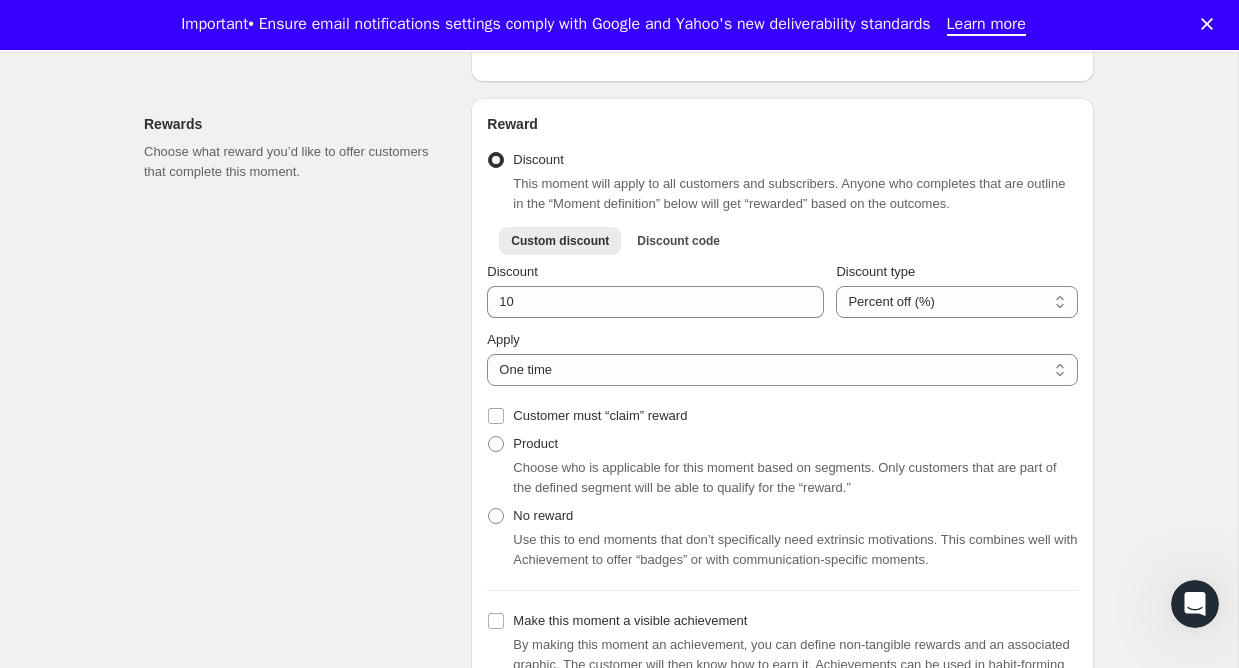 scroll, scrollTop: 727, scrollLeft: 0, axis: vertical 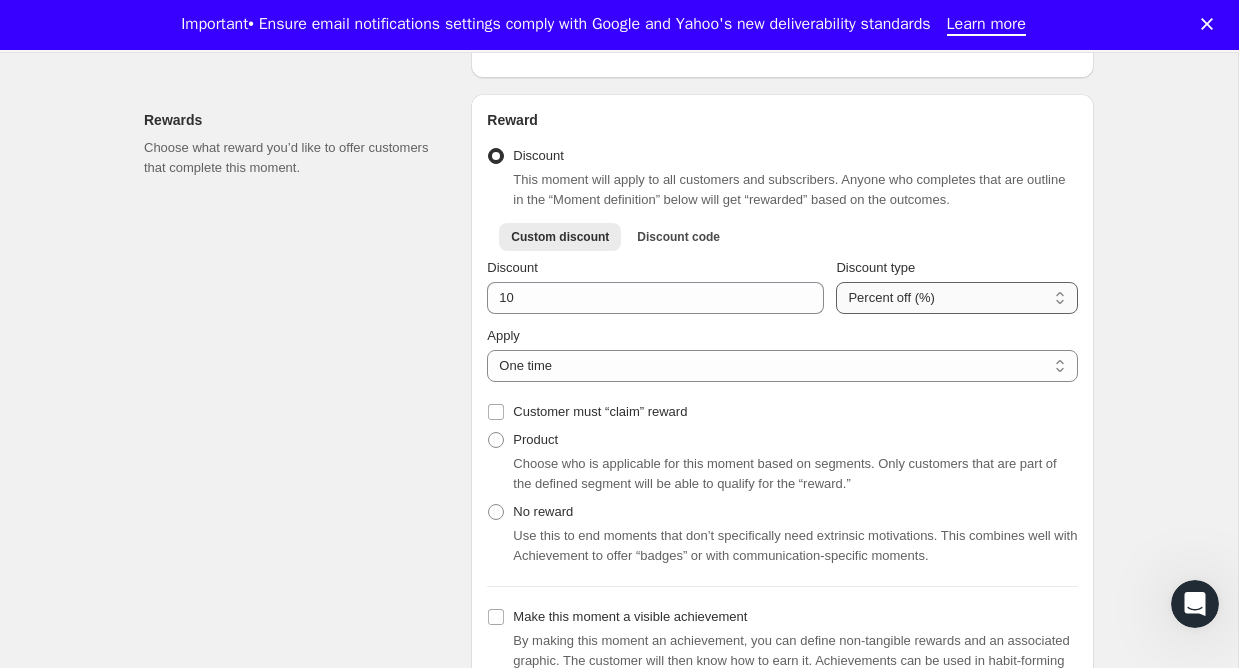 click on "Percent off (%) Amount off ($)" at bounding box center (957, 298) 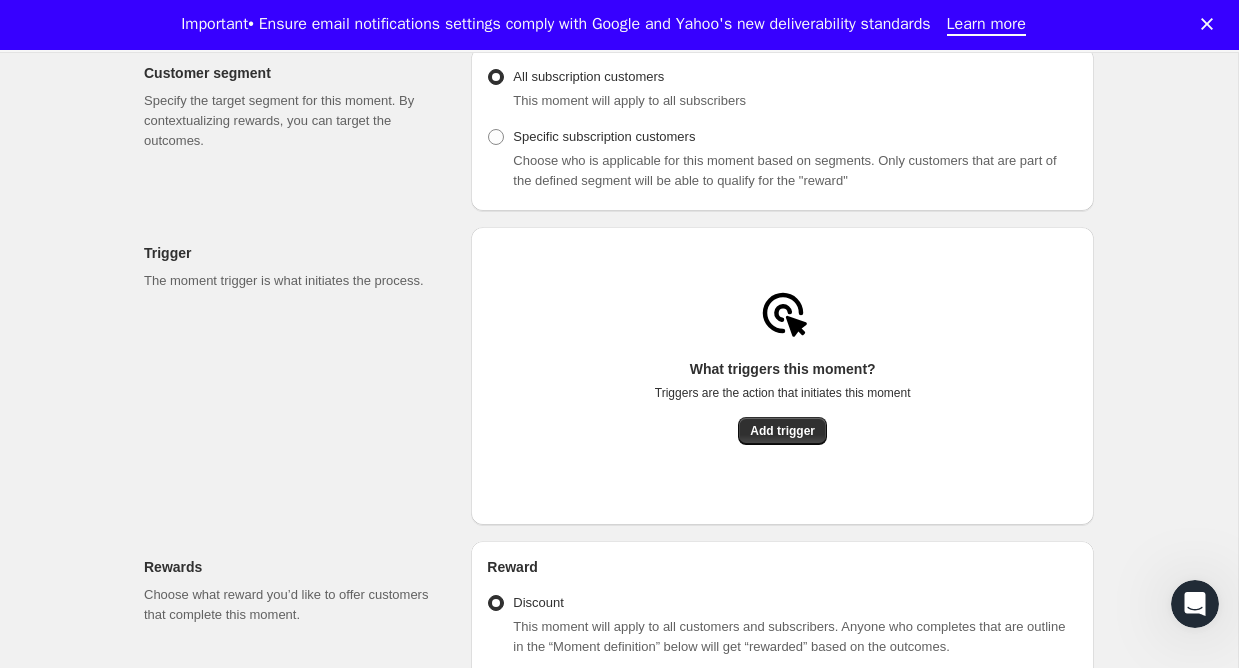 scroll, scrollTop: 0, scrollLeft: 0, axis: both 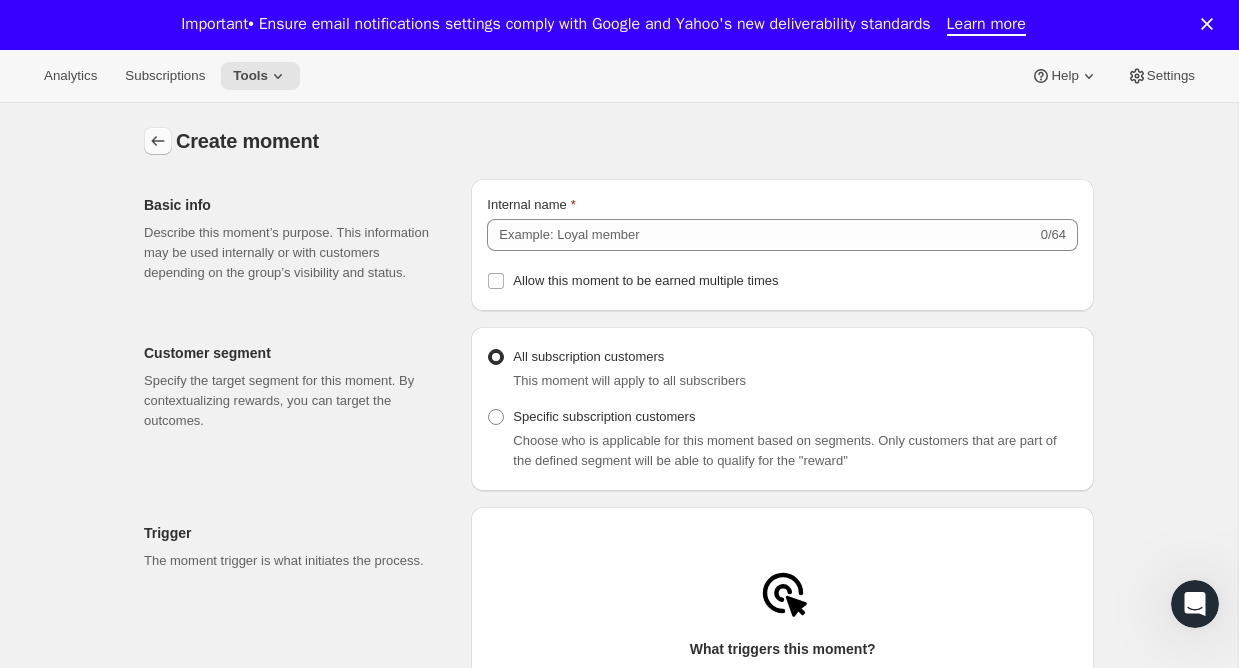 click at bounding box center (158, 141) 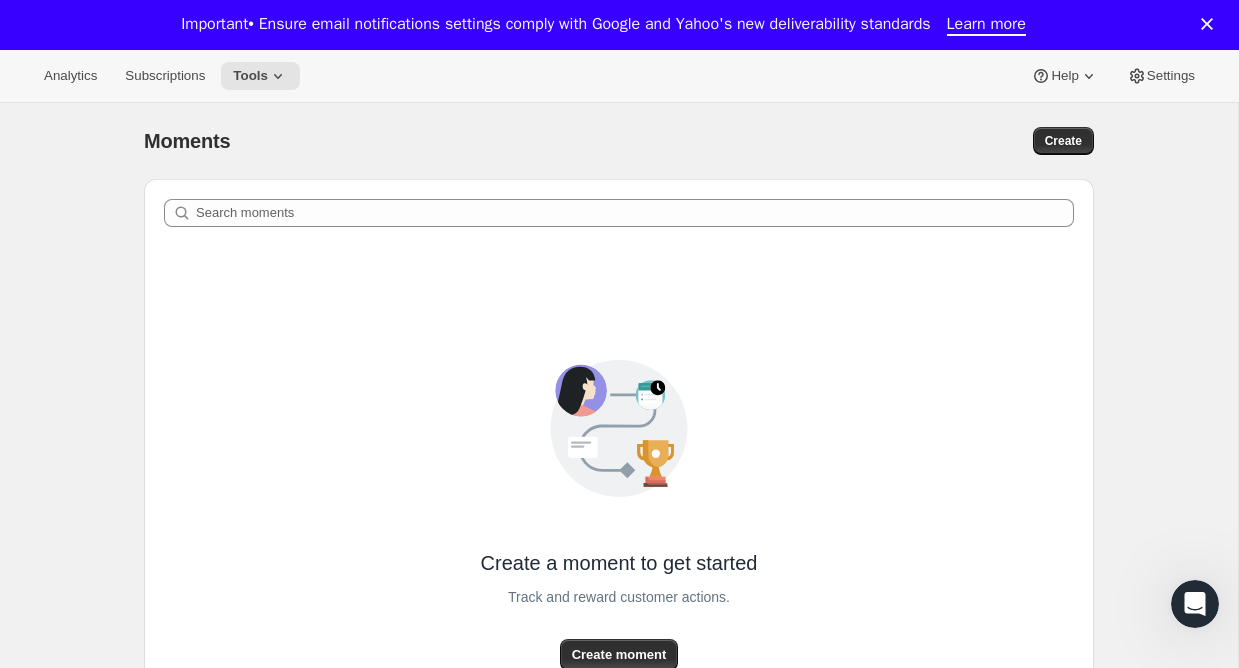 click on "Analytics Subscriptions Tools Help Settings" at bounding box center [619, 76] 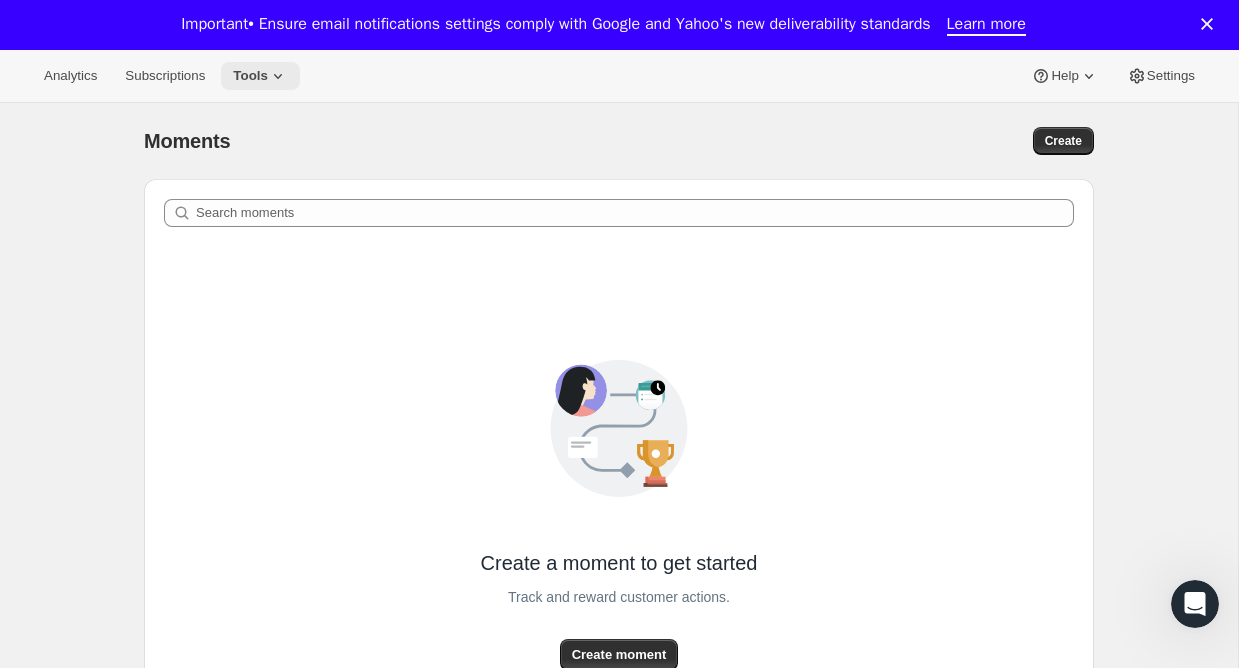 click 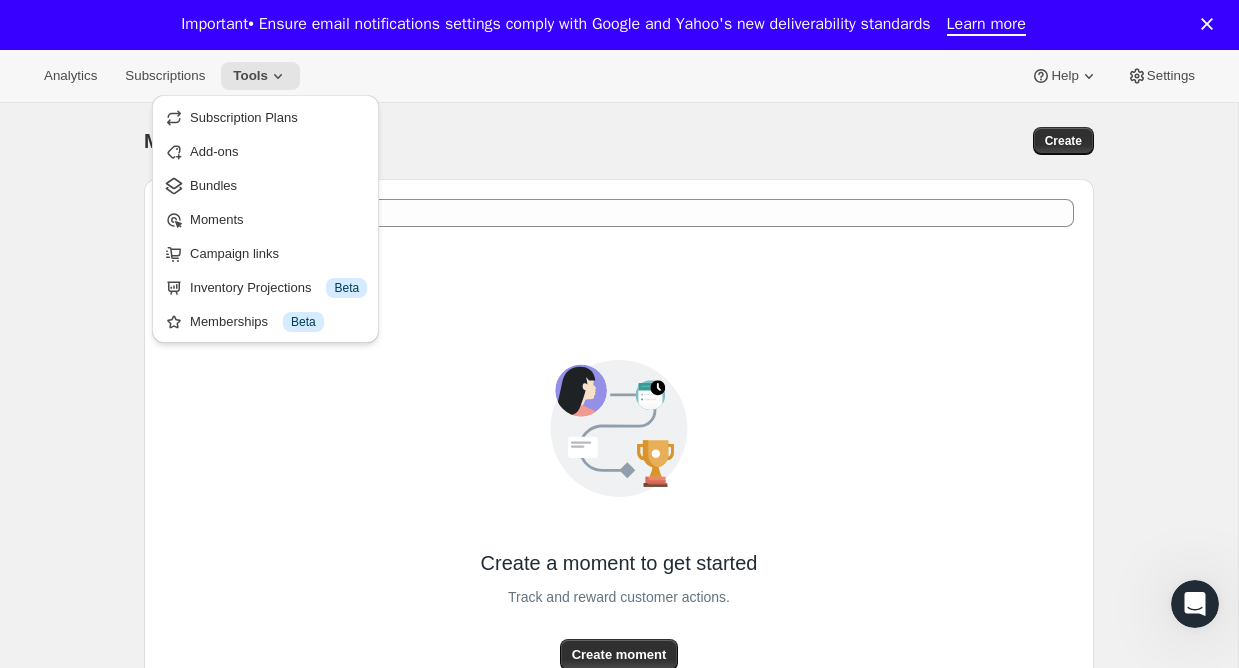 click on "Subscription Plans Add-ons Bundles Moments Campaign links Inventory Projections Info Beta Memberships Info Beta" at bounding box center [265, 219] 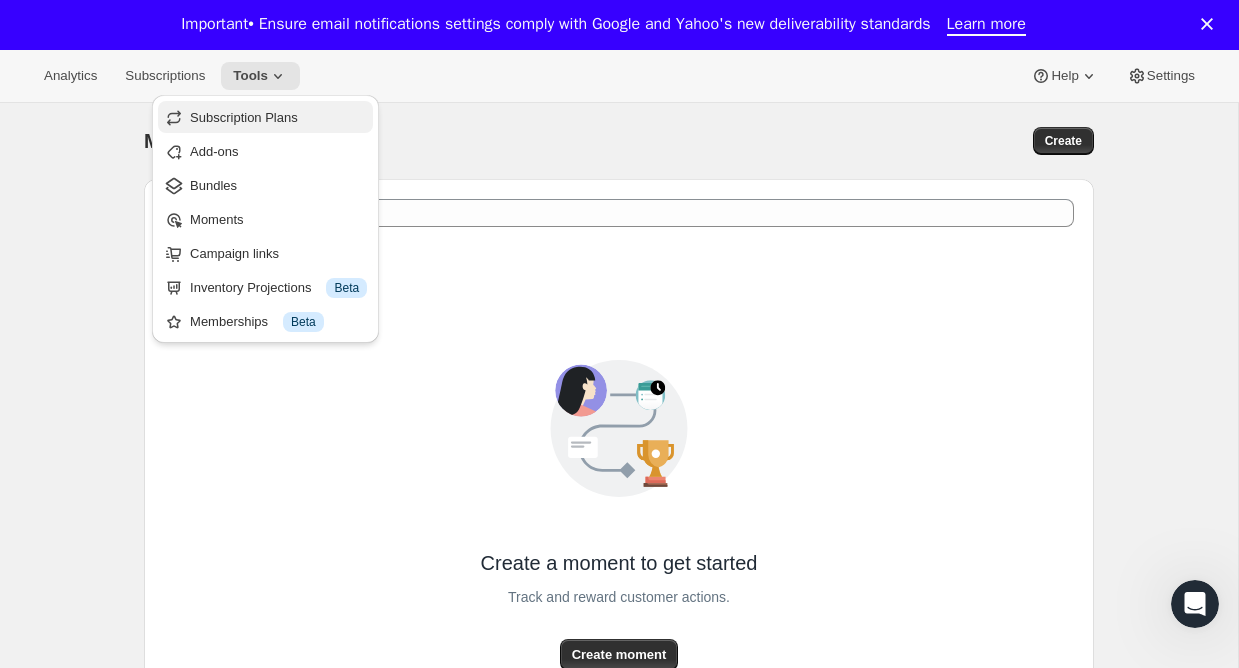 click on "Subscription Plans" at bounding box center (278, 118) 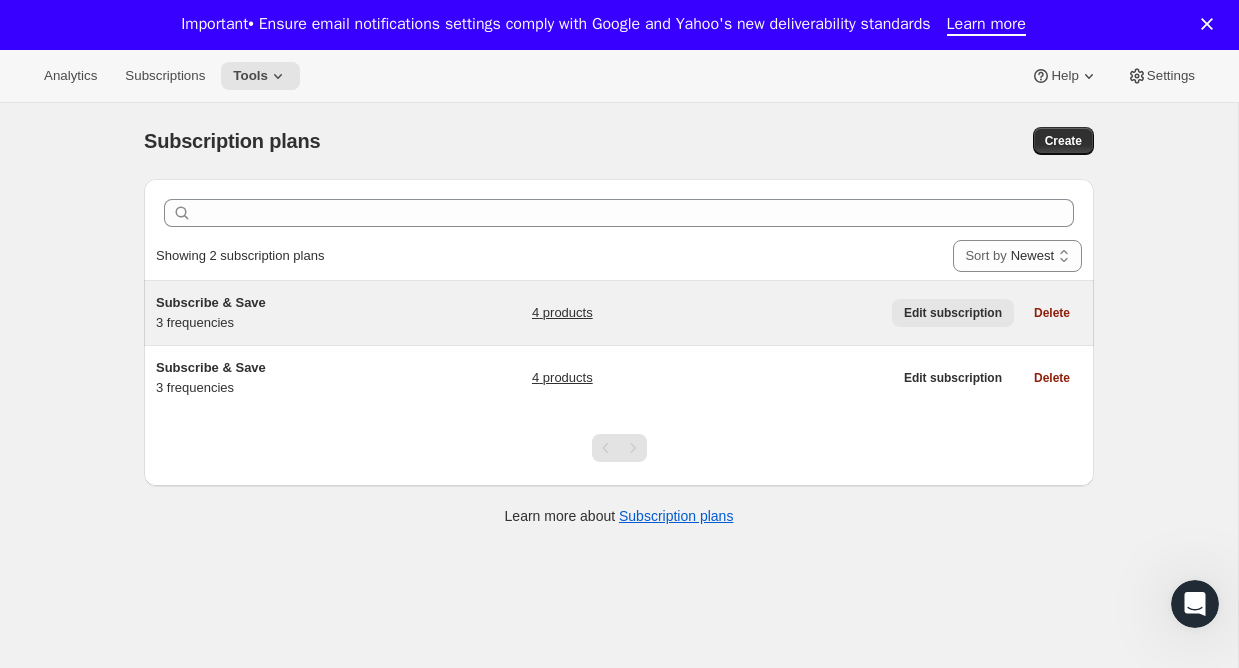 click on "Edit subscription" at bounding box center [953, 313] 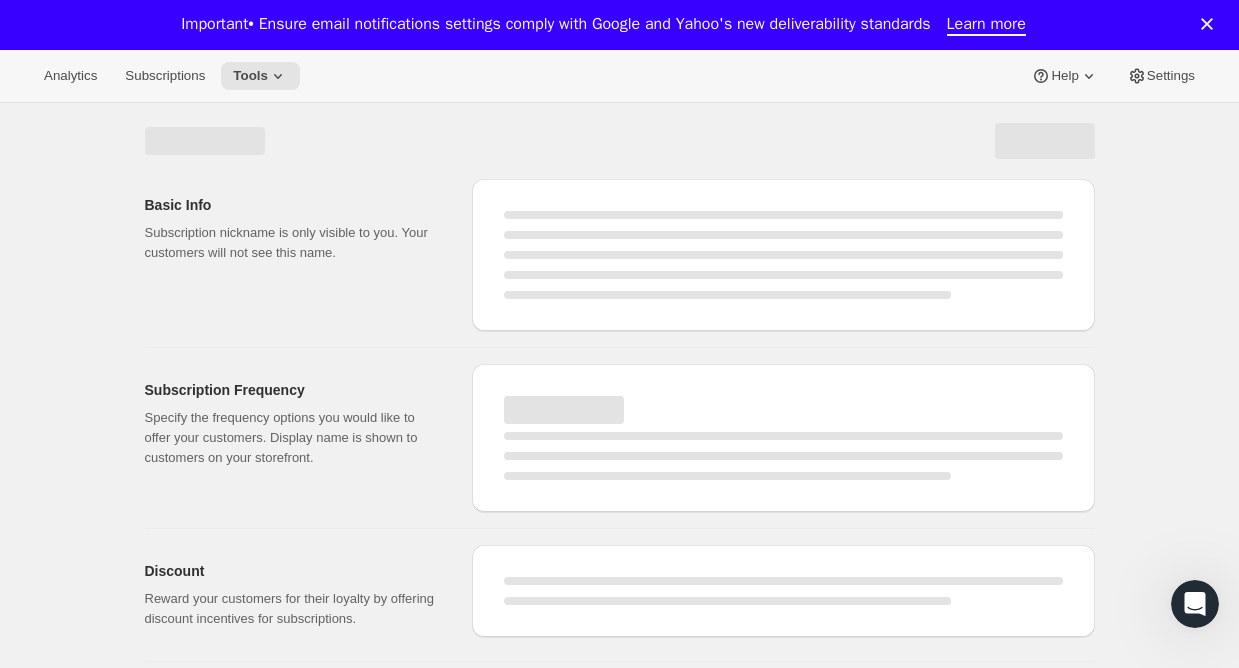 select on "WEEK" 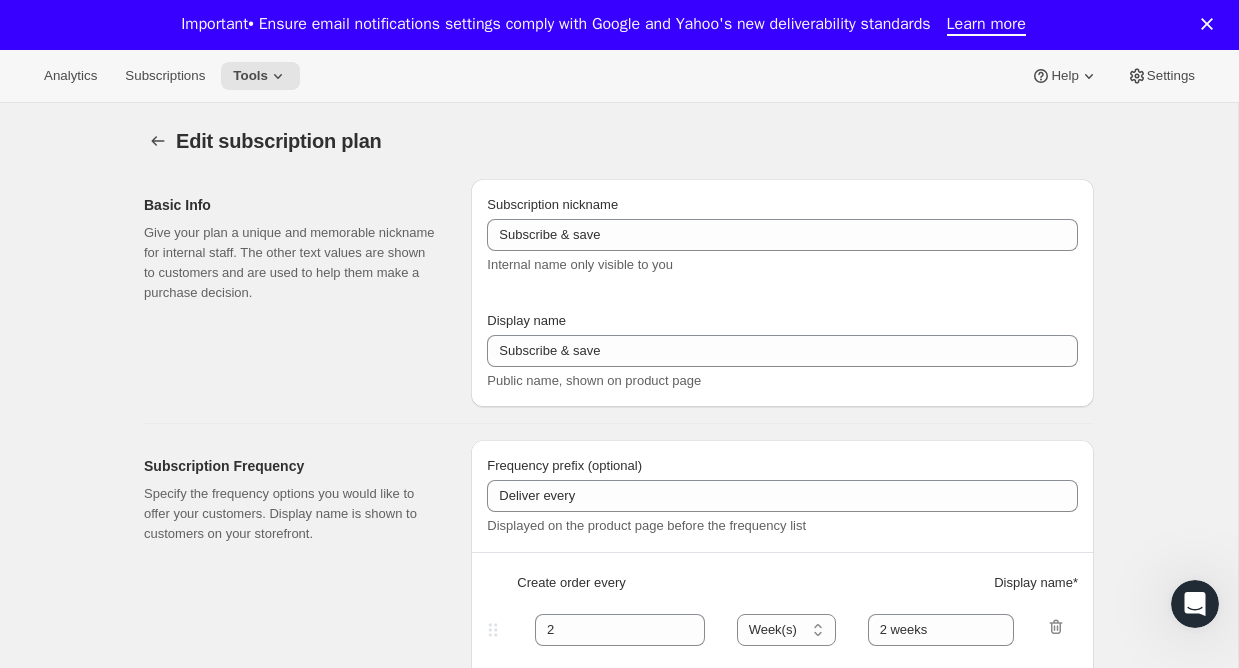 type on "Subscribe & Save" 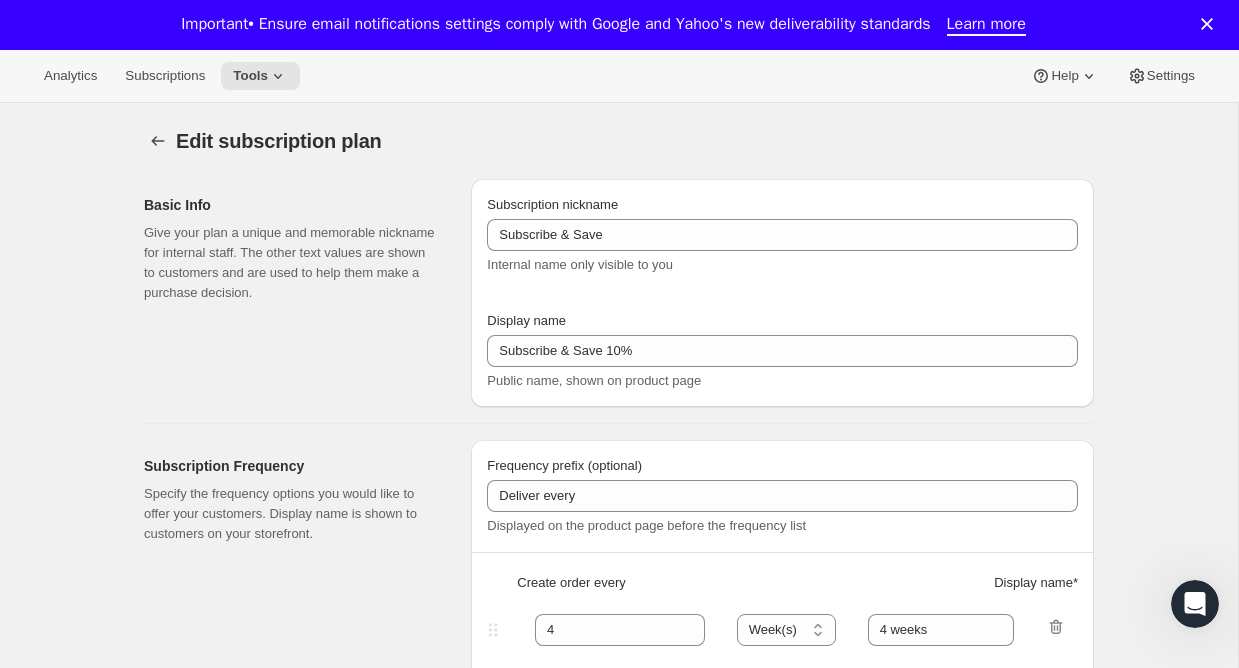 select on "WEEK" 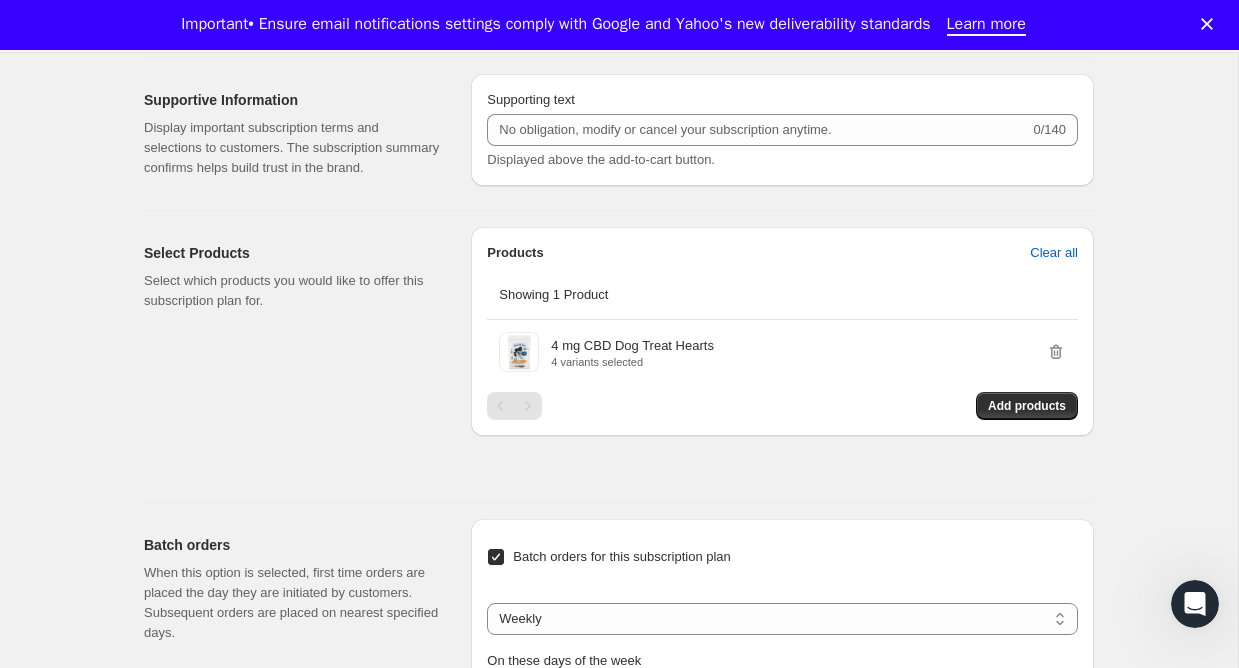 scroll, scrollTop: 1176, scrollLeft: 0, axis: vertical 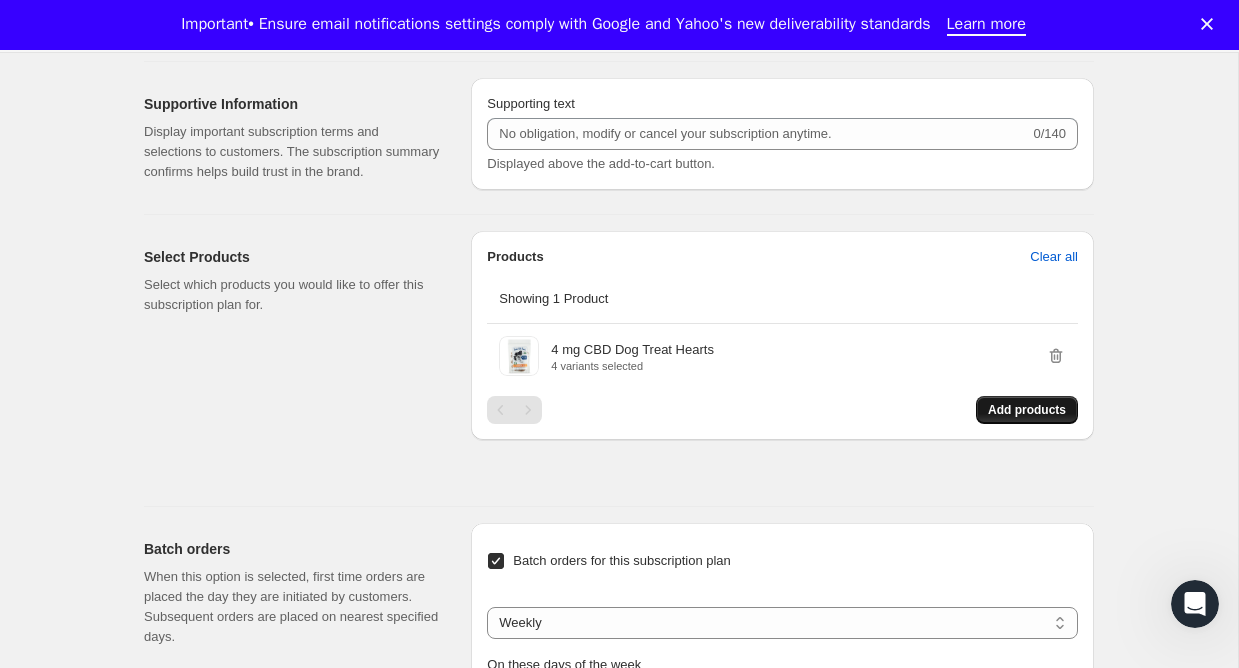 click on "Add products" at bounding box center [1027, 410] 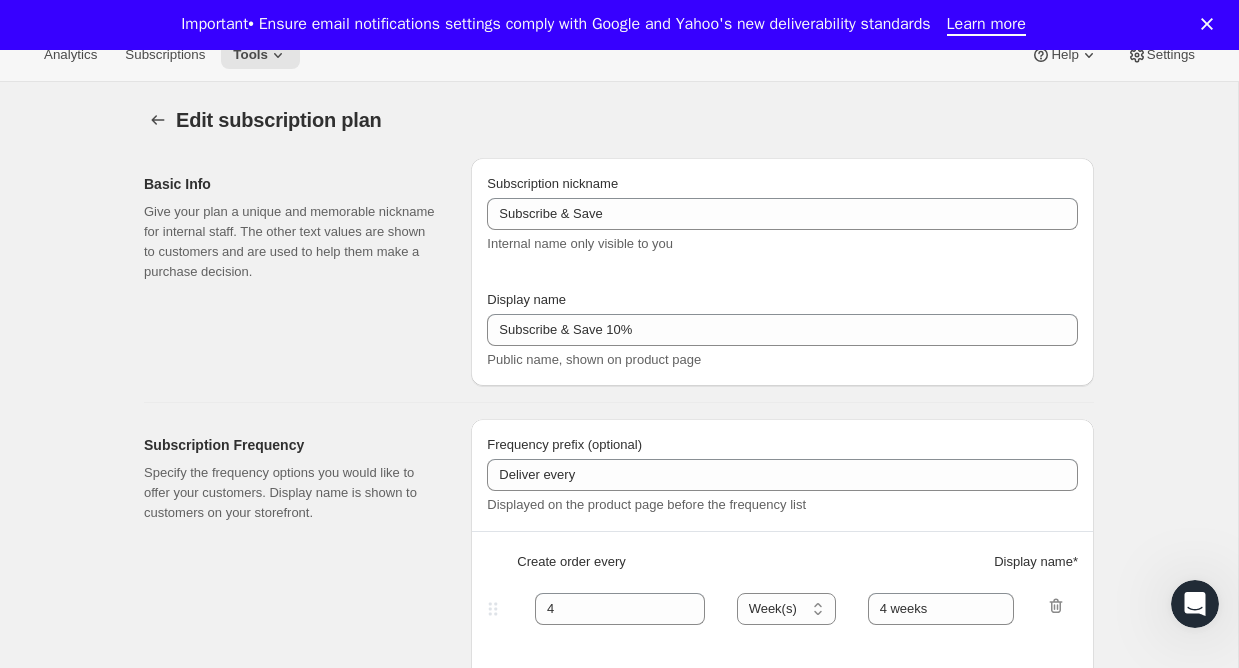 scroll, scrollTop: 0, scrollLeft: 0, axis: both 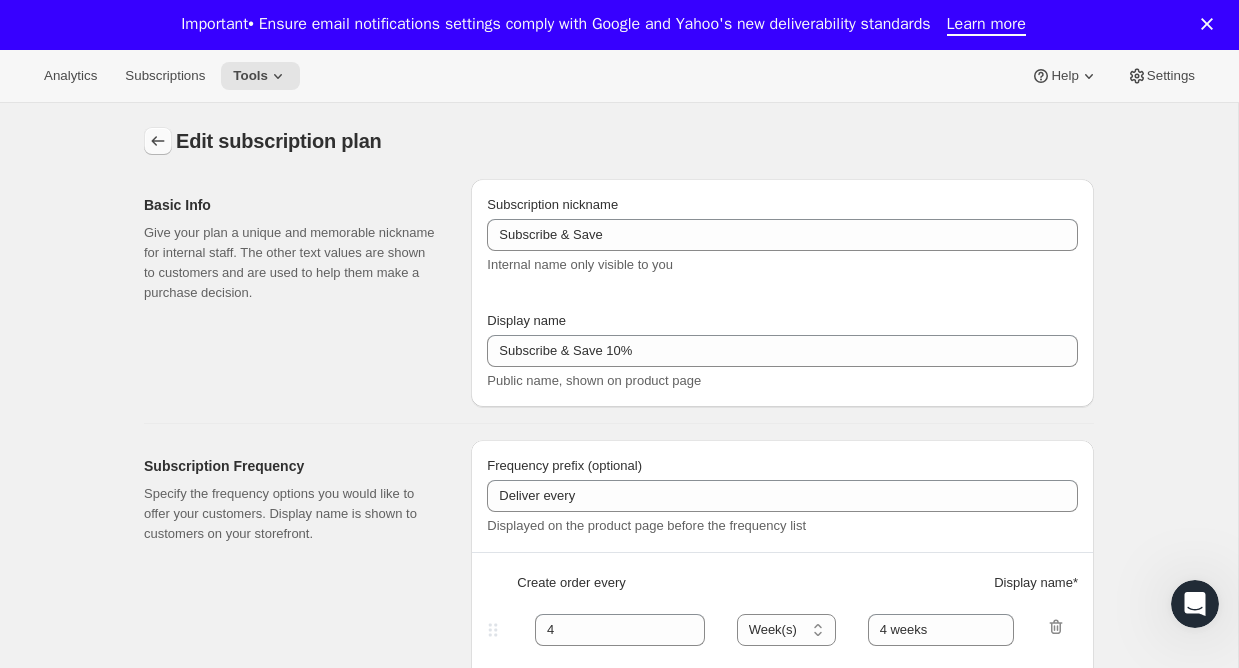 click 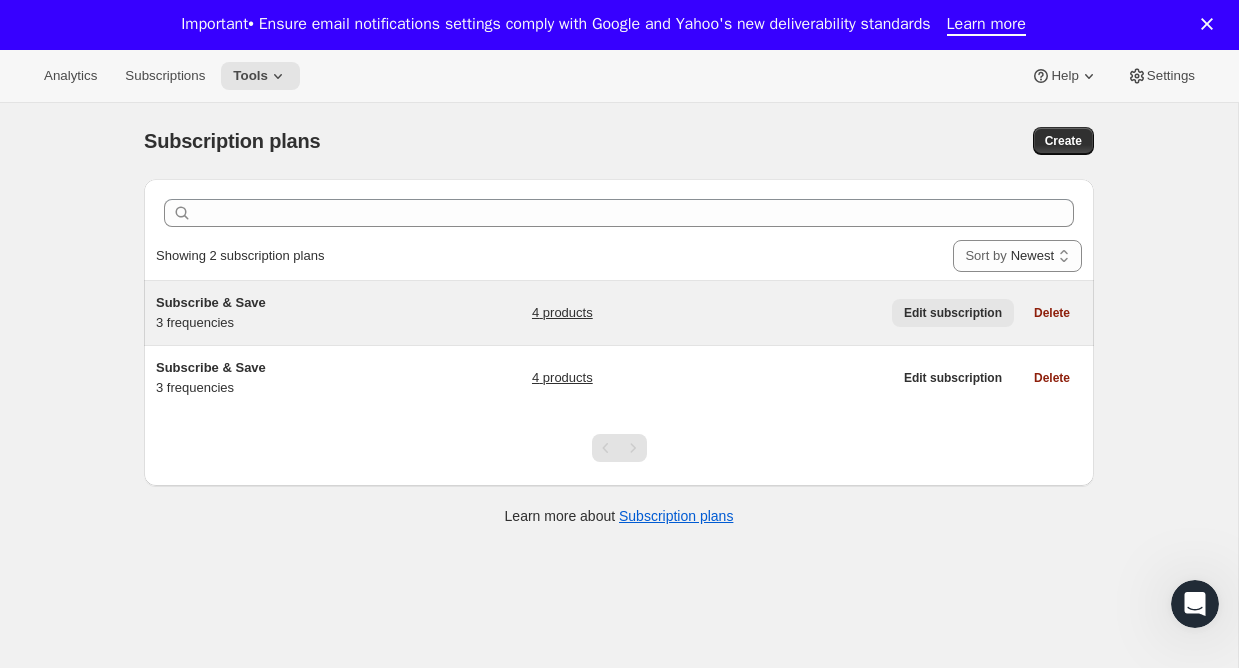 click on "Edit subscription" at bounding box center (953, 313) 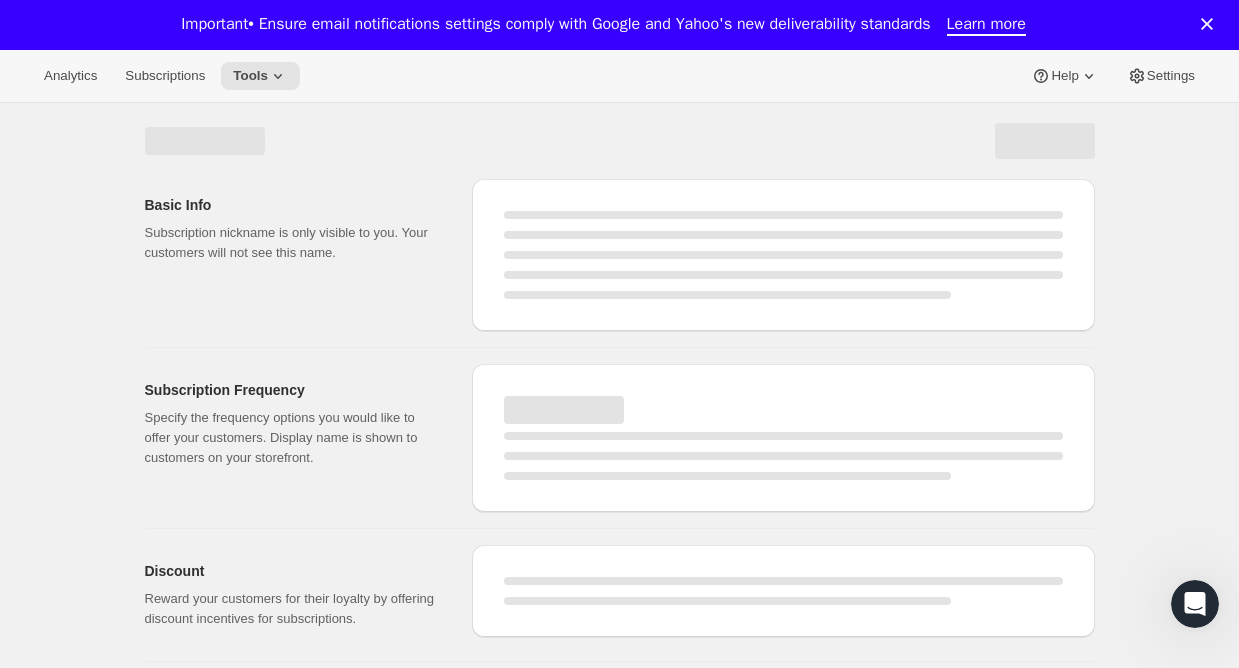 select on "WEEK" 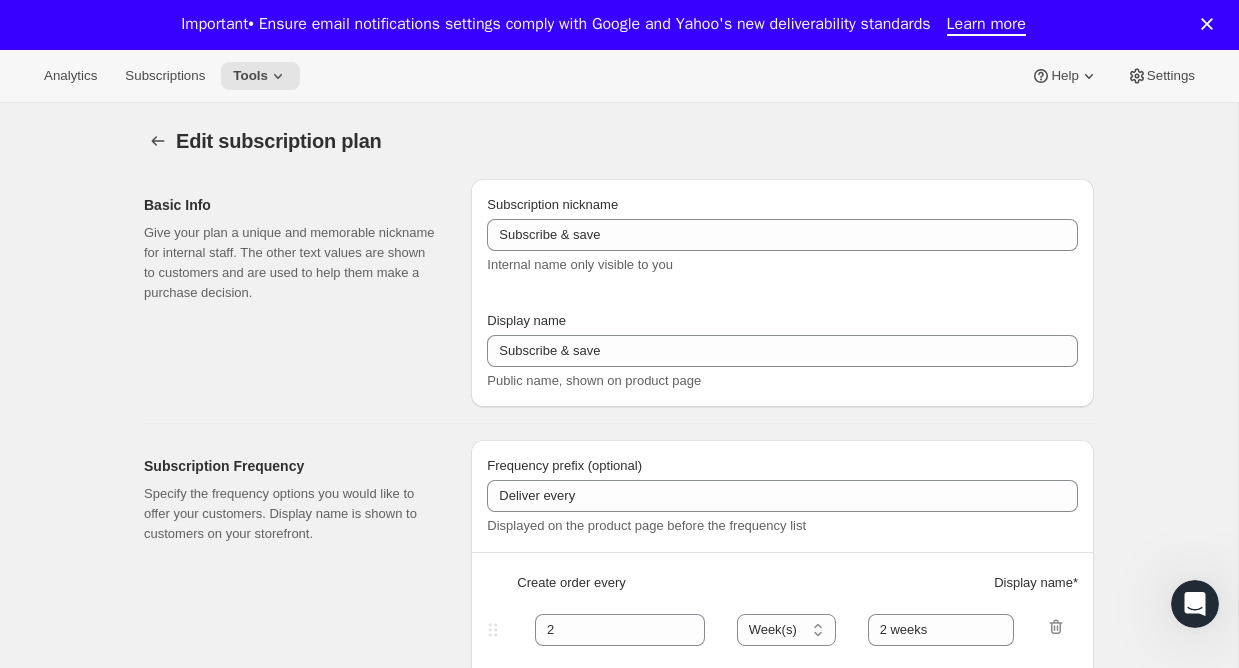 type on "Subscribe & Save" 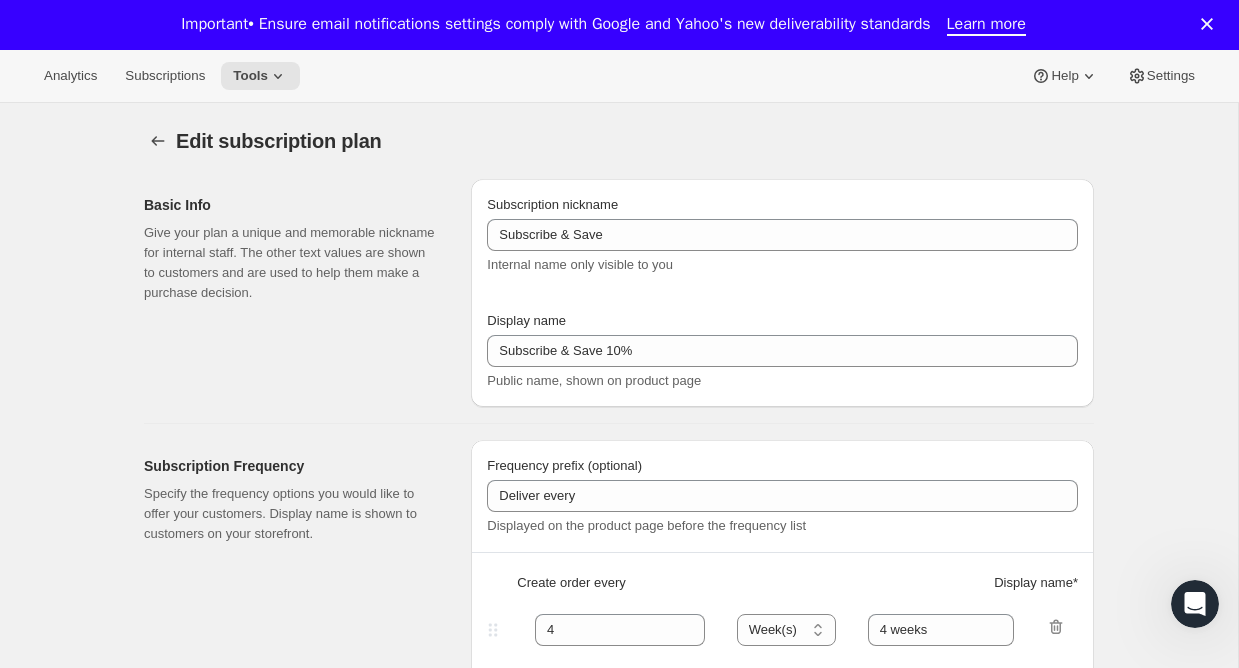 select on "WEEK" 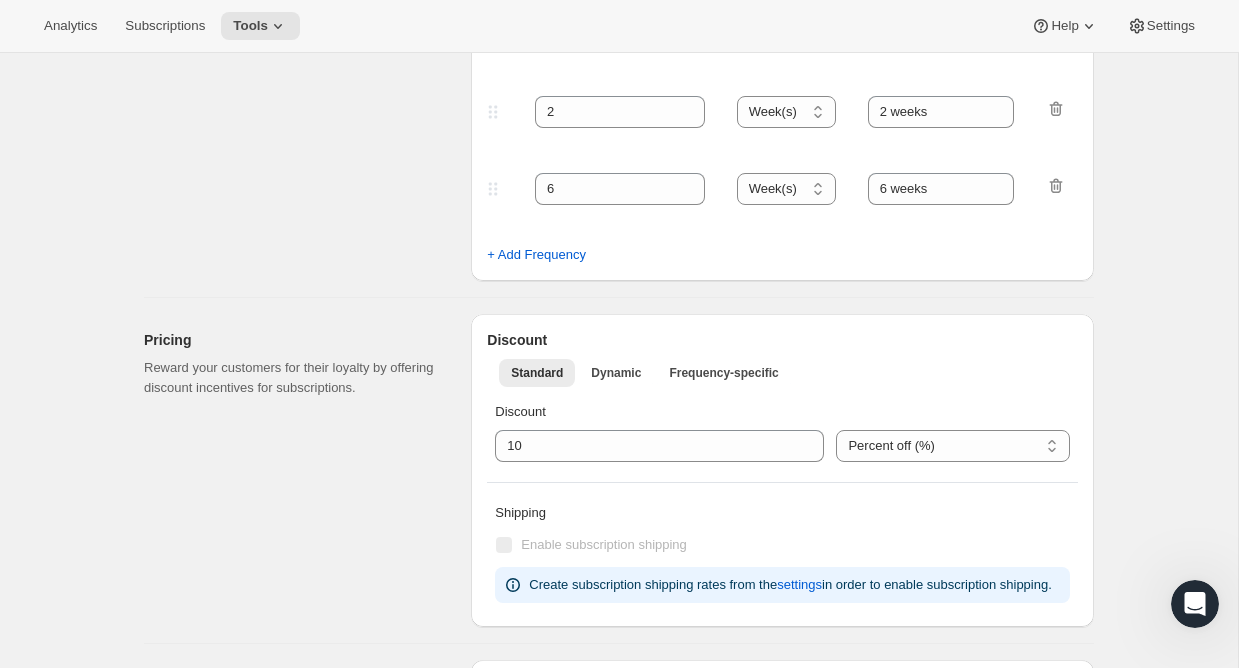 scroll, scrollTop: 0, scrollLeft: 0, axis: both 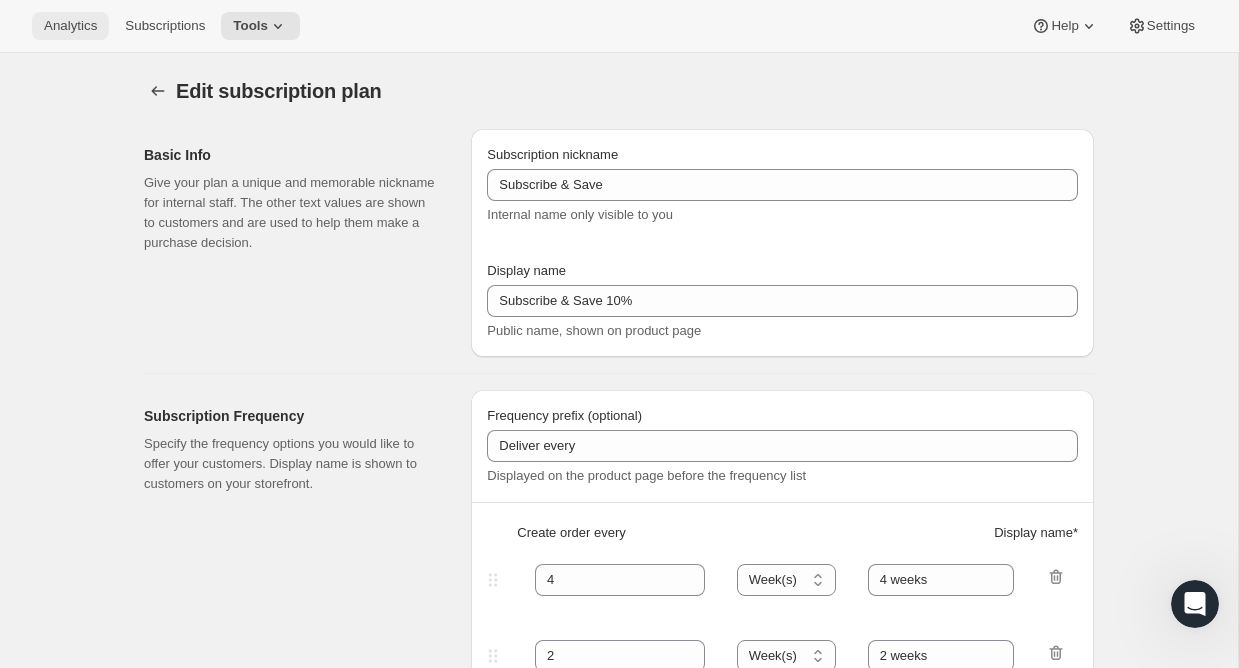 click on "Analytics Subscriptions Tools Help Settings" at bounding box center [619, 26] 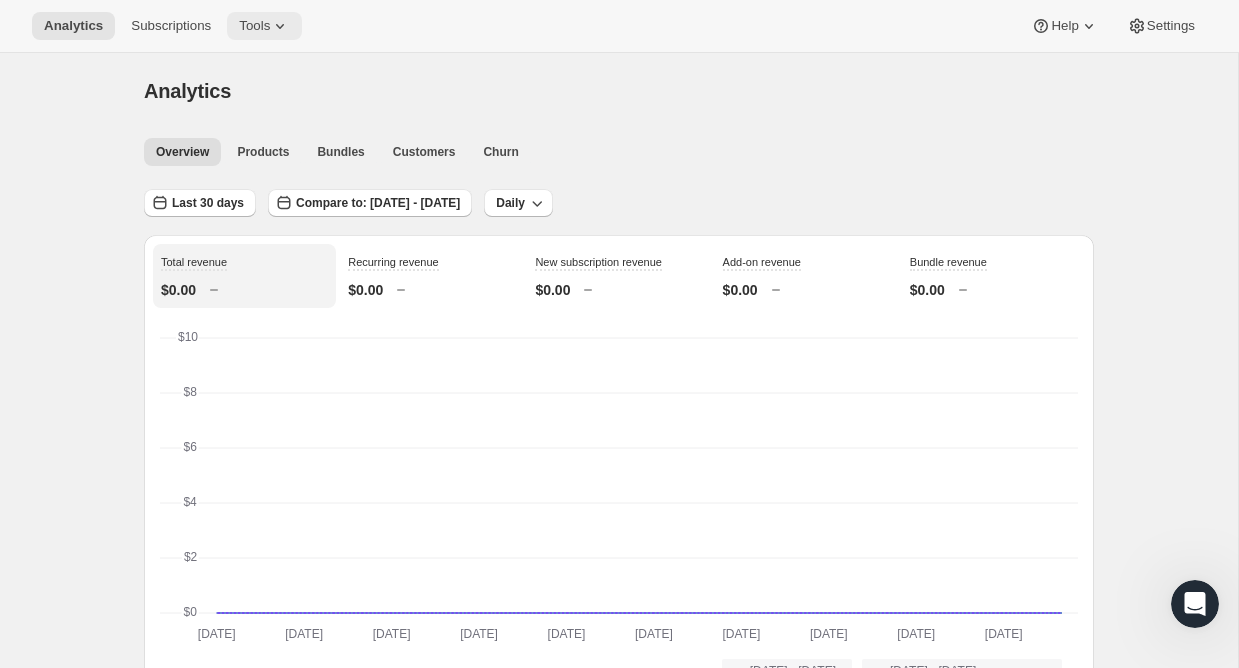 click on "Tools" at bounding box center [254, 26] 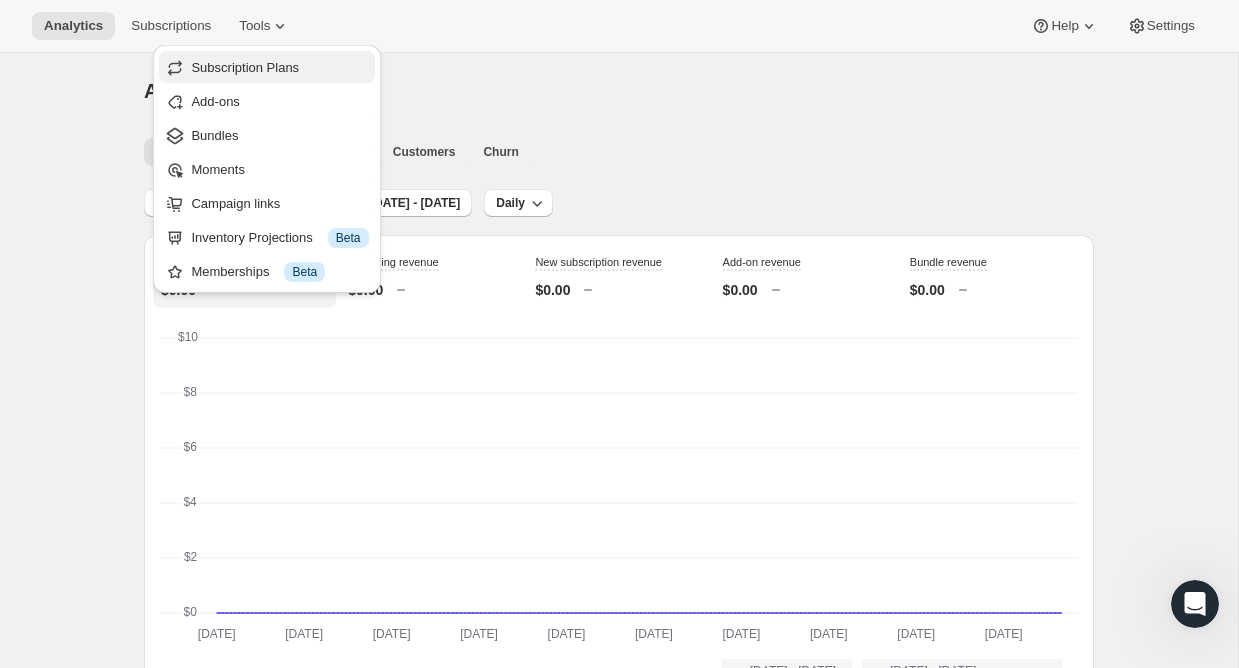 click on "Subscription Plans" at bounding box center (266, 67) 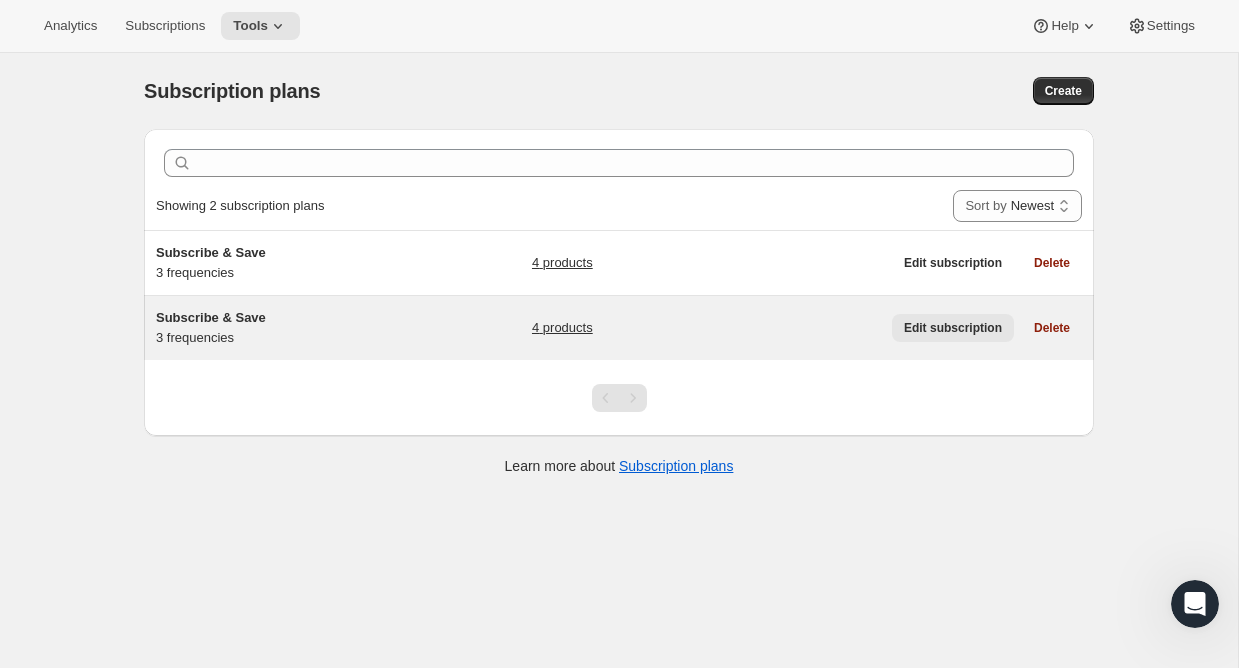click on "Edit subscription" at bounding box center [953, 328] 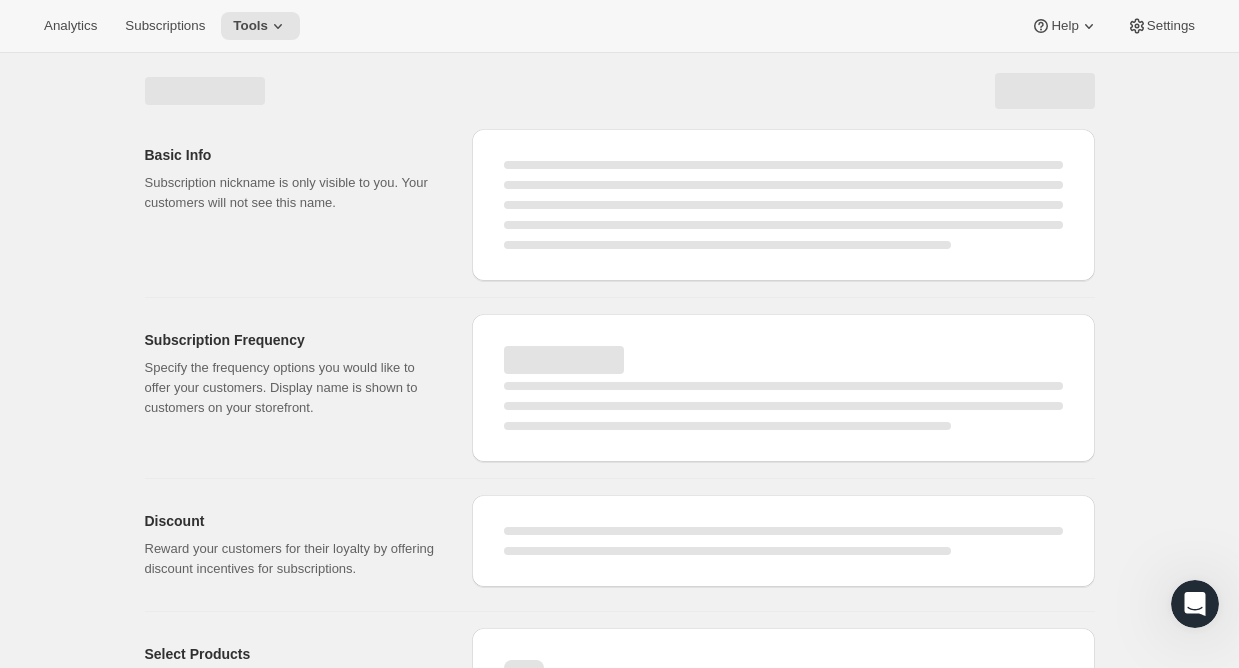 select on "WEEK" 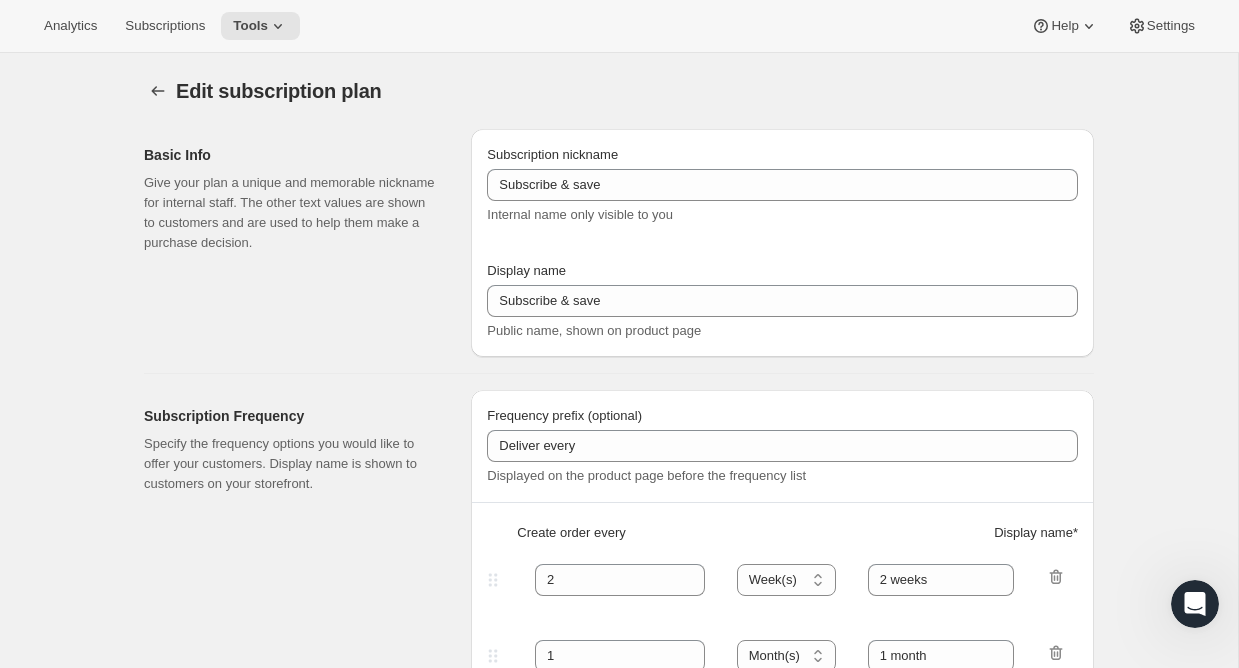 type on "Subscribe & Save" 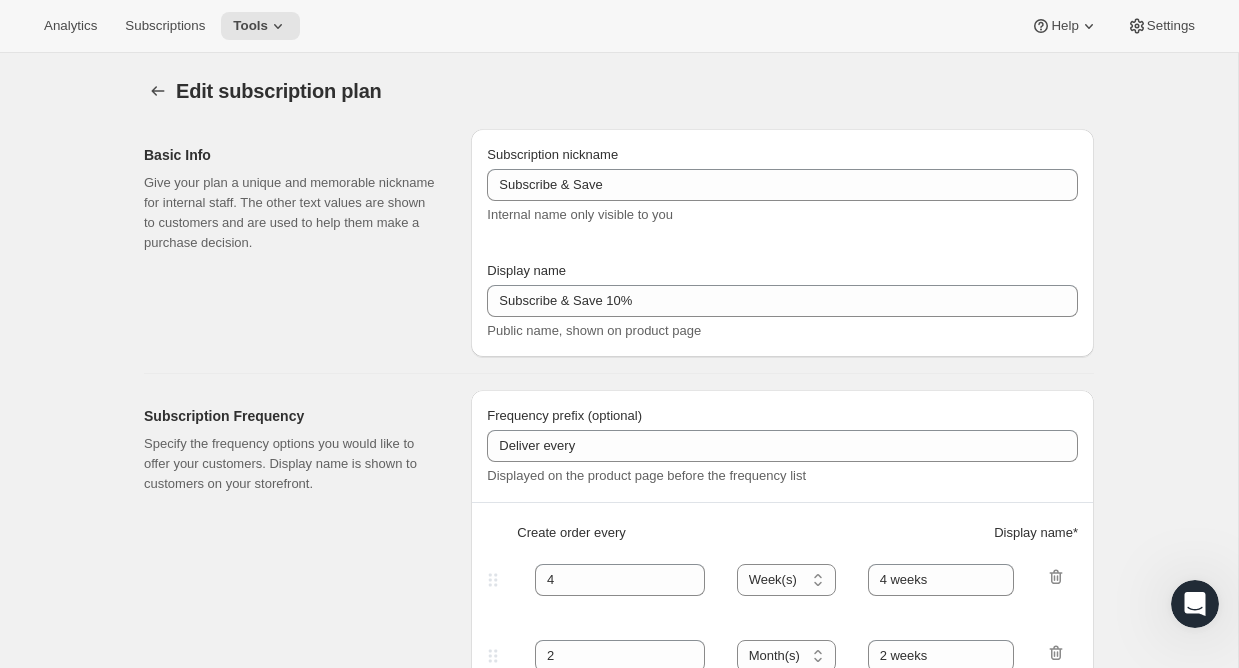 select on "WEEK" 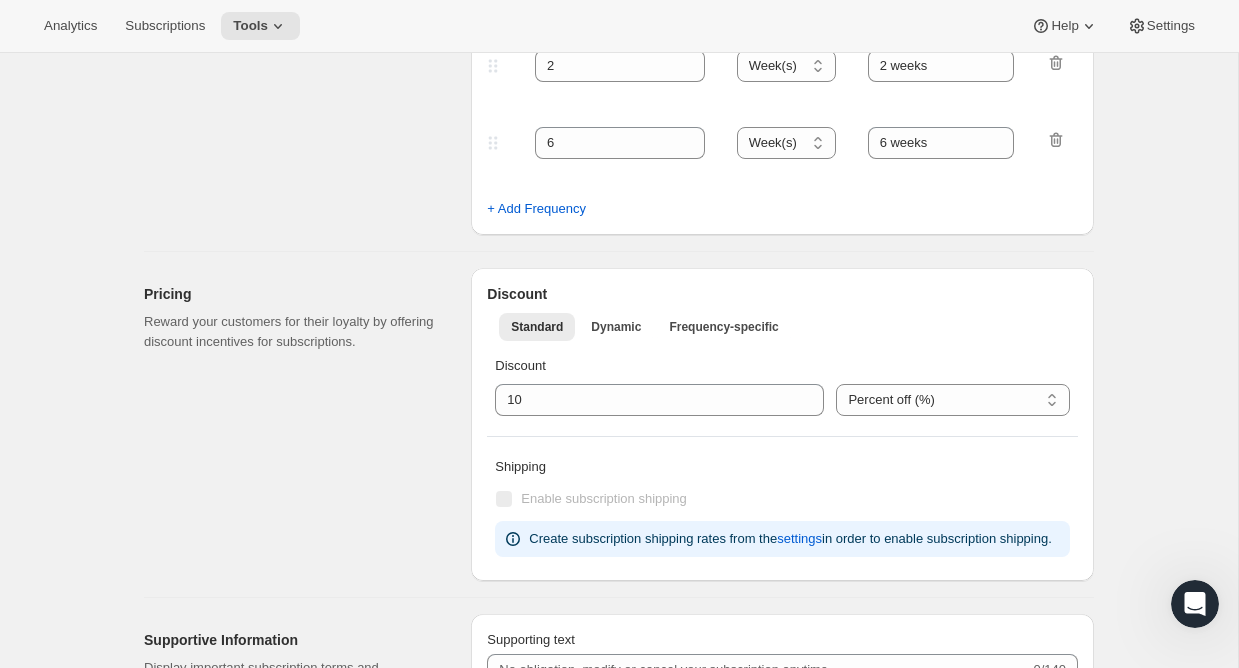 scroll, scrollTop: 352, scrollLeft: 0, axis: vertical 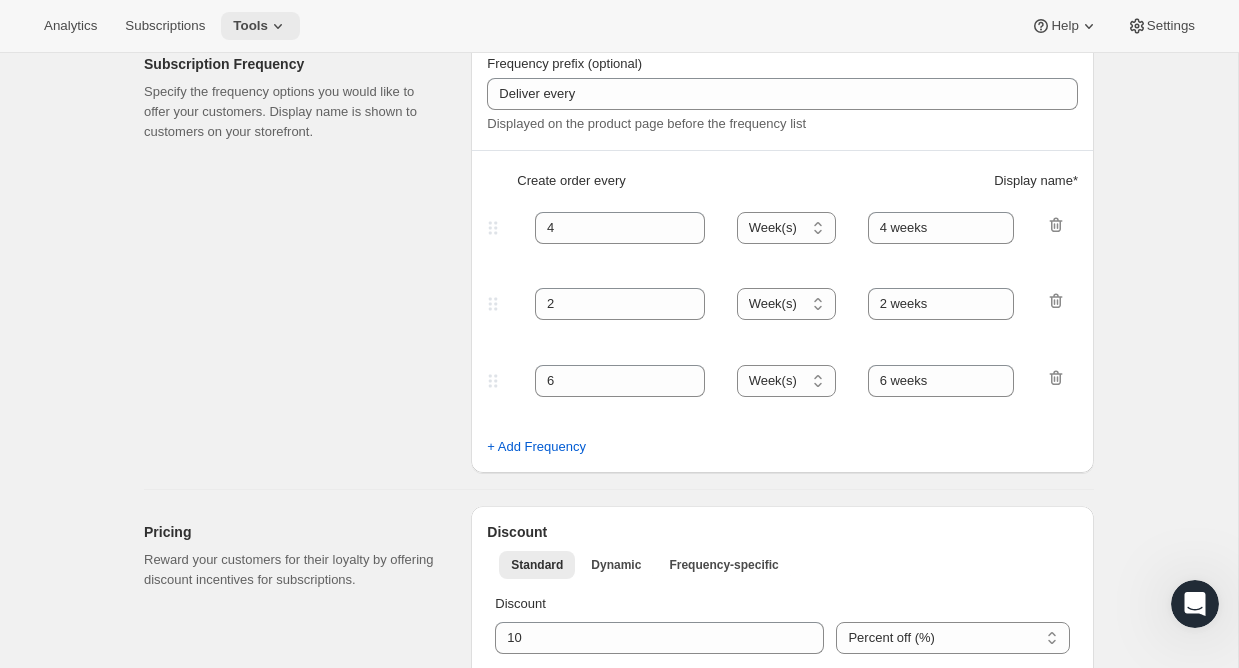 click on "Analytics Subscriptions Tools Help Settings" at bounding box center (619, 26) 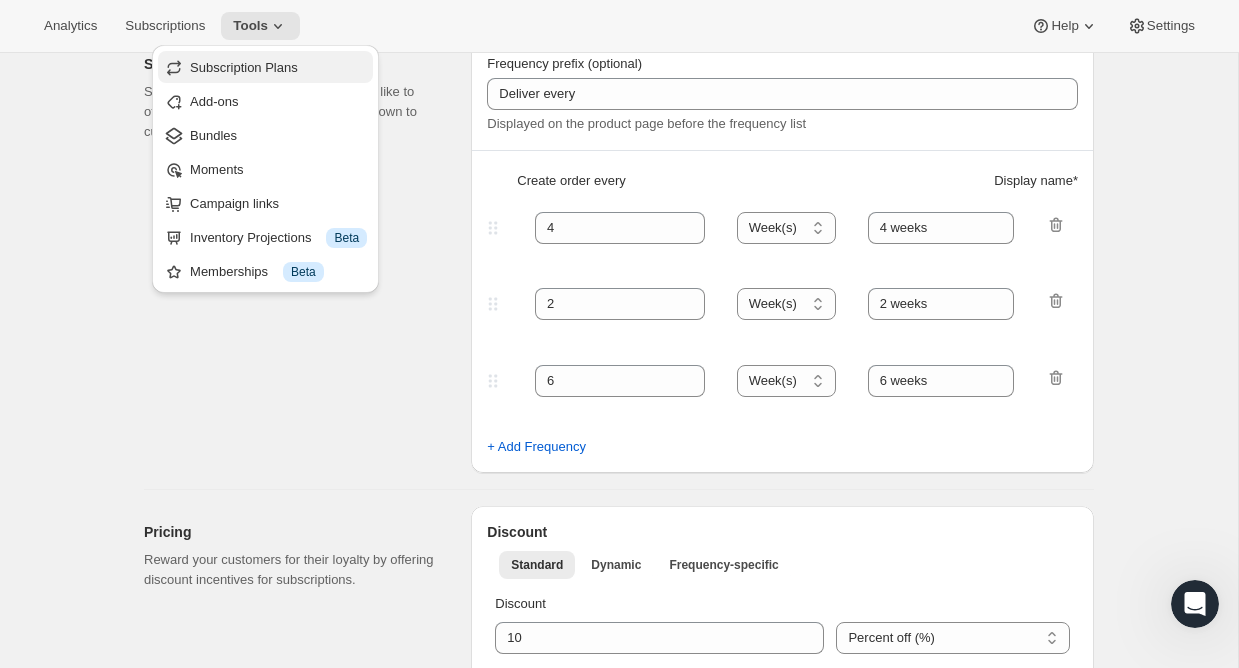 click on "Subscription Plans" at bounding box center (265, 67) 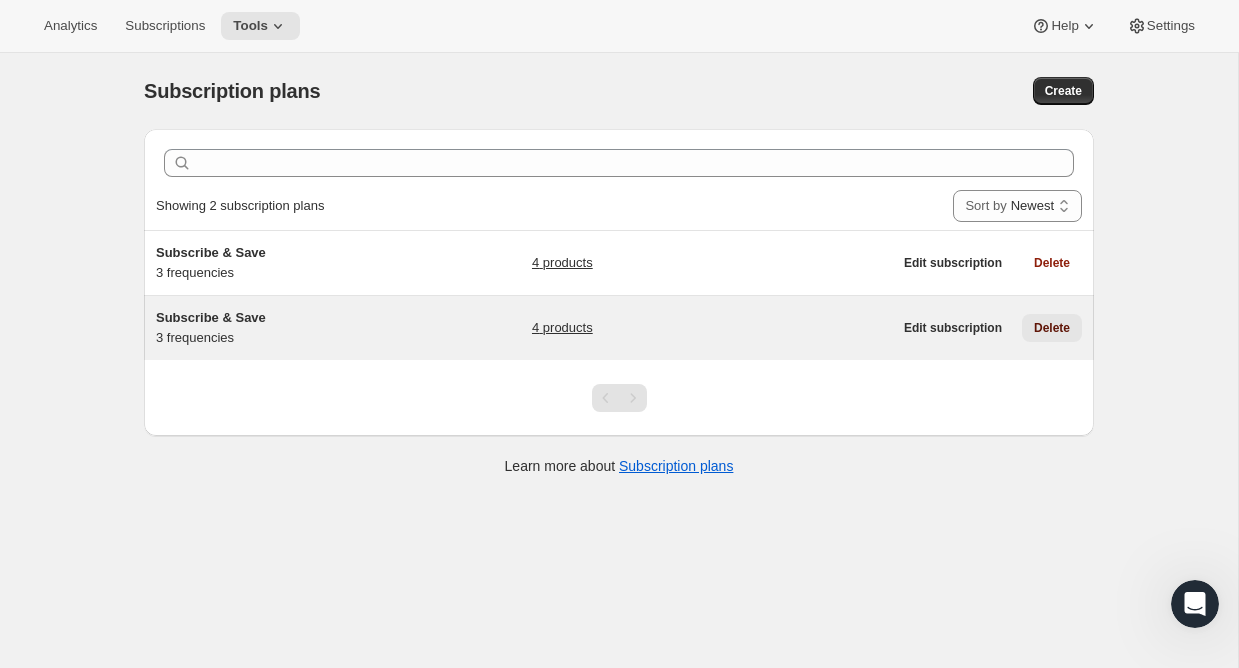 click on "Delete" at bounding box center (1052, 328) 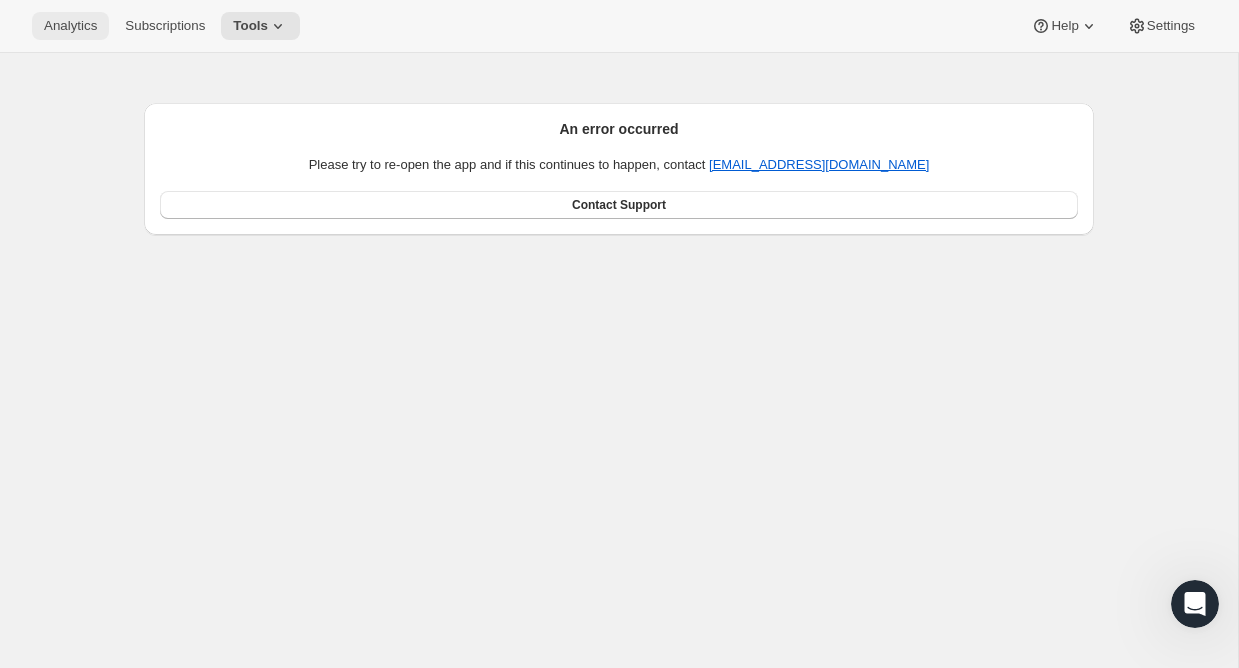 click on "Analytics" at bounding box center [70, 26] 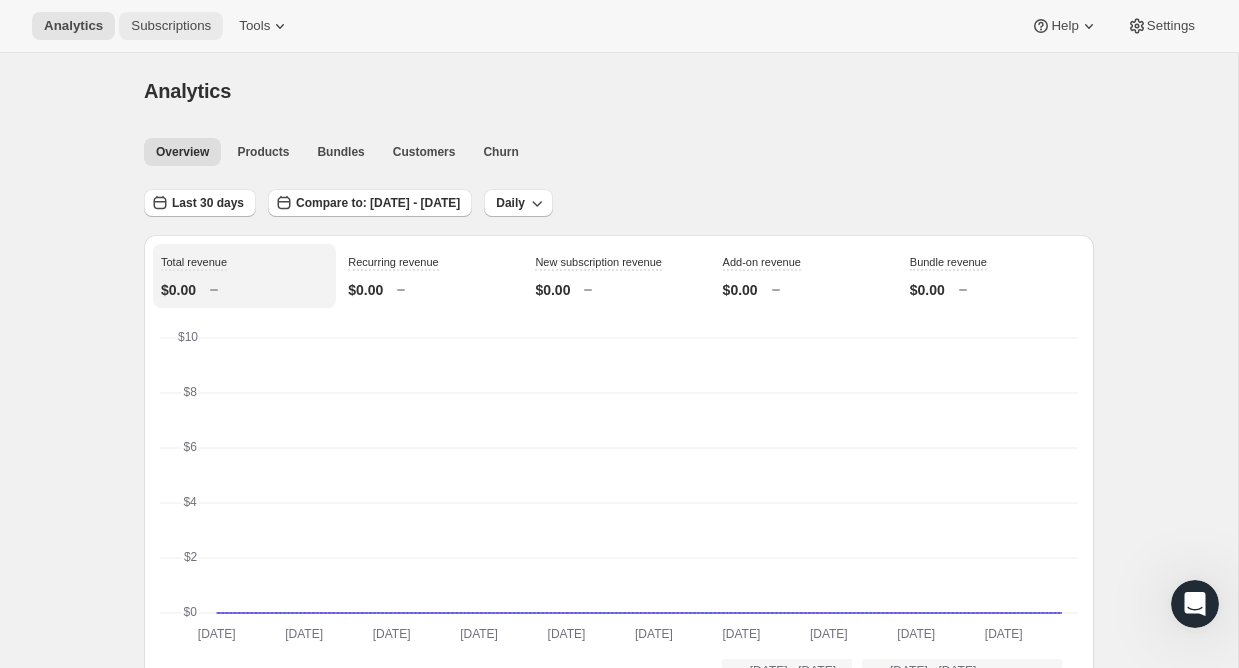 click on "Subscriptions" at bounding box center [171, 26] 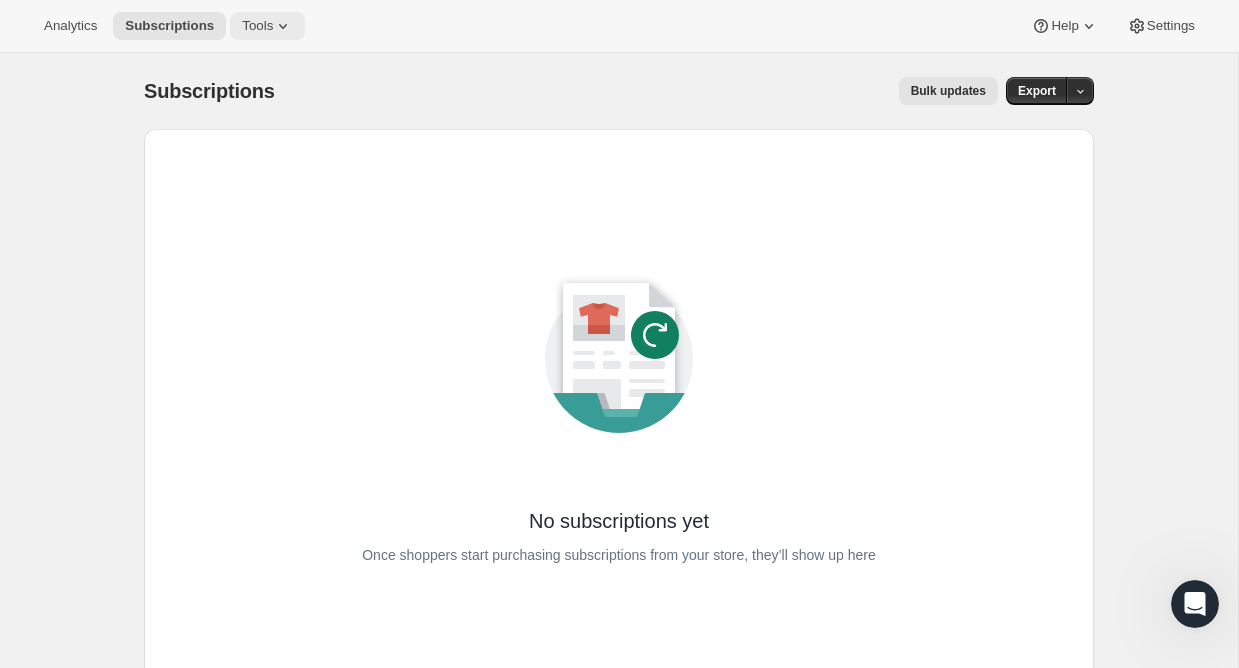 click on "Tools" at bounding box center [257, 26] 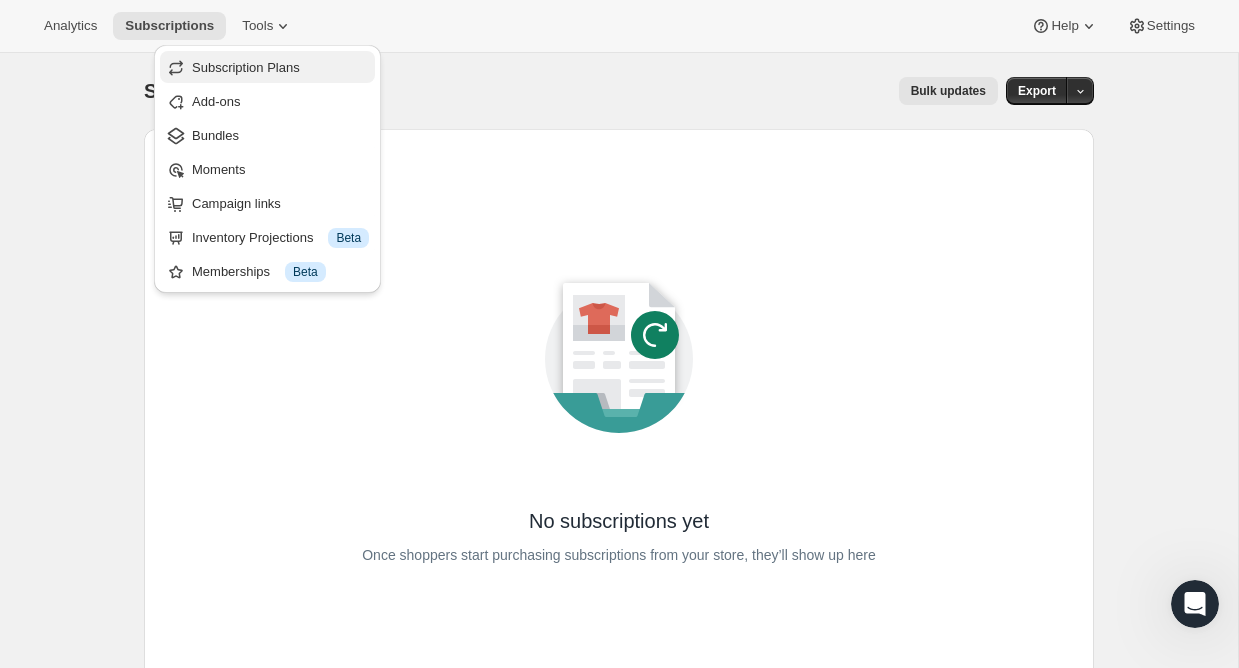 click on "Subscription Plans" at bounding box center [280, 68] 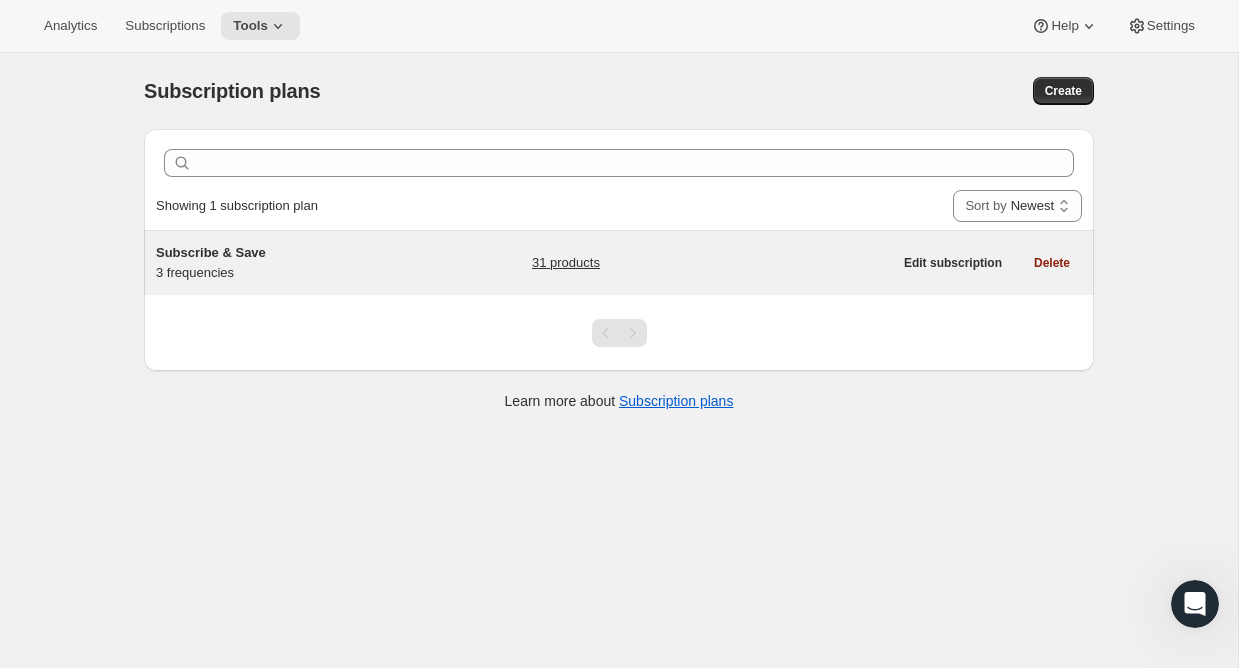 click on "31   products" at bounding box center [712, 263] 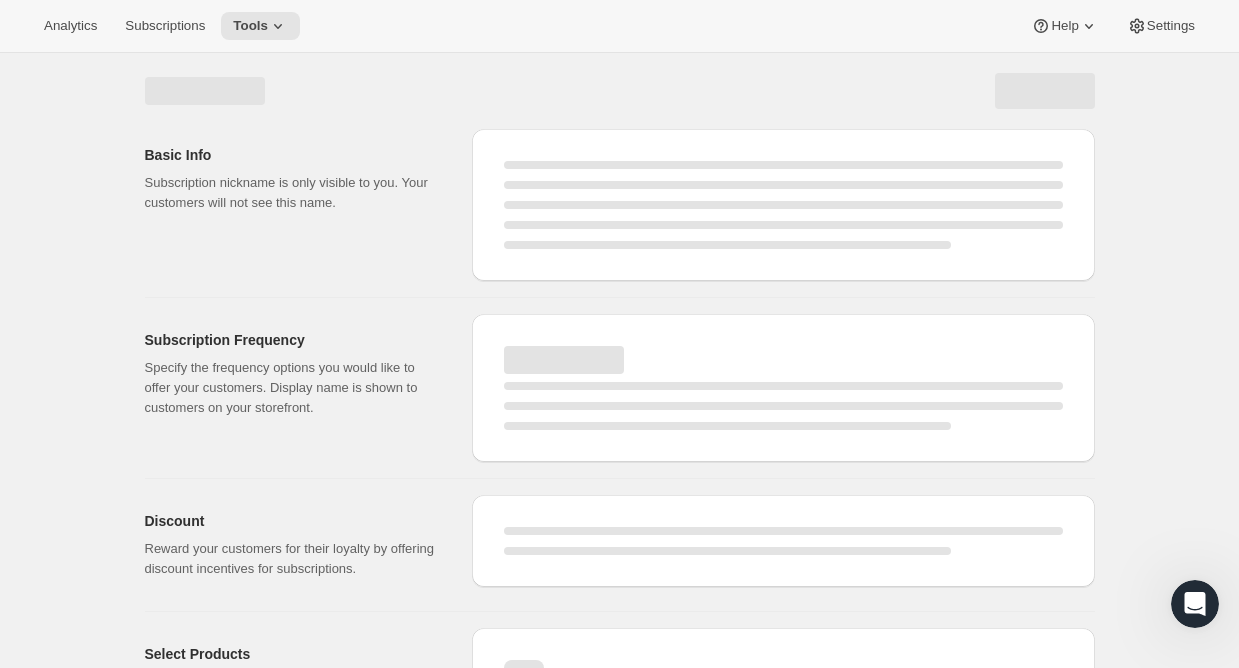 select on "WEEK" 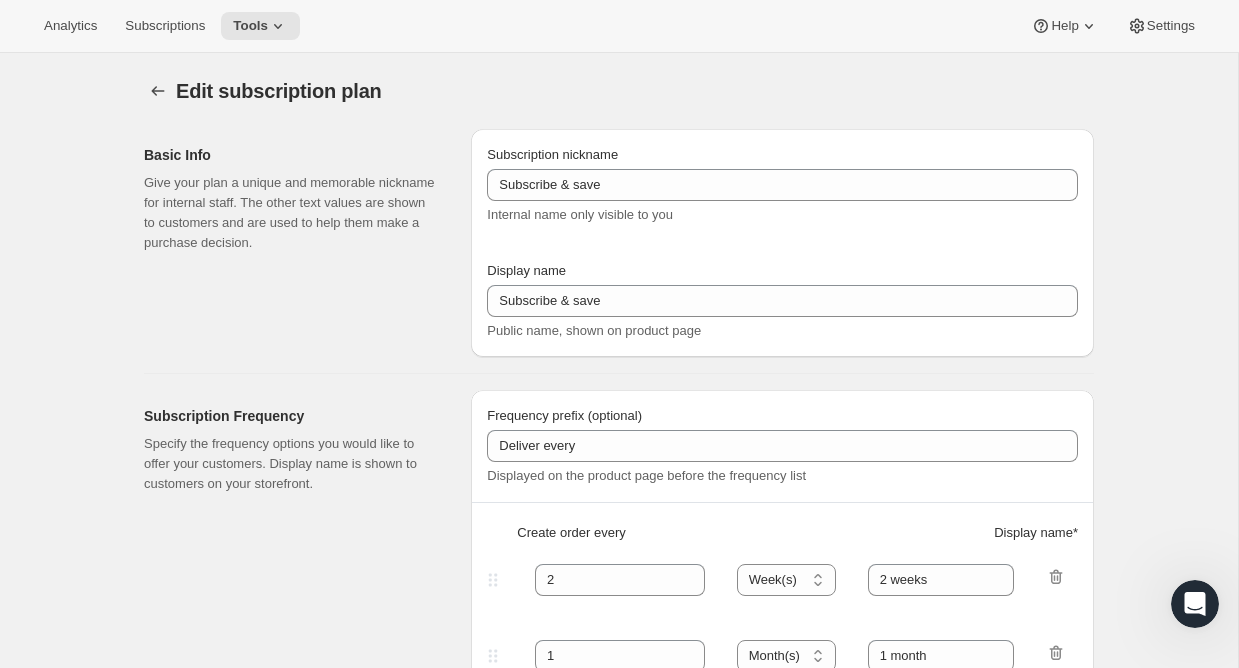 type on "Subscribe & Save" 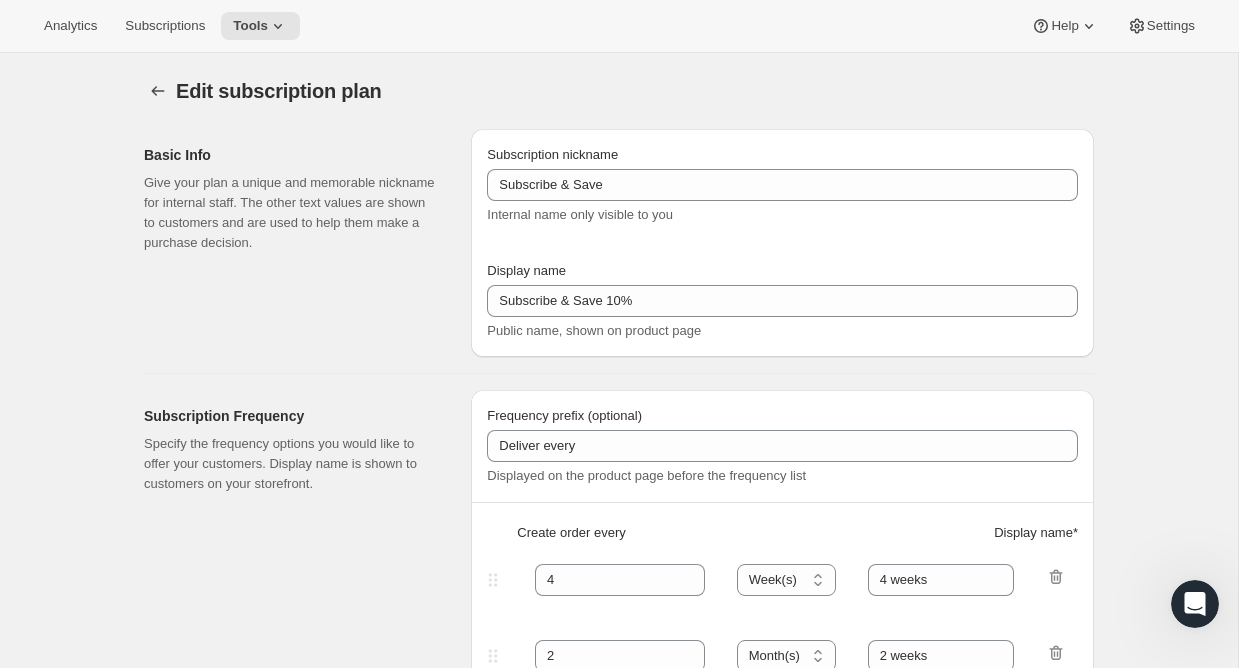 select on "WEEK" 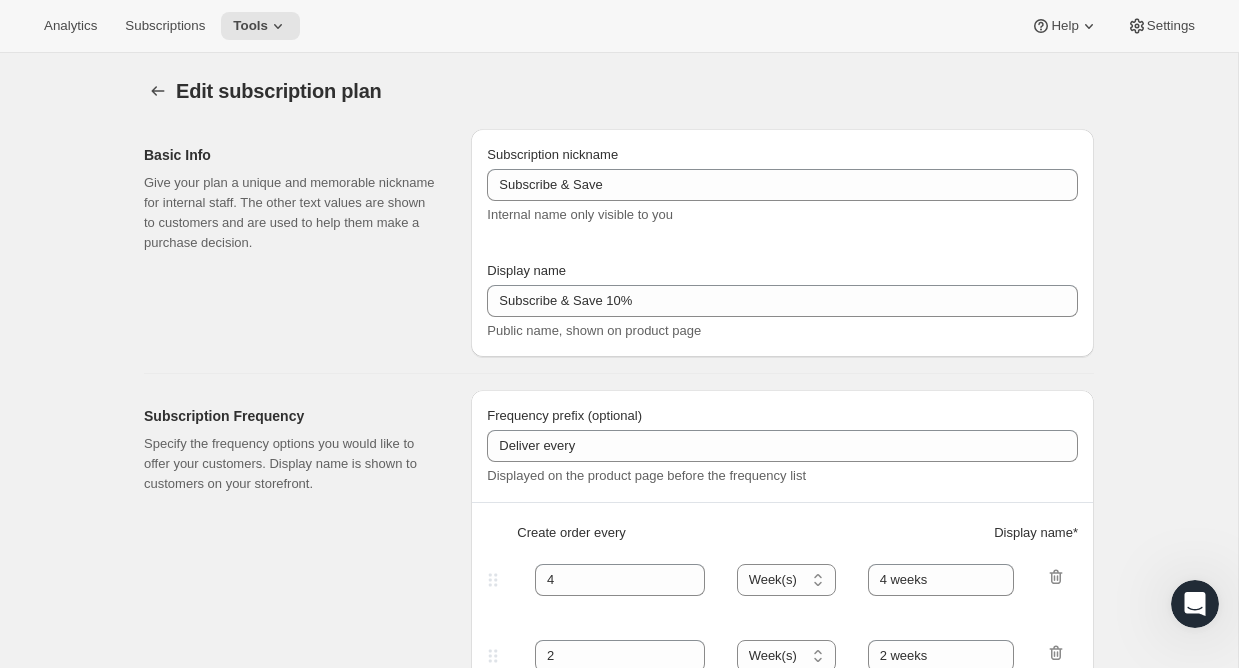 click on "Analytics Subscriptions Tools Help Settings" at bounding box center (619, 26) 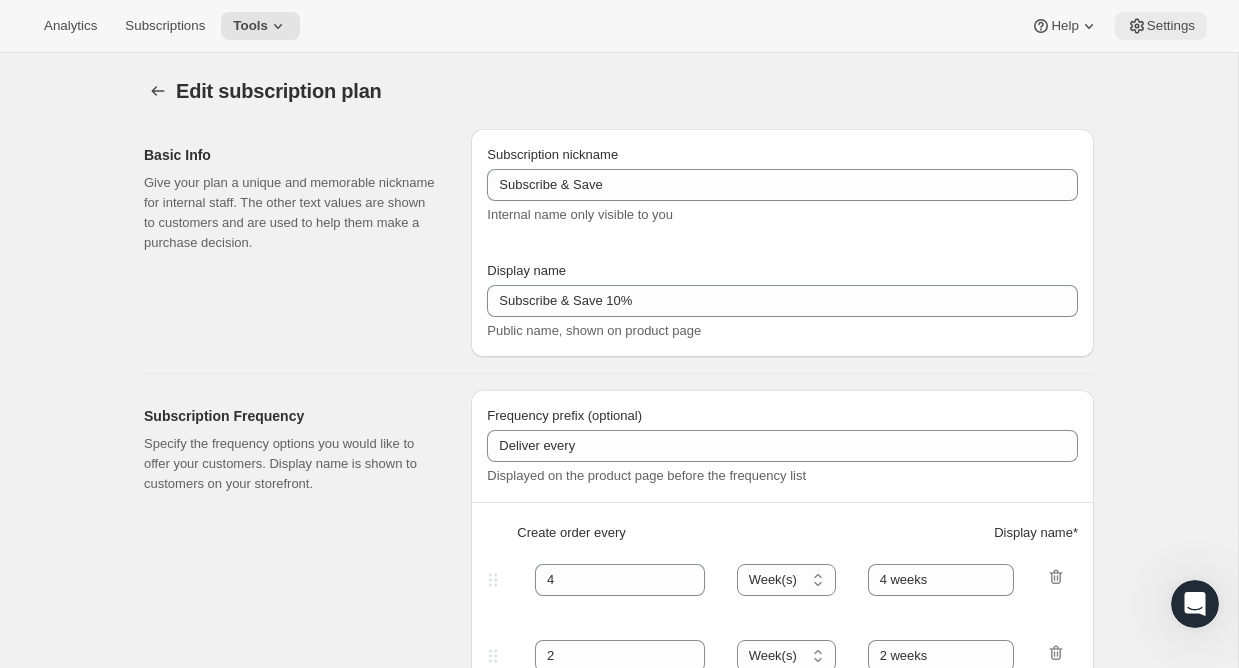 click on "Settings" at bounding box center (1171, 26) 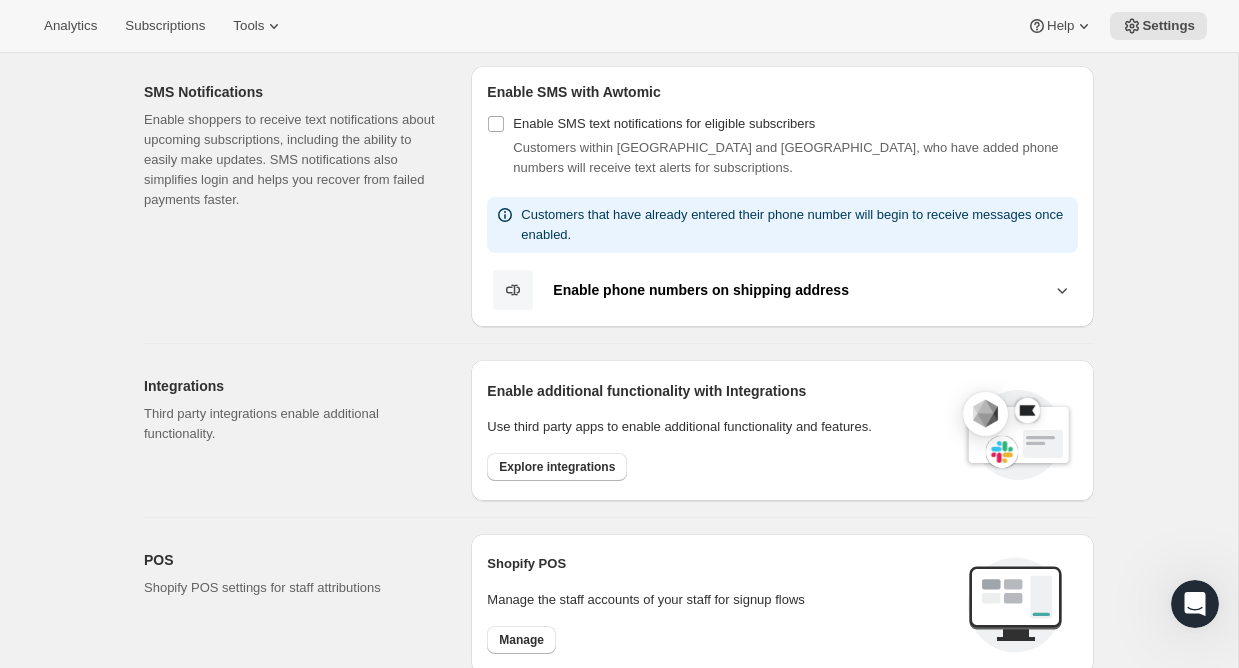 scroll, scrollTop: 379, scrollLeft: 0, axis: vertical 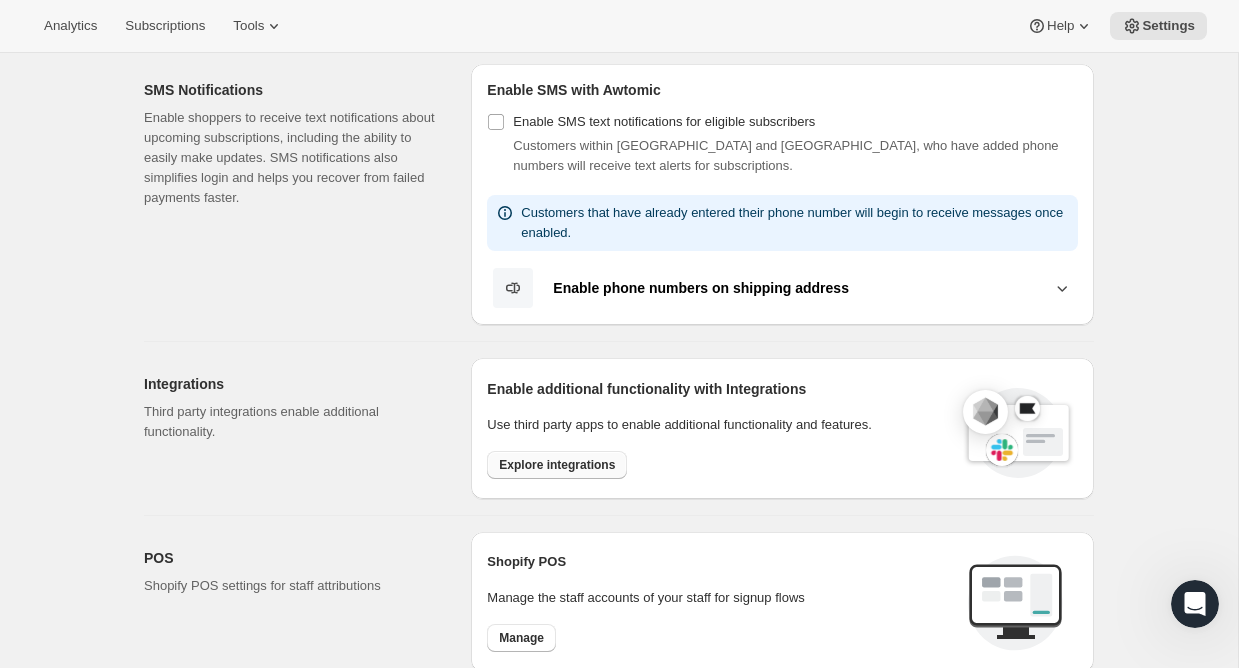 click on "Explore integrations" at bounding box center [557, 465] 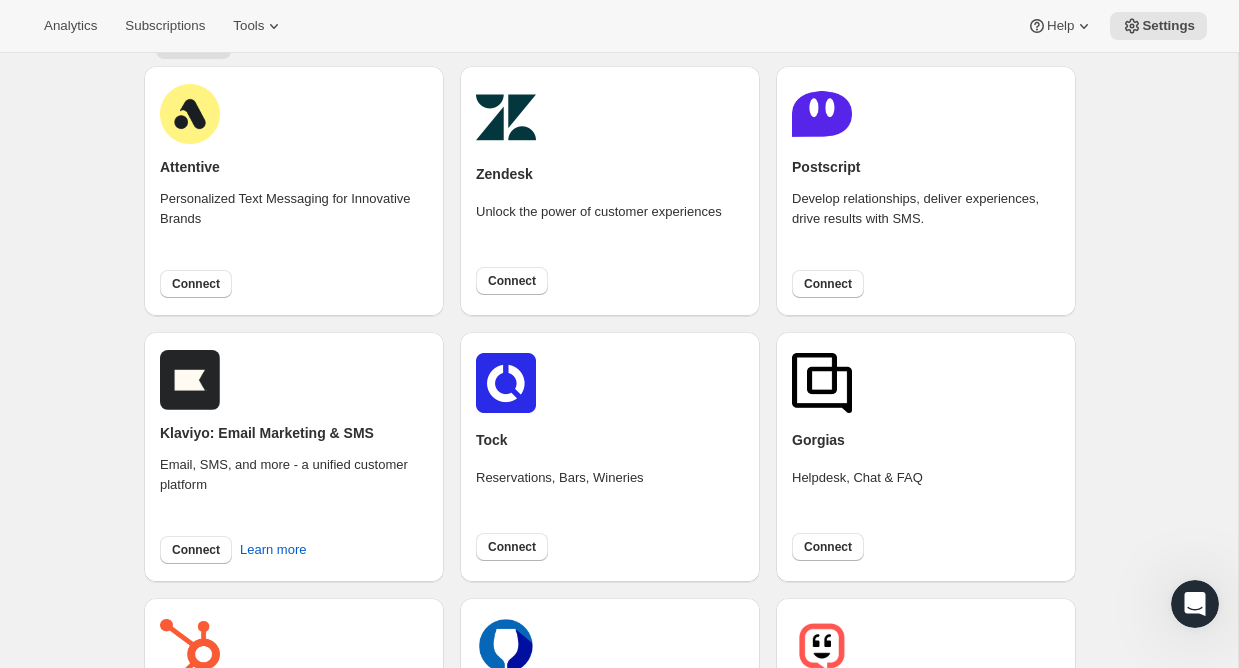 scroll, scrollTop: 0, scrollLeft: 0, axis: both 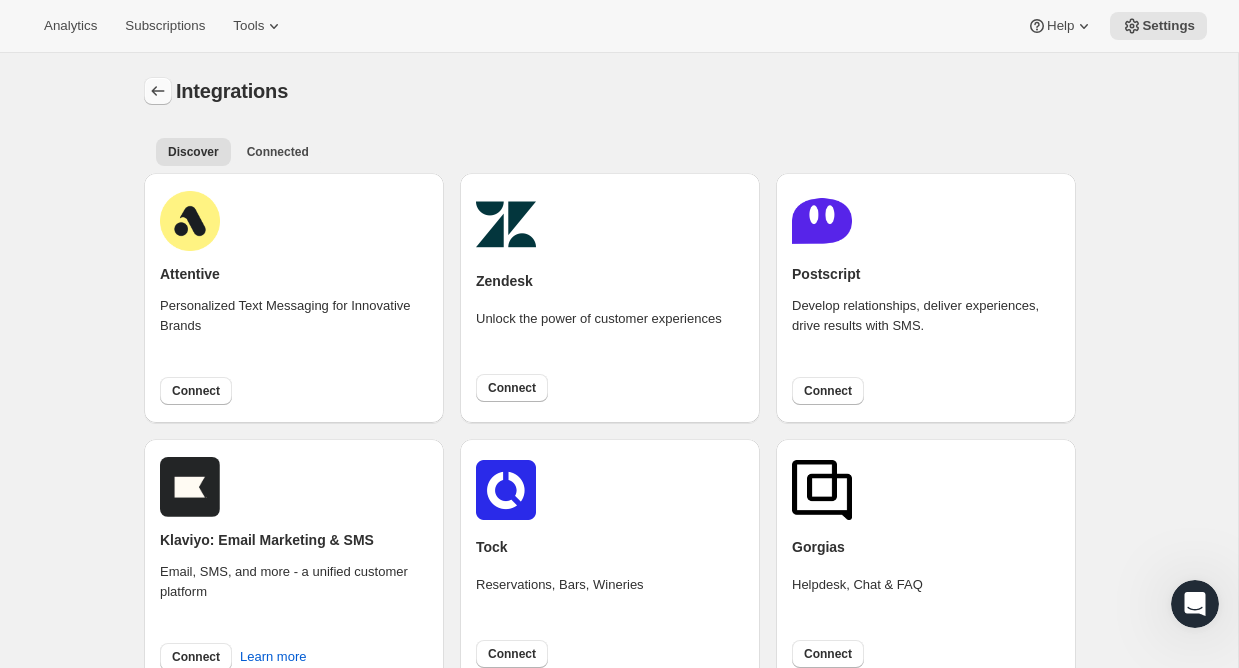 click 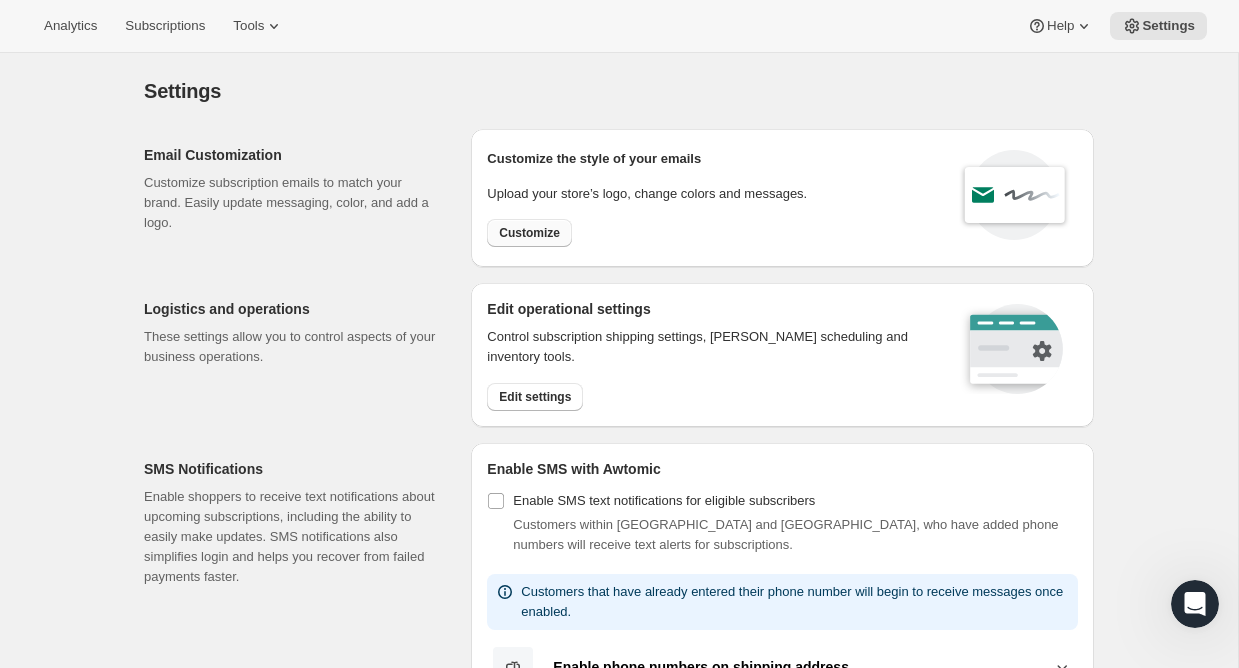 click on "Customize" at bounding box center (529, 233) 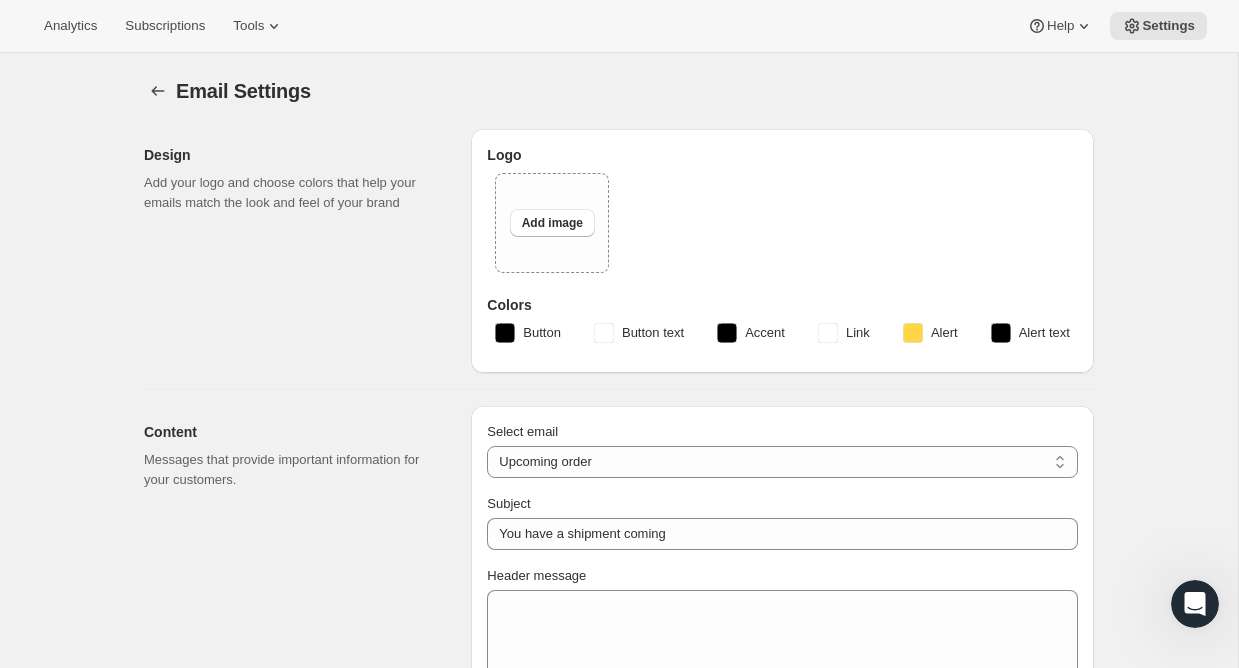 type on "Suzies CBD Treats" 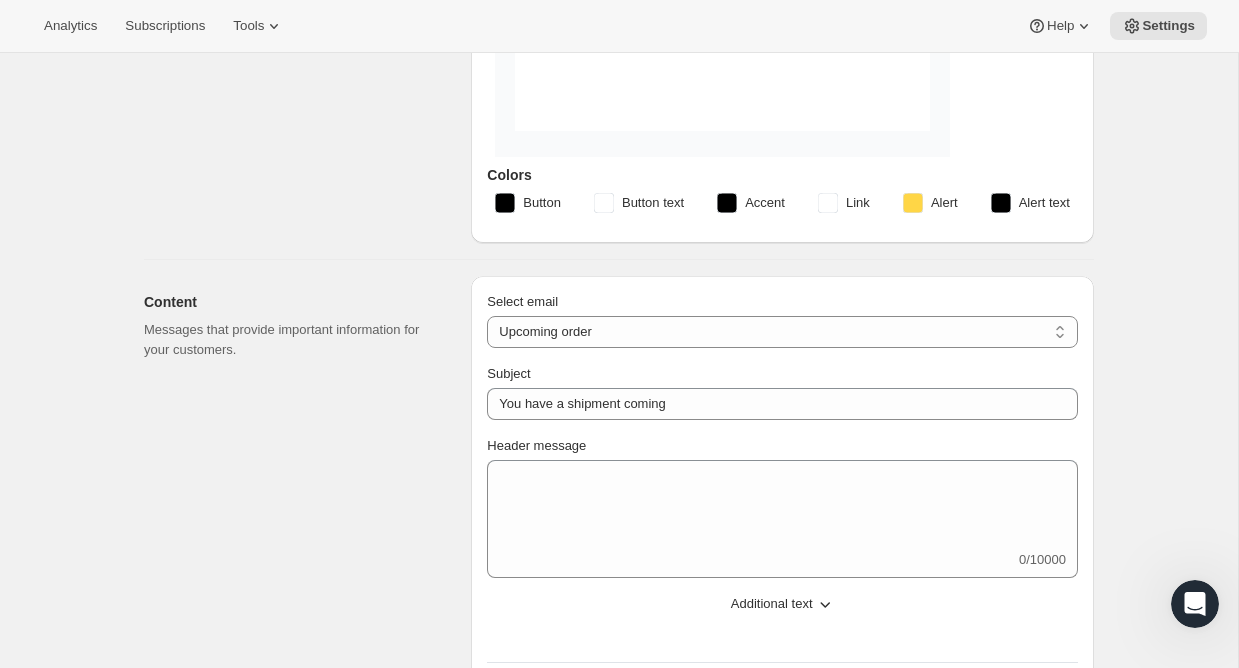 scroll, scrollTop: 703, scrollLeft: 0, axis: vertical 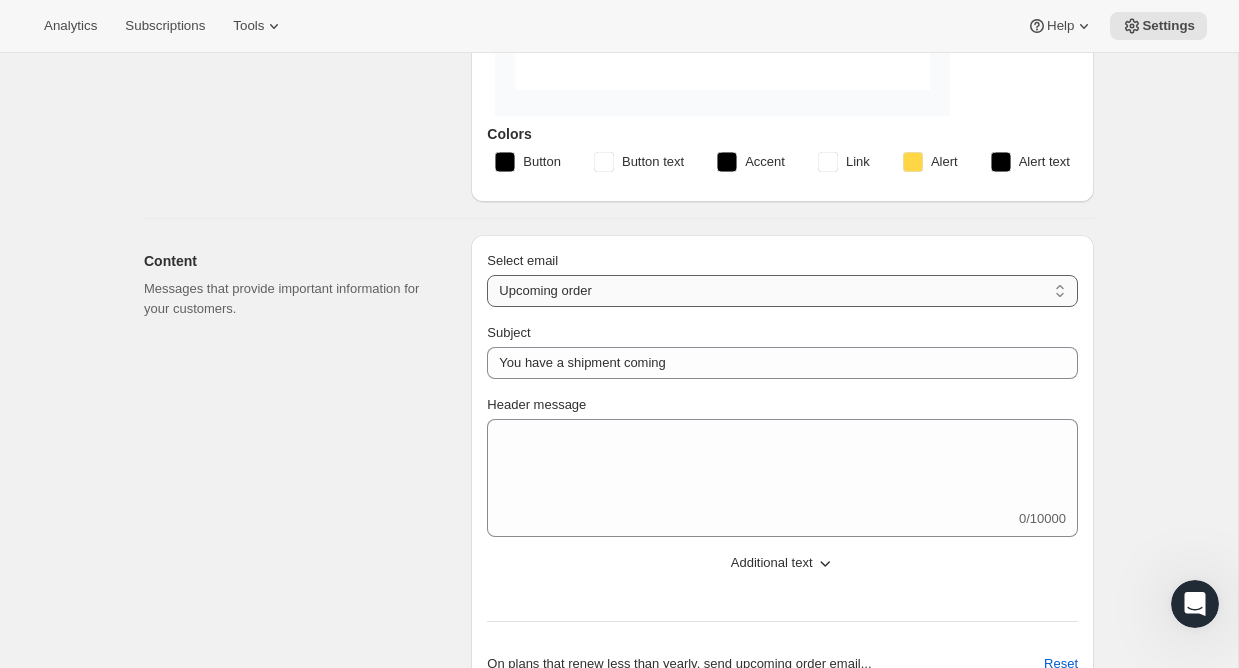 click on "New subscription Upcoming order Failed payment Delayed subscription (inventory sold-out) Subscription updated Subscription paused Subscription cancelled Subscription reactivated Gift message" at bounding box center [782, 291] 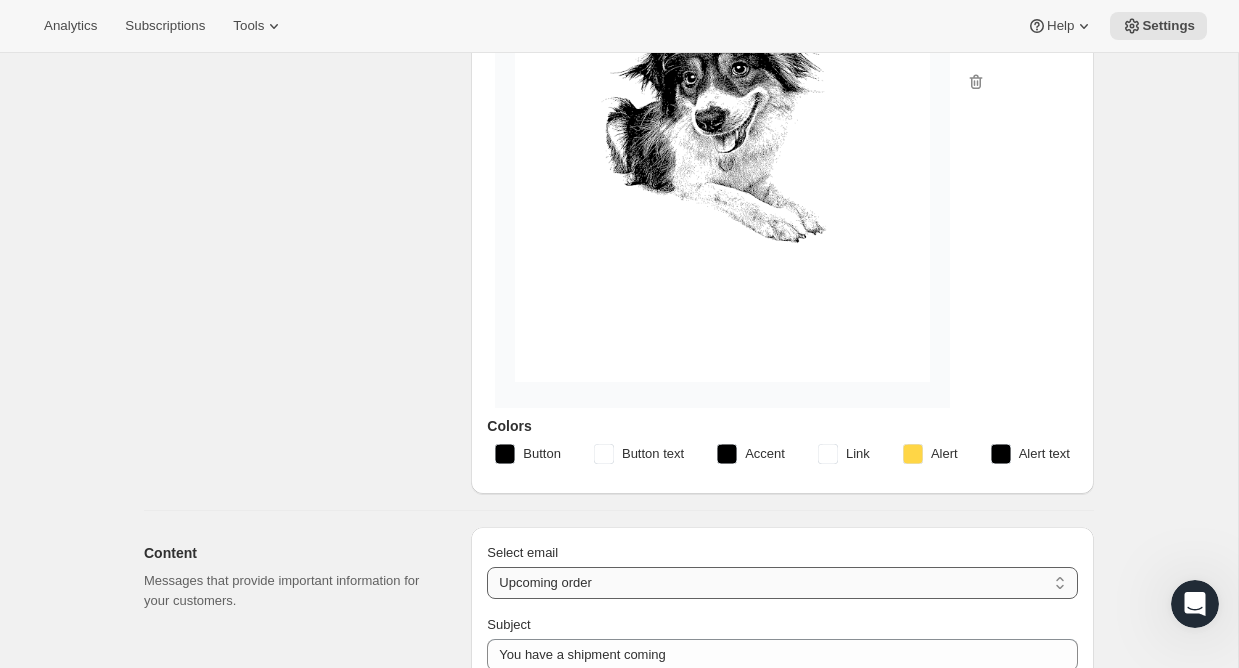 scroll, scrollTop: 406, scrollLeft: 0, axis: vertical 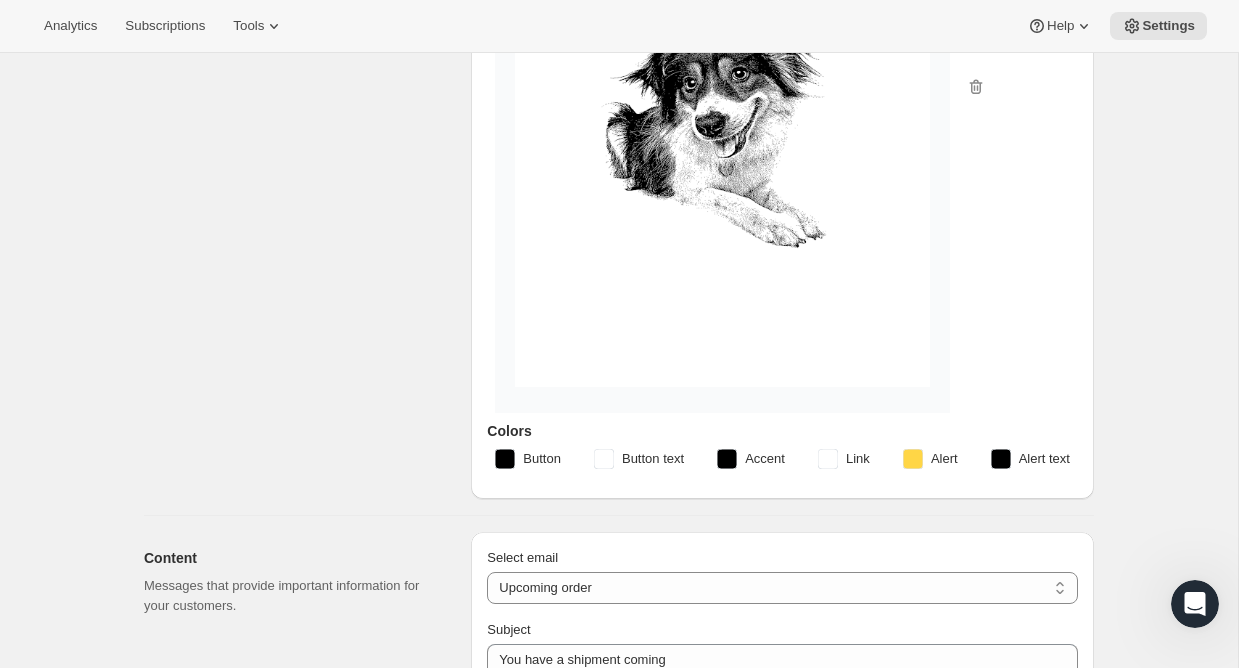 click on "Button" at bounding box center [542, 459] 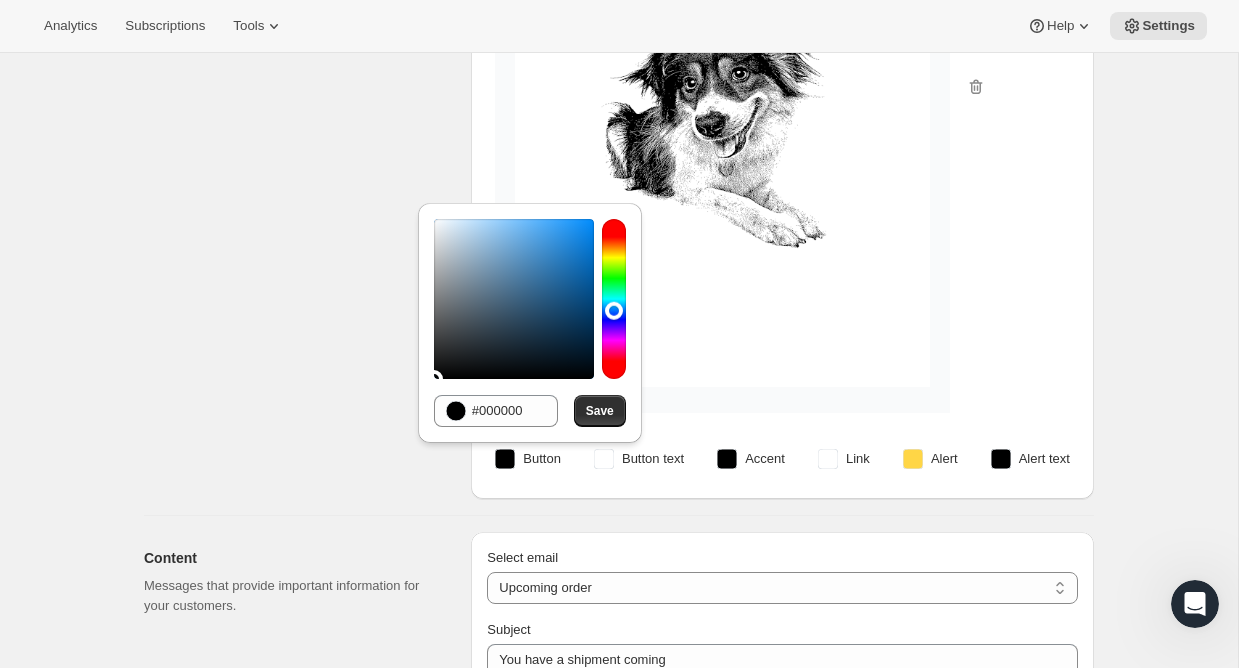 click at bounding box center (614, 299) 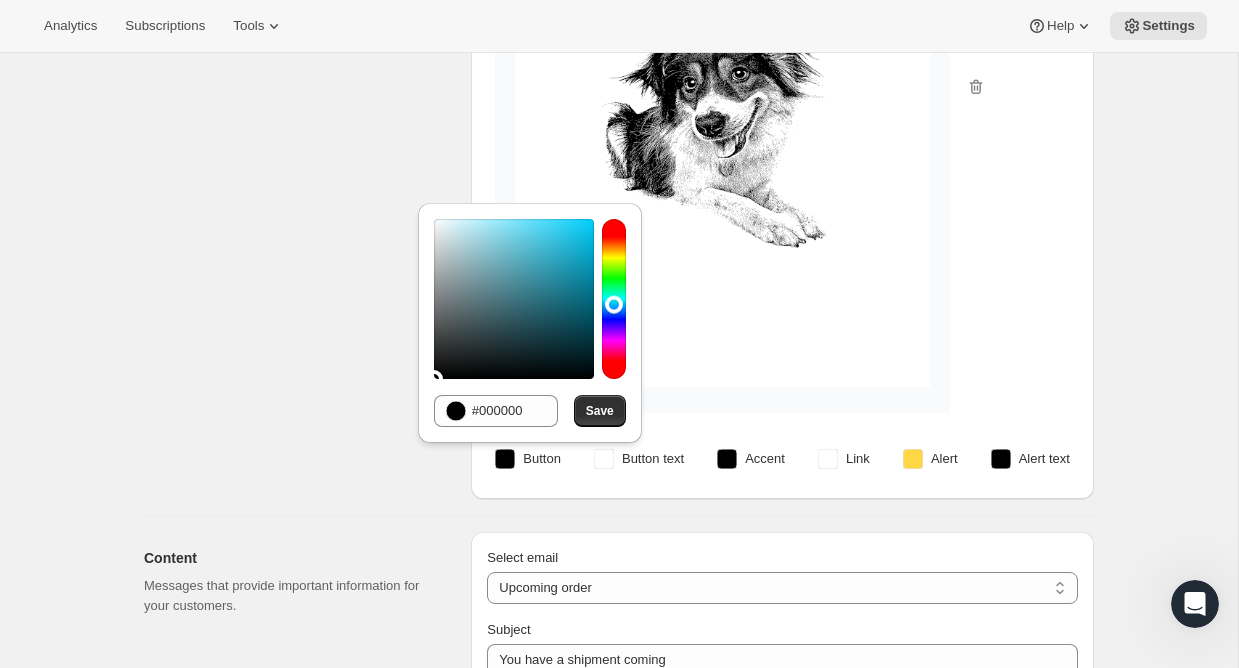click at bounding box center [614, 299] 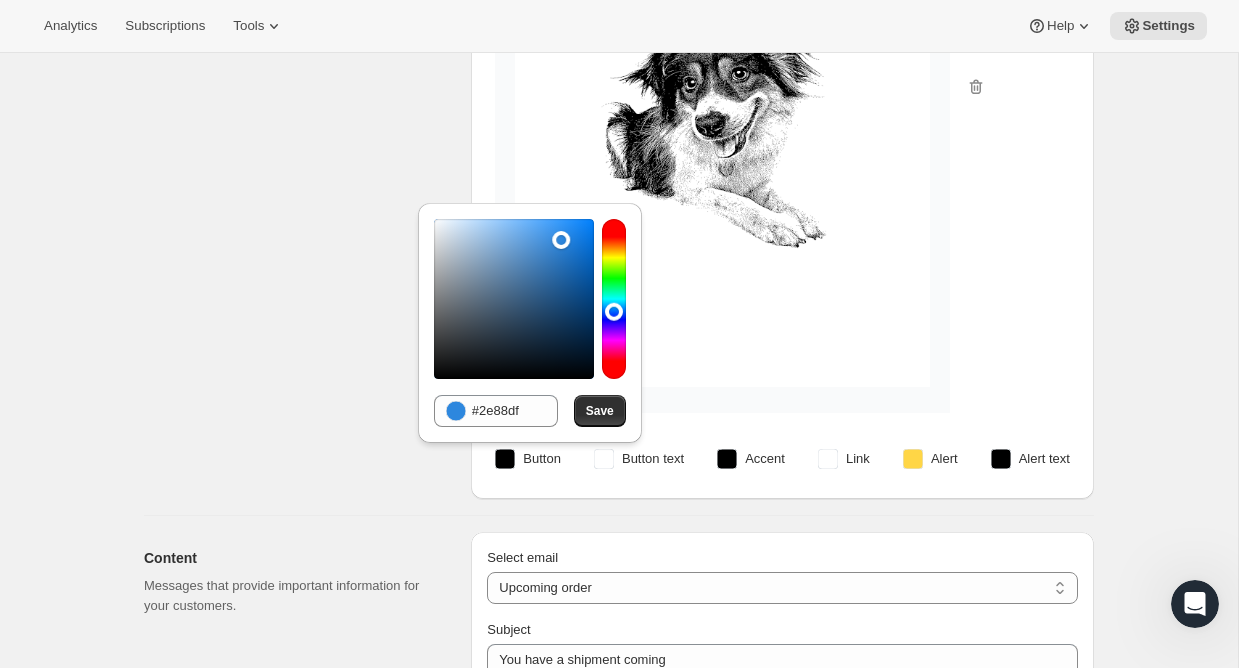 type on "#2c87df" 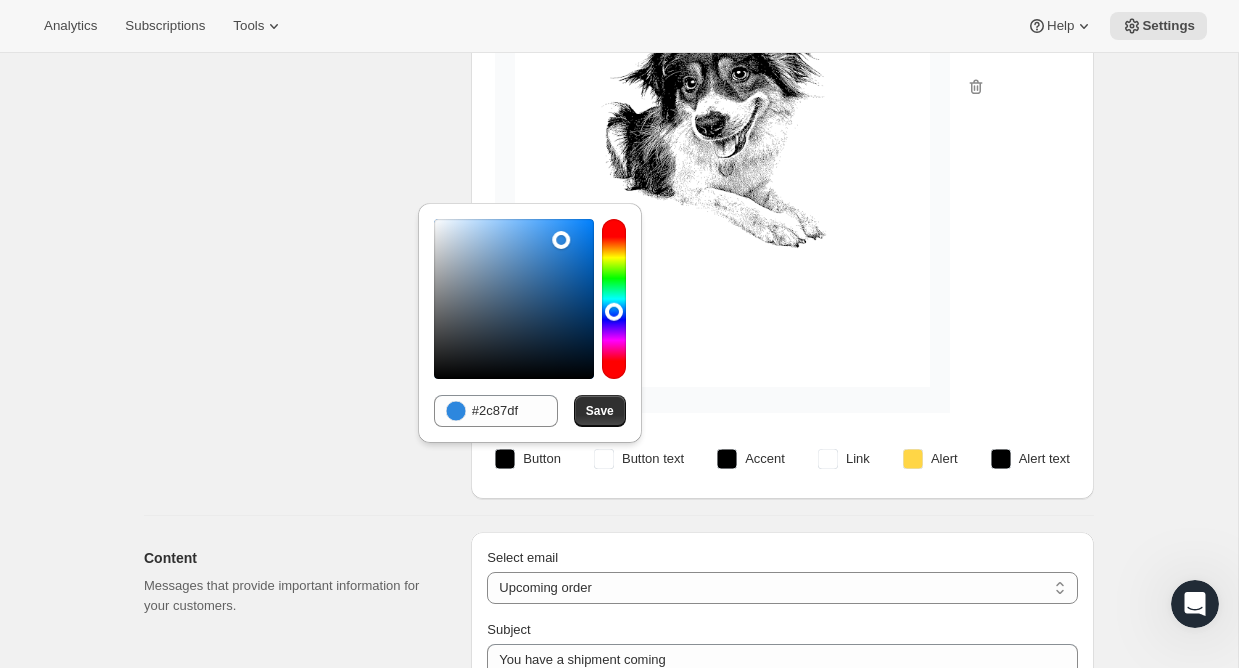 drag, startPoint x: 553, startPoint y: 247, endPoint x: 562, endPoint y: 239, distance: 12.0415945 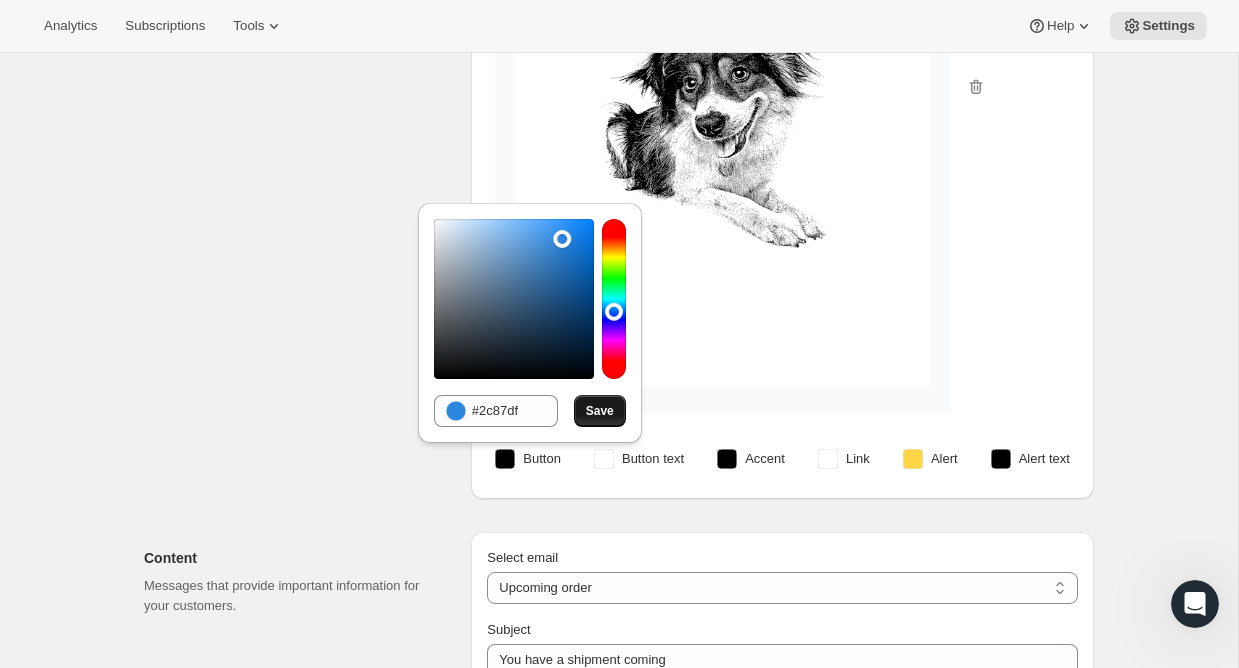 click on "Save" at bounding box center (600, 411) 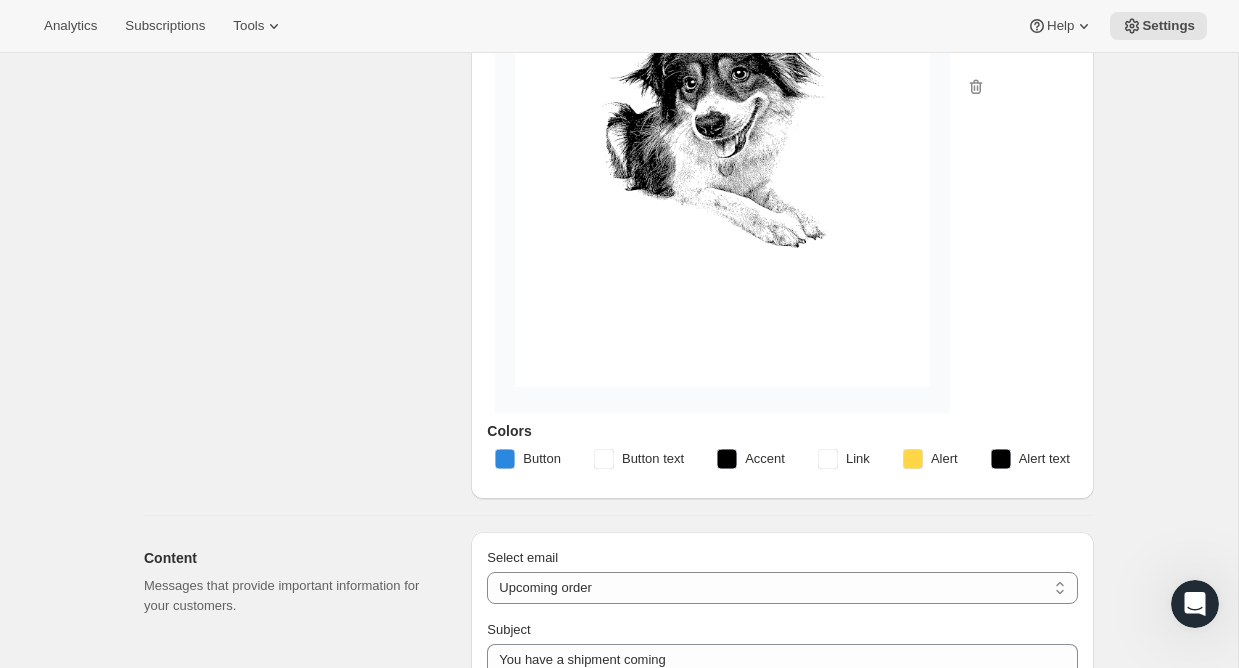 click on "Accent" at bounding box center [765, 459] 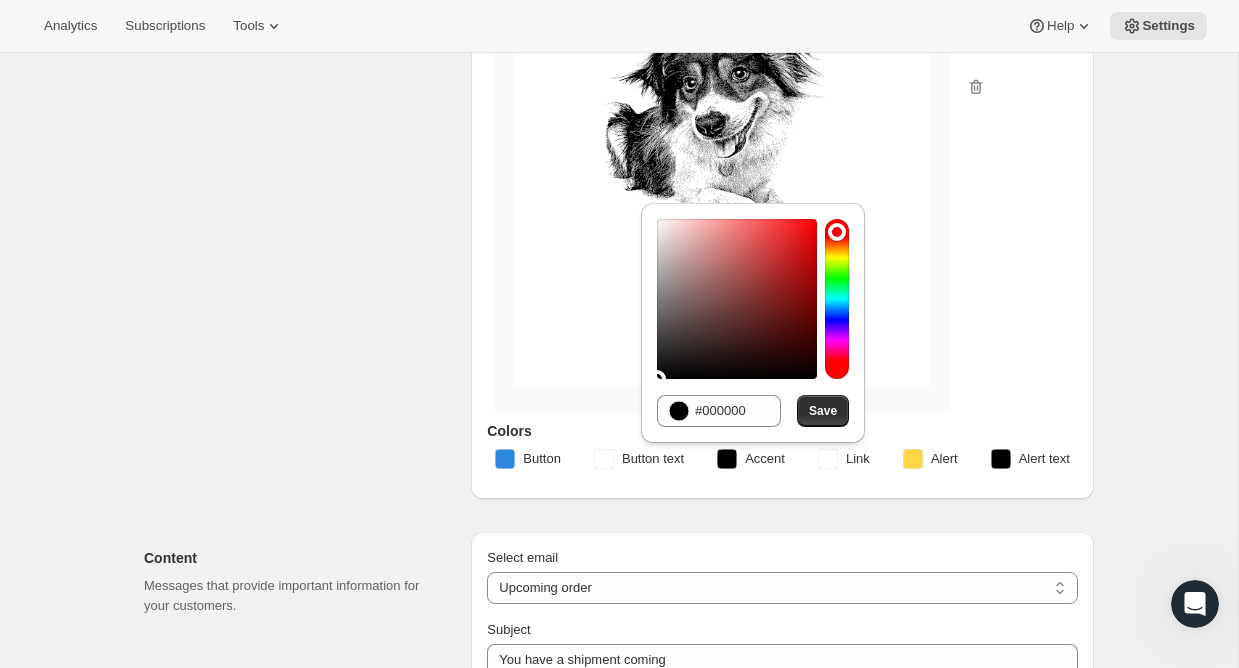 click 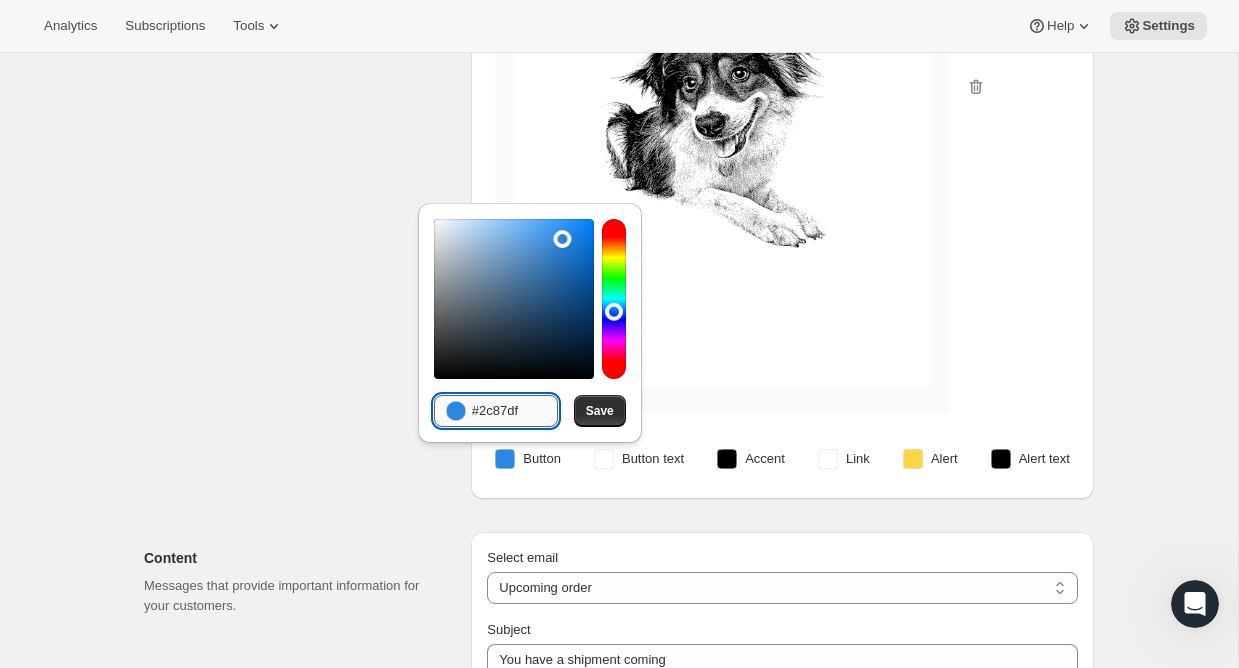 click on "#2c87df" at bounding box center [515, 411] 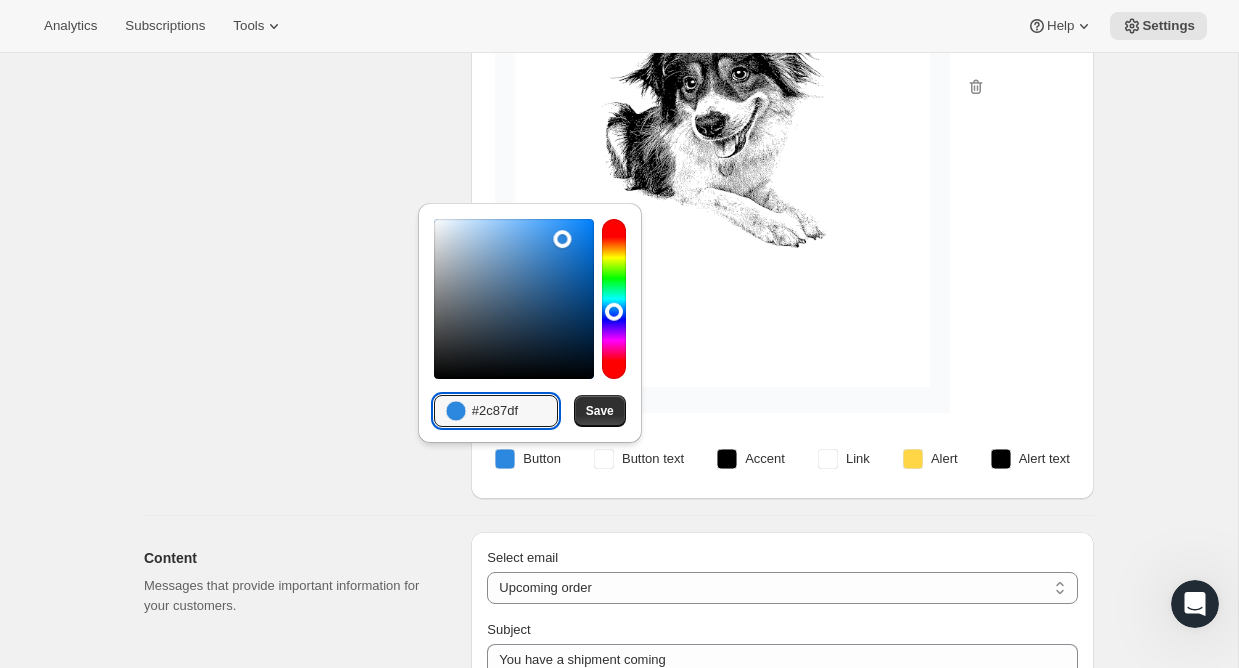 click on "Accent" at bounding box center [751, 459] 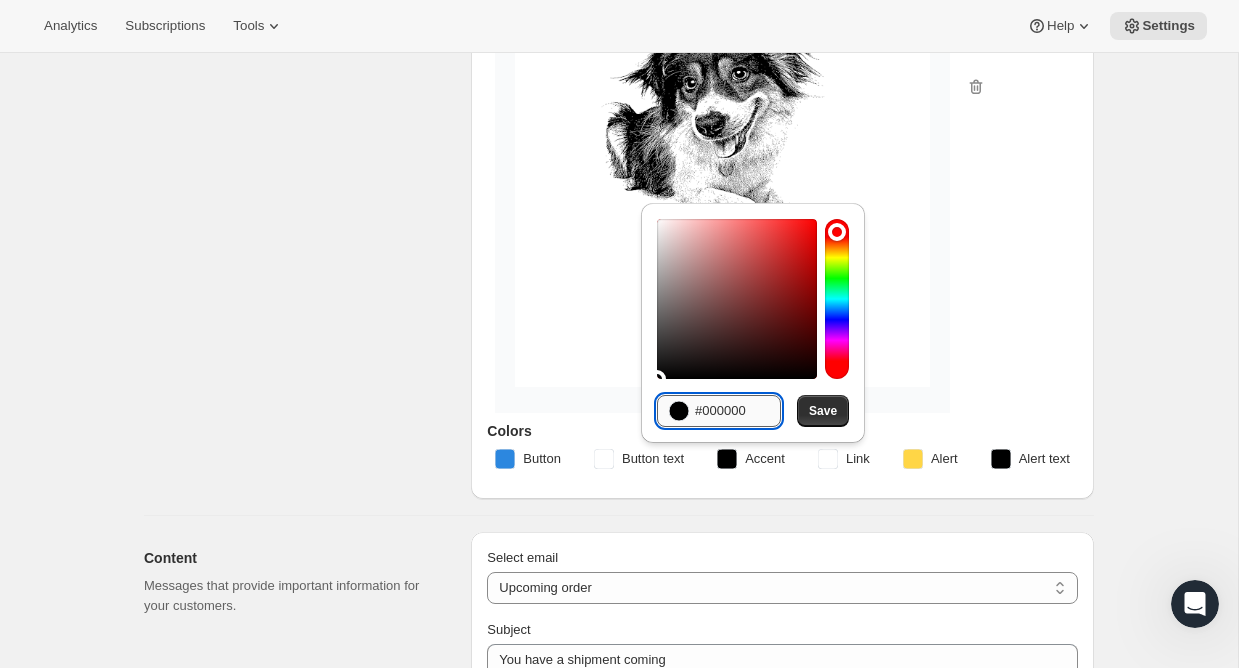 click on "#000000" at bounding box center [738, 411] 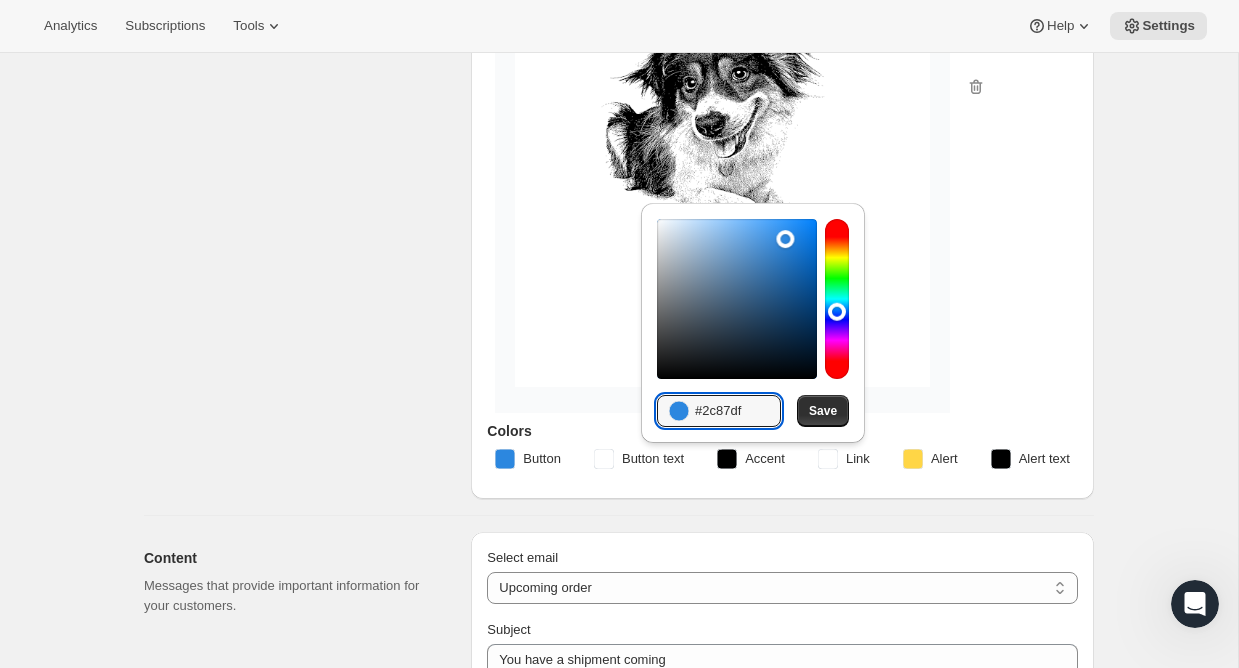 type on "#2c87df" 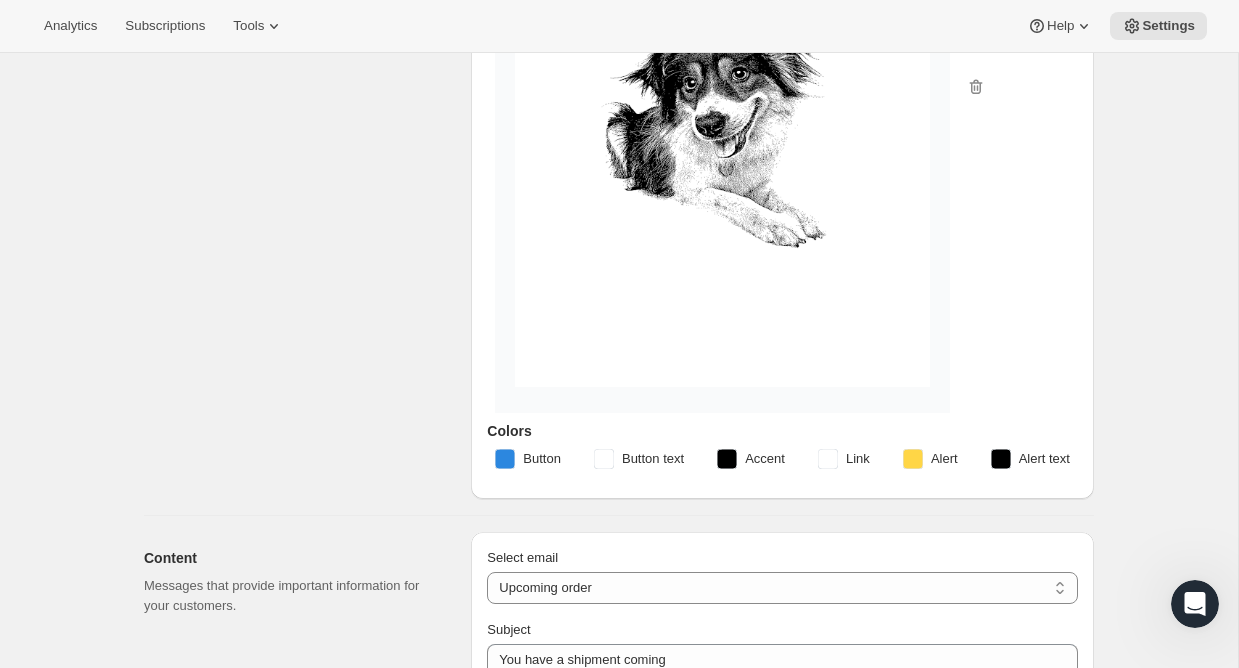 click on "Alert" at bounding box center [944, 459] 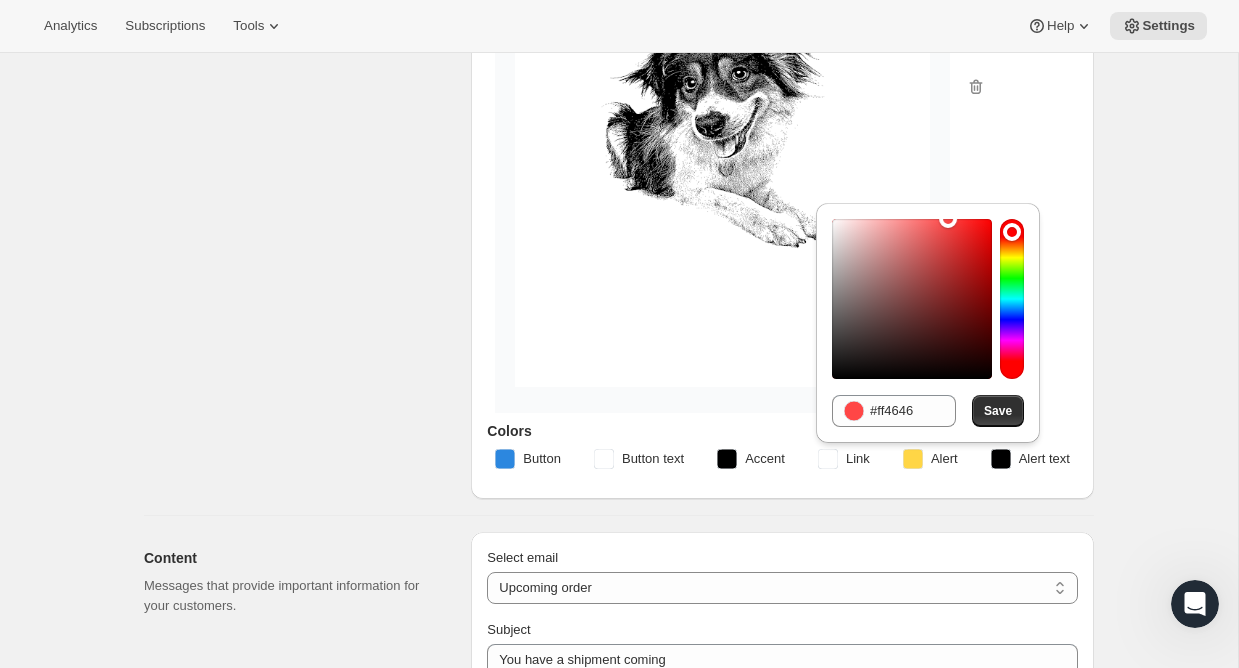 click on "Hexadecimal value #ff4646 Save" at bounding box center (928, 323) 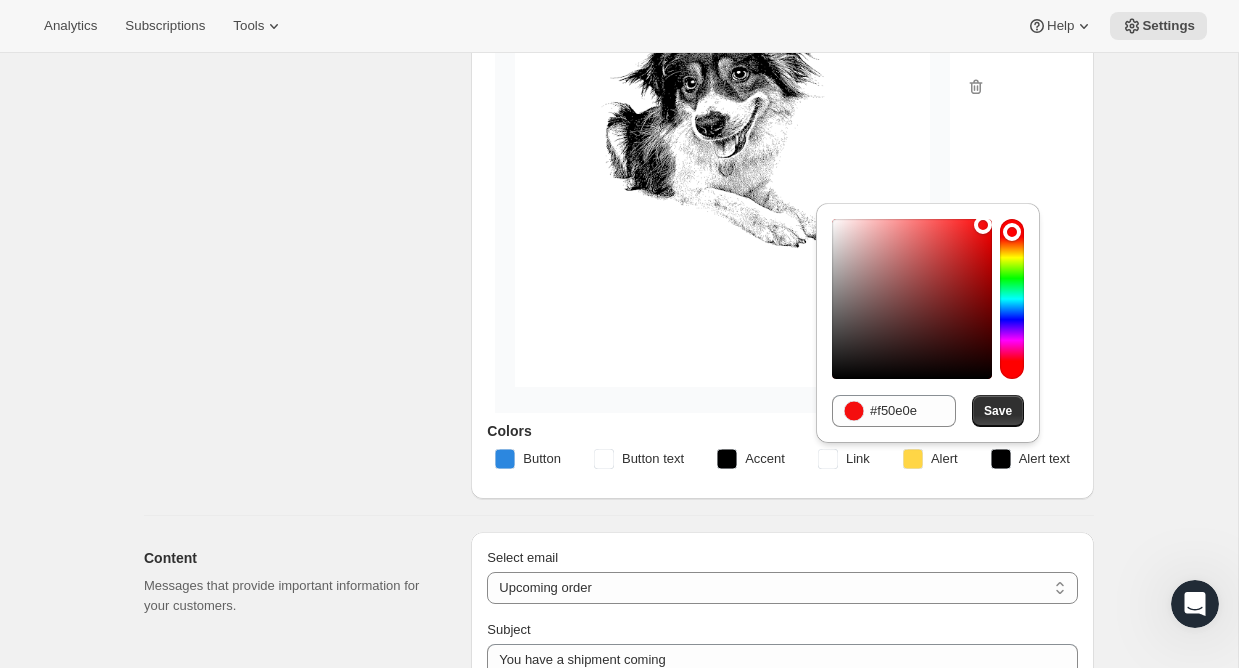 type on "#f50c0c" 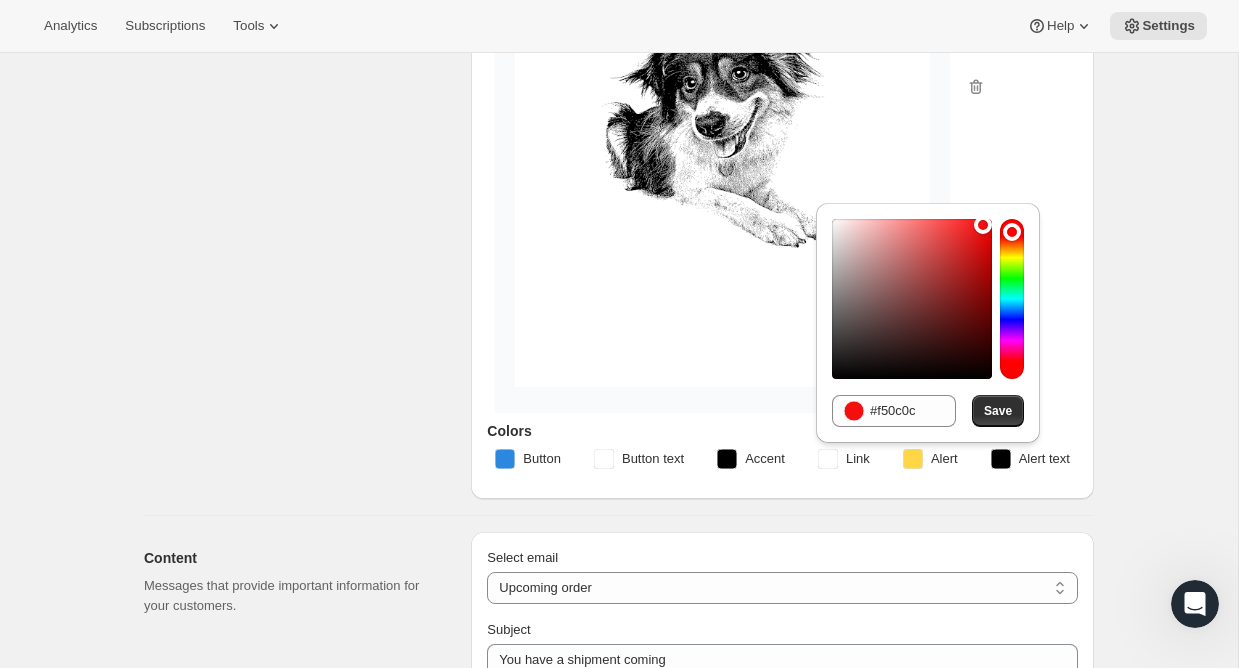 drag, startPoint x: 973, startPoint y: 229, endPoint x: 984, endPoint y: 225, distance: 11.7046995 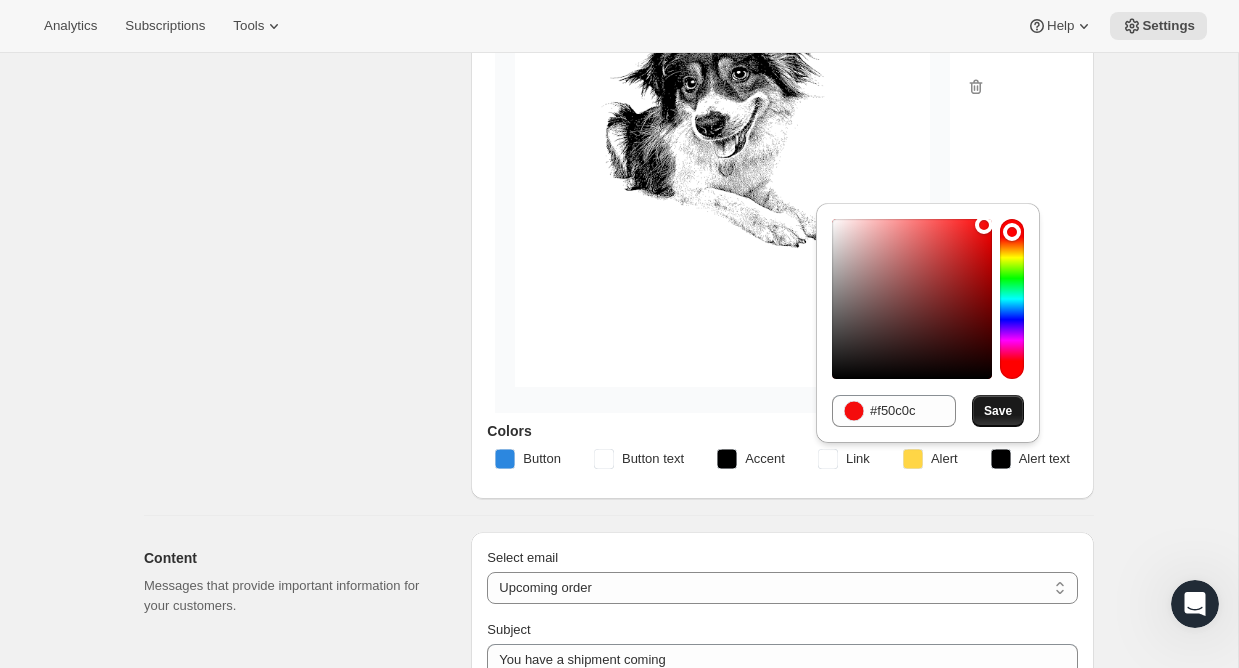 click on "Save" at bounding box center [998, 411] 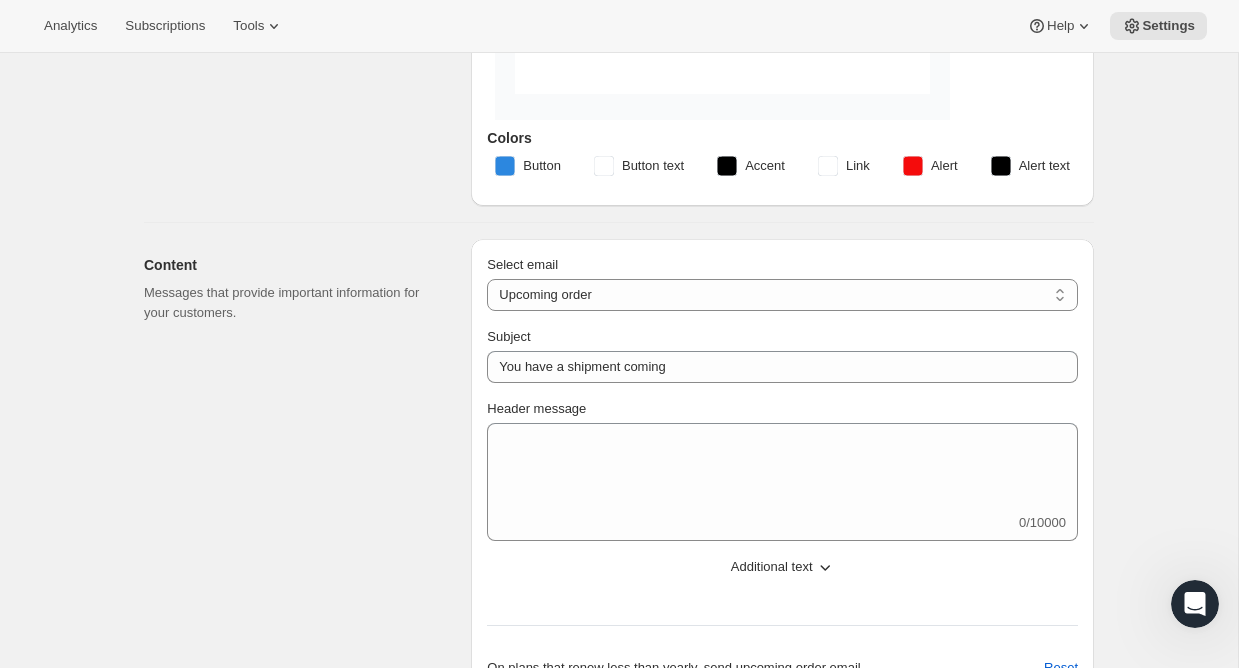 scroll, scrollTop: 707, scrollLeft: 0, axis: vertical 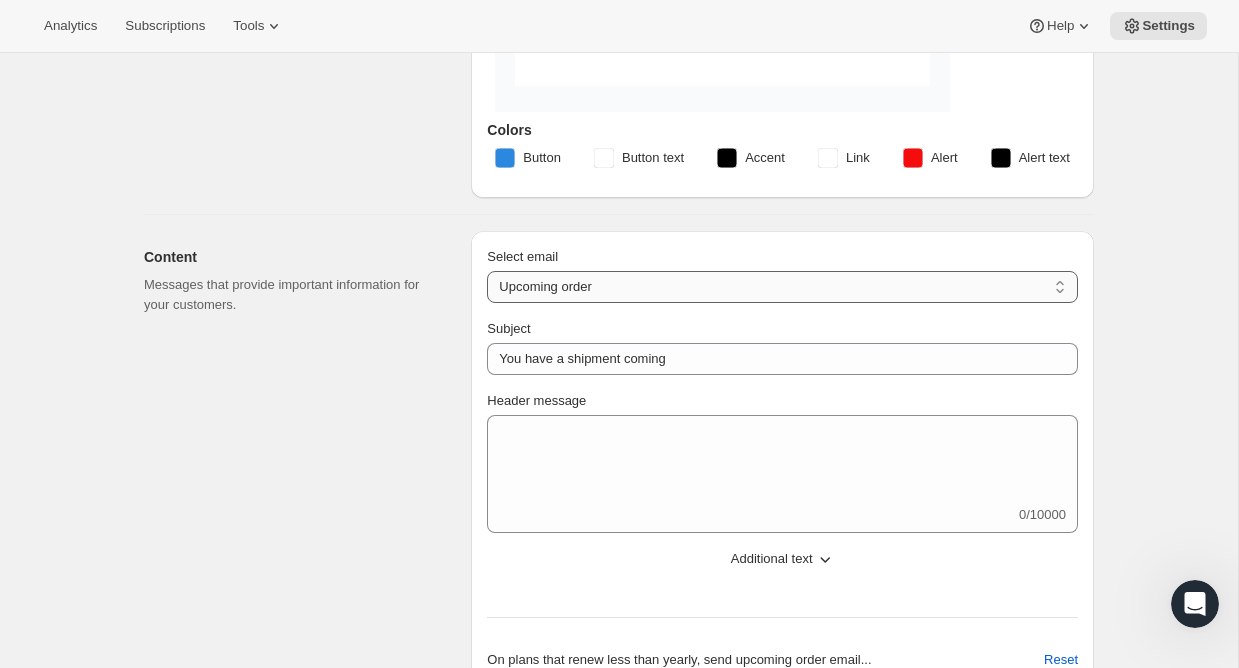 click on "New subscription Upcoming order Failed payment Delayed subscription (inventory sold-out) Subscription updated Subscription paused Subscription cancelled Subscription reactivated Gift message" at bounding box center (782, 287) 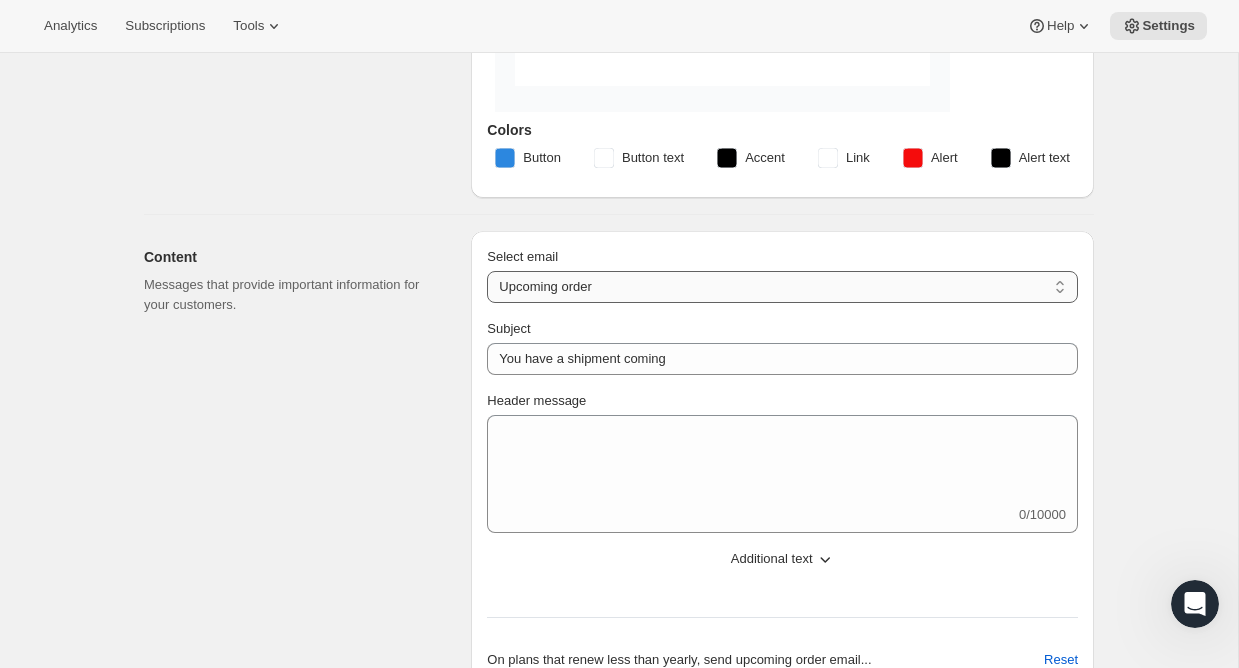 click on "New subscription Upcoming order Failed payment Delayed subscription (inventory sold-out) Subscription updated Subscription paused Subscription cancelled Subscription reactivated Gift message" at bounding box center [782, 287] 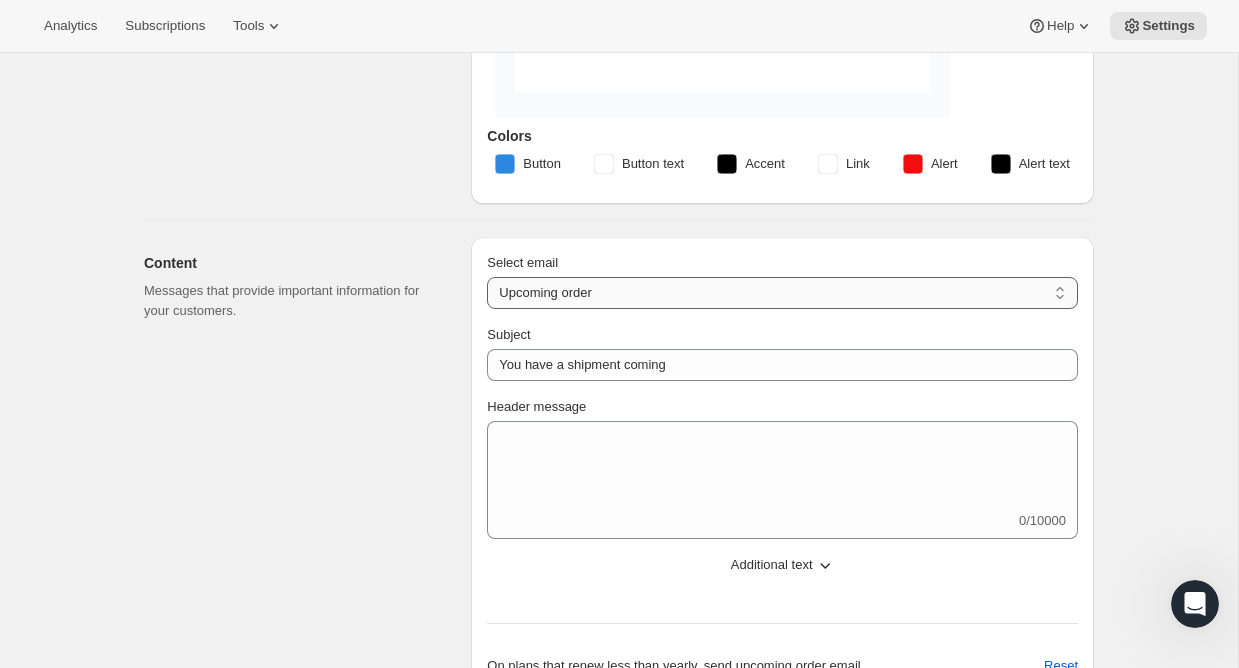 scroll, scrollTop: 724, scrollLeft: 0, axis: vertical 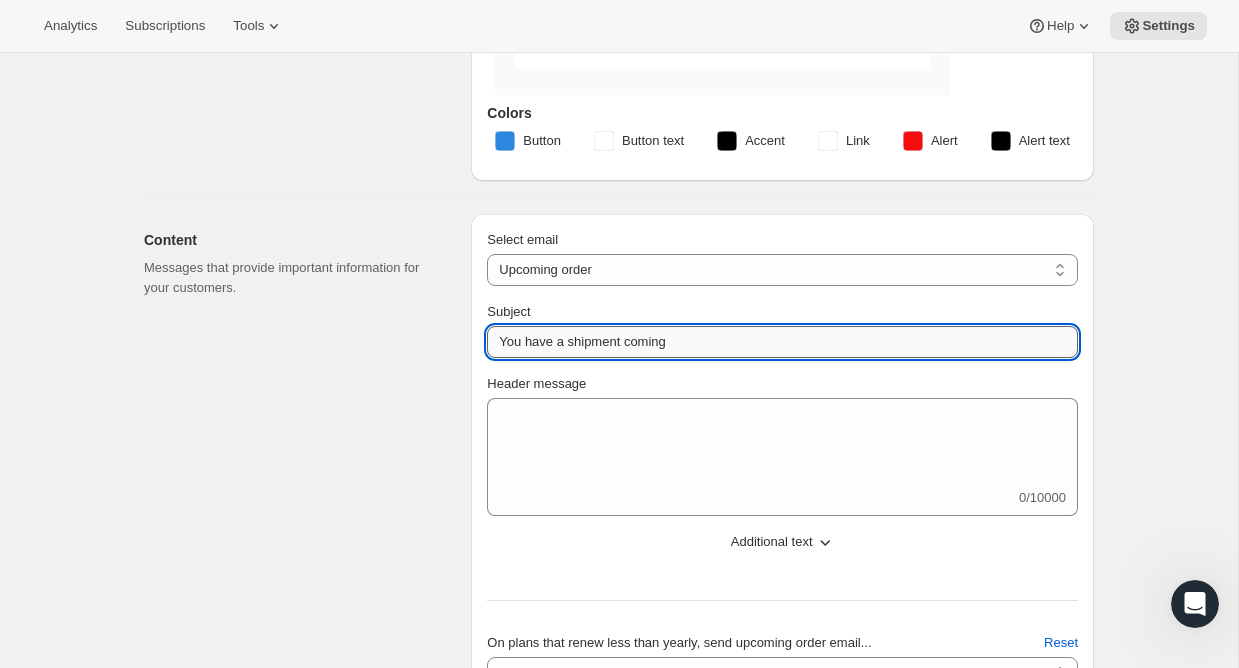 click on "You have a shipment coming" at bounding box center [782, 342] 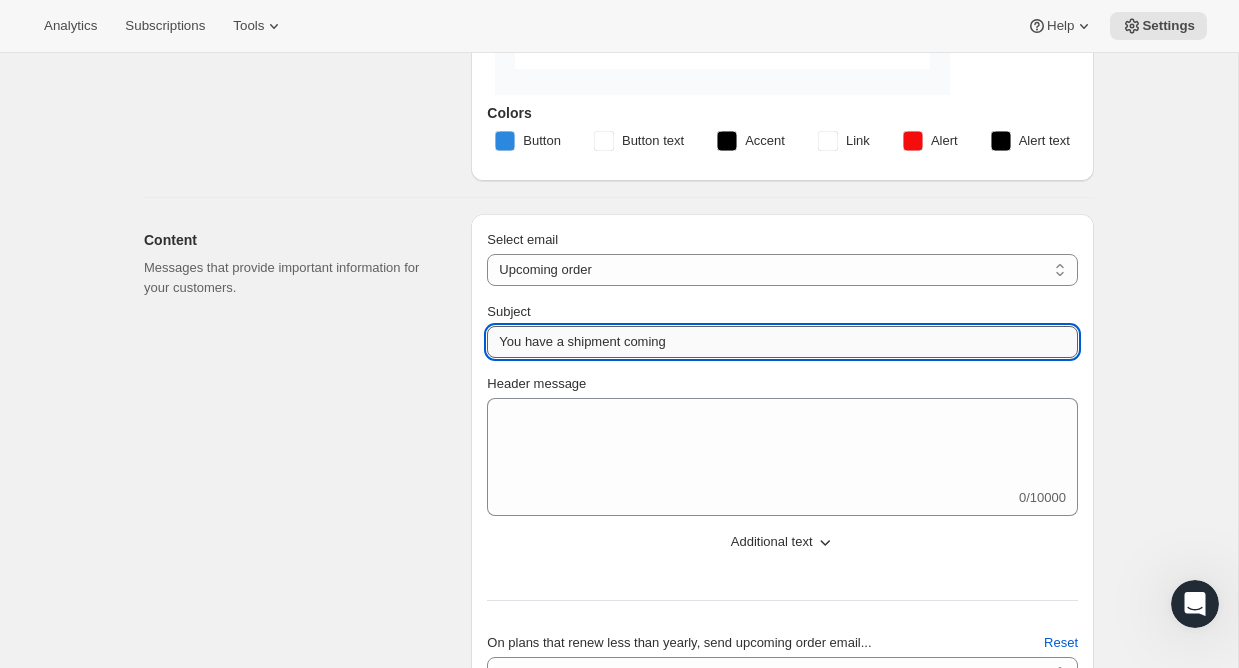 click on "You have a shipment coming" at bounding box center [782, 342] 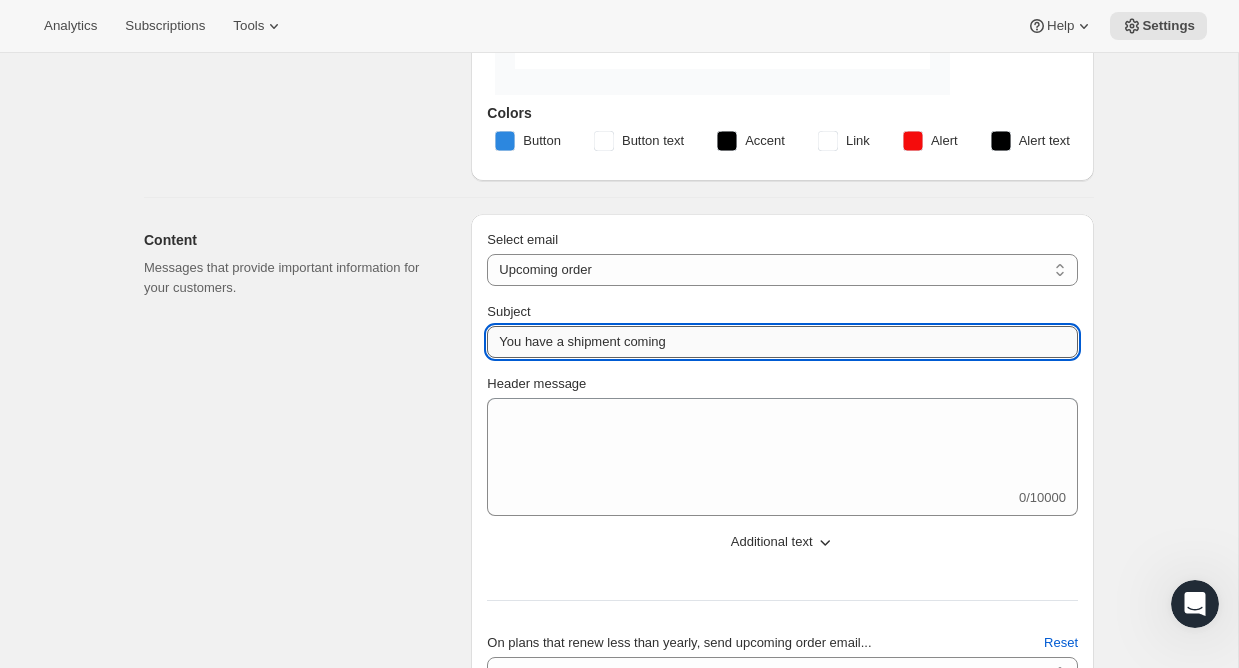 click on "You have a shipment coming" at bounding box center [782, 342] 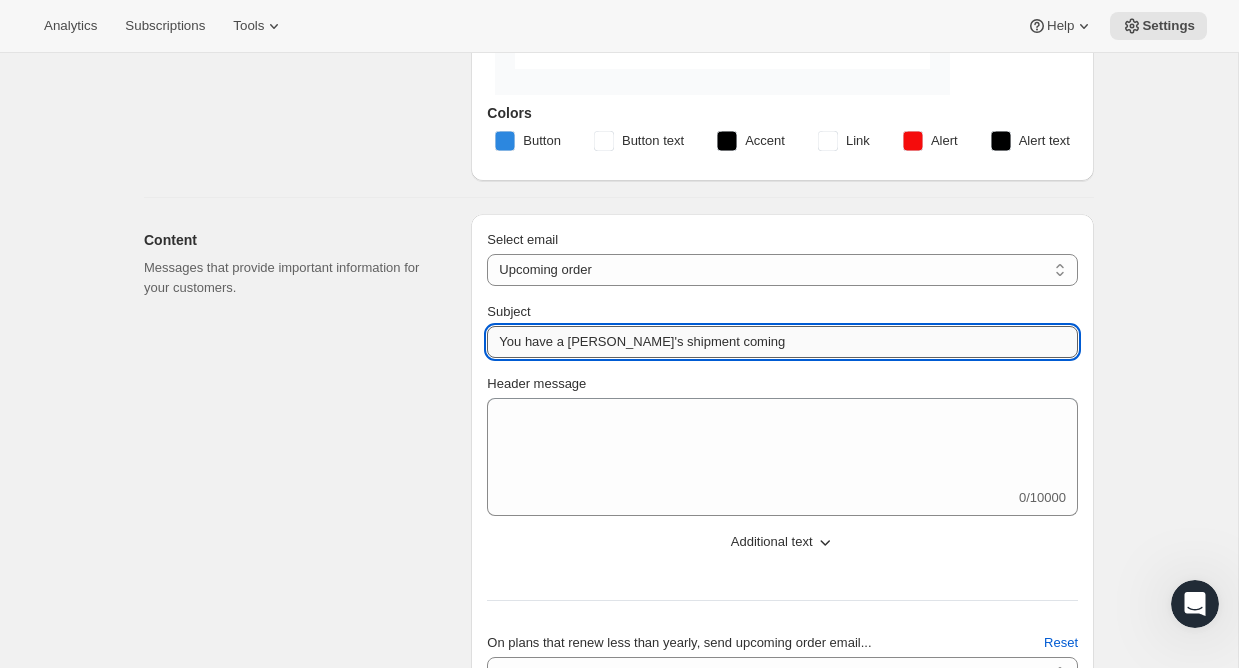 click on "You have a [PERSON_NAME]'s shipment coming" at bounding box center (782, 342) 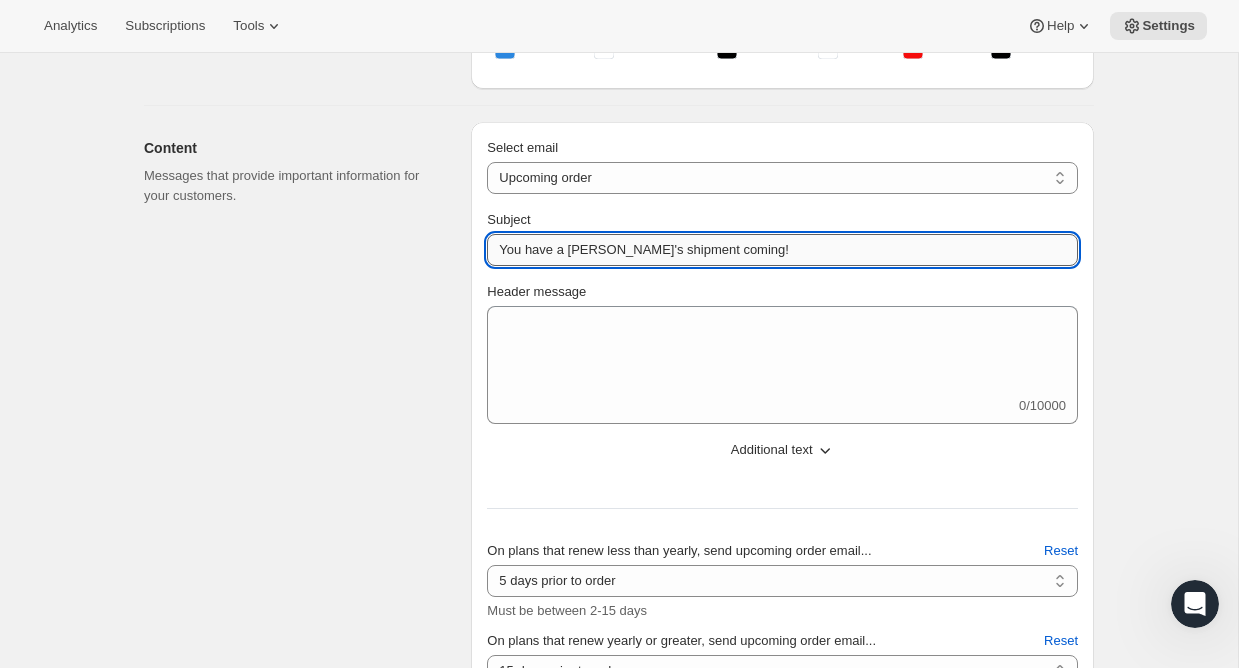 scroll, scrollTop: 818, scrollLeft: 0, axis: vertical 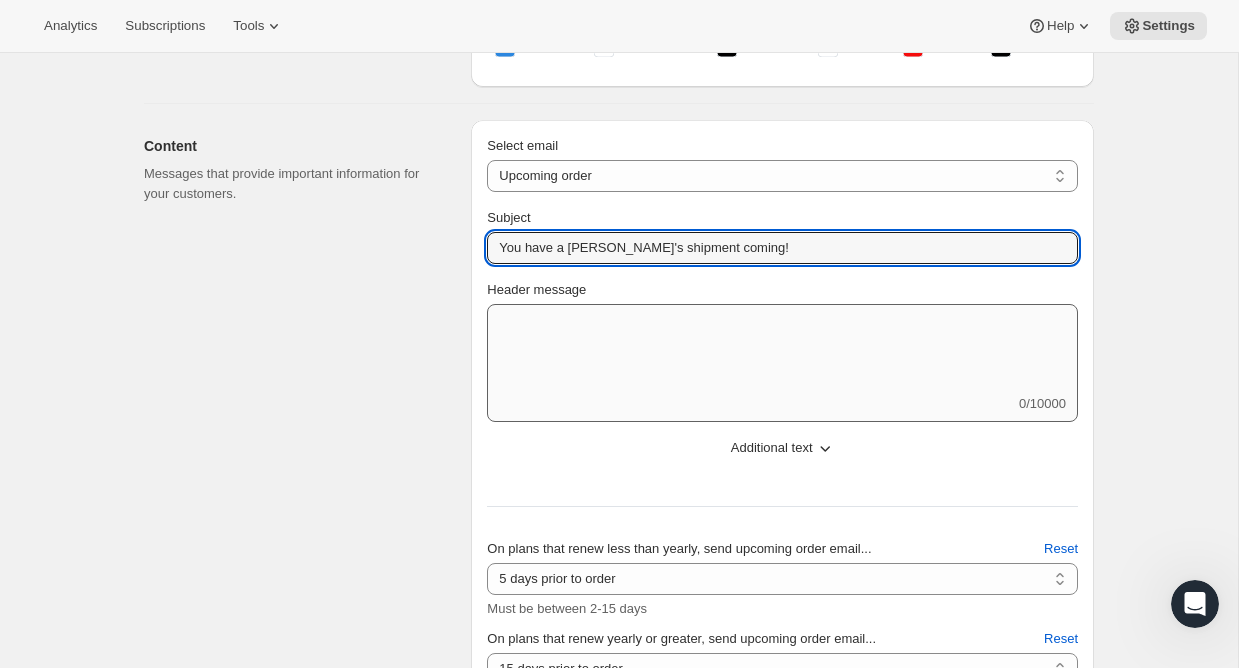 type on "You have a [PERSON_NAME]'s shipment coming!" 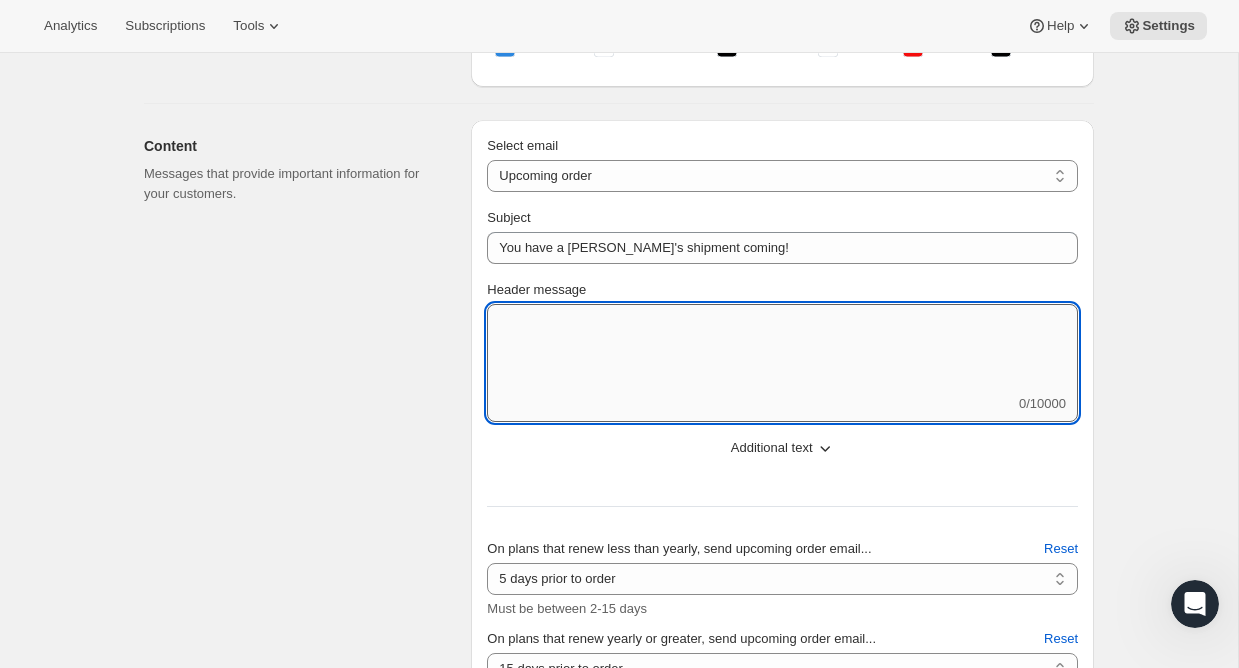click on "Header message" at bounding box center (782, 349) 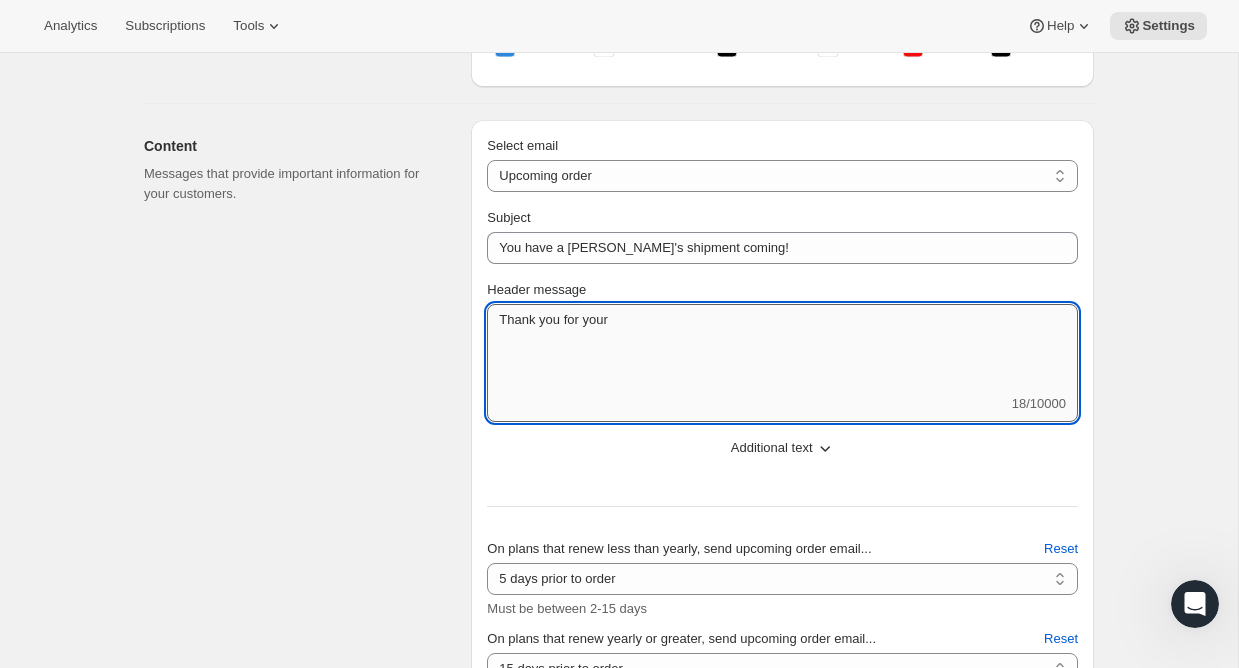 click on "Thank you for your" at bounding box center [782, 349] 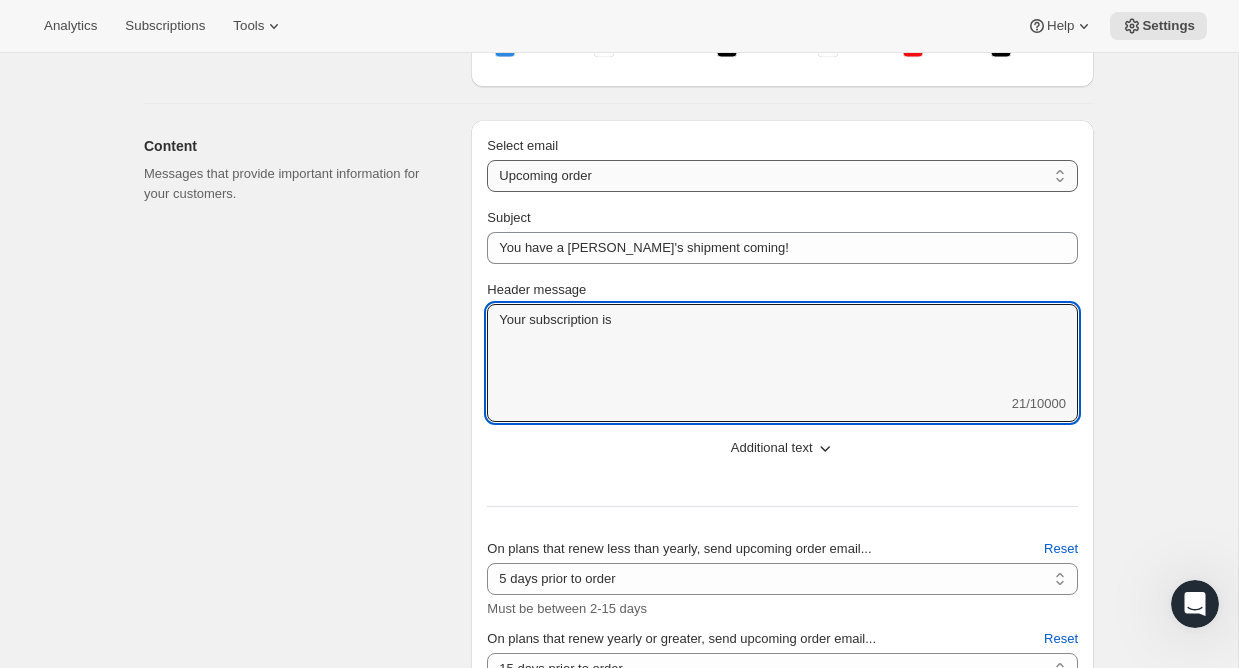 click on "New subscription Upcoming order Failed payment Delayed subscription (inventory sold-out) Subscription updated Subscription paused Subscription cancelled Subscription reactivated Gift message" at bounding box center [782, 176] 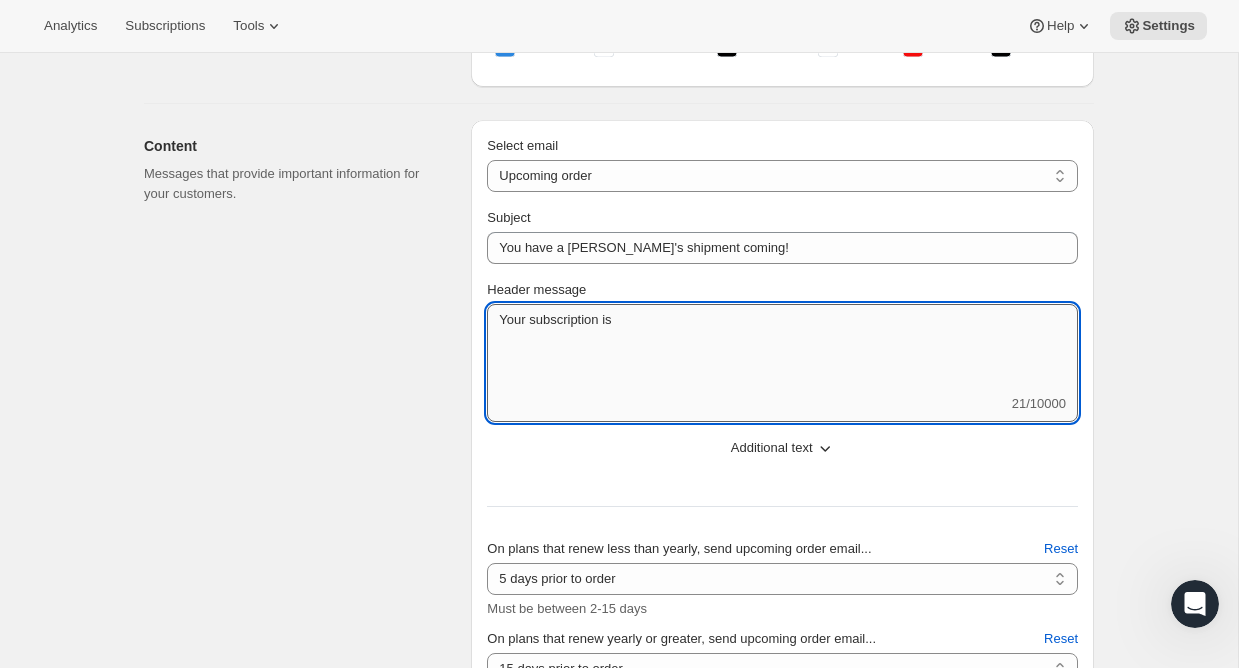 click on "Your subscription is" at bounding box center [782, 349] 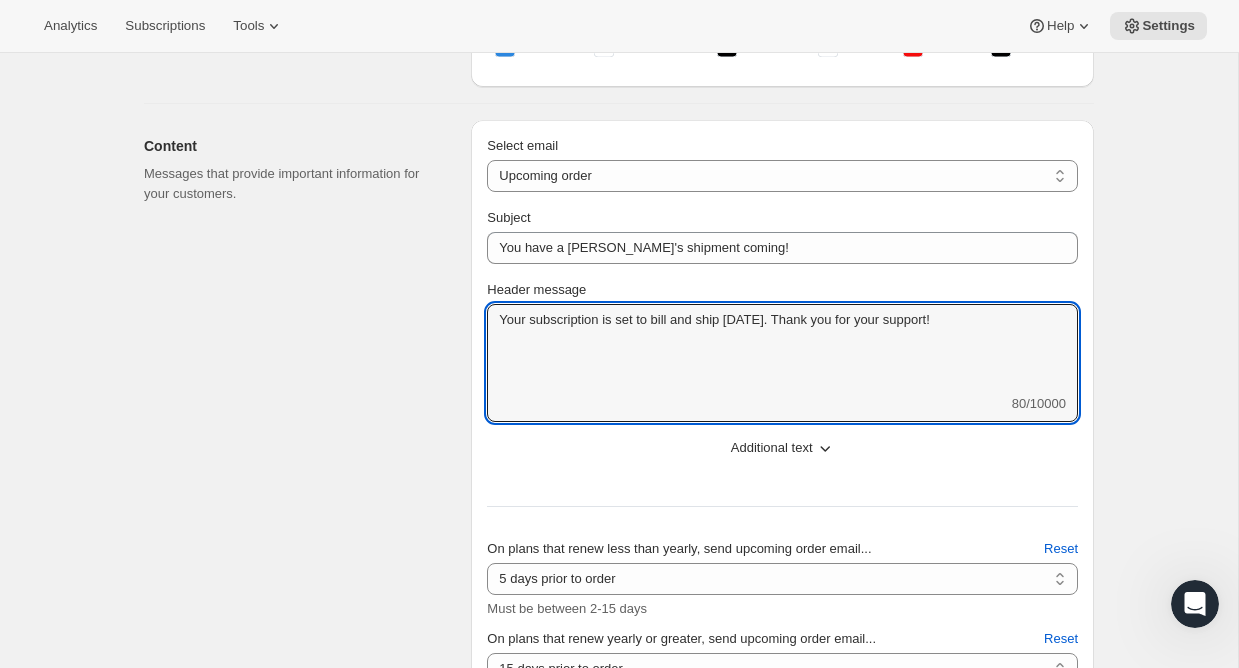 type on "Your subscription is set to bill and ship [DATE]. Thank you for your support!" 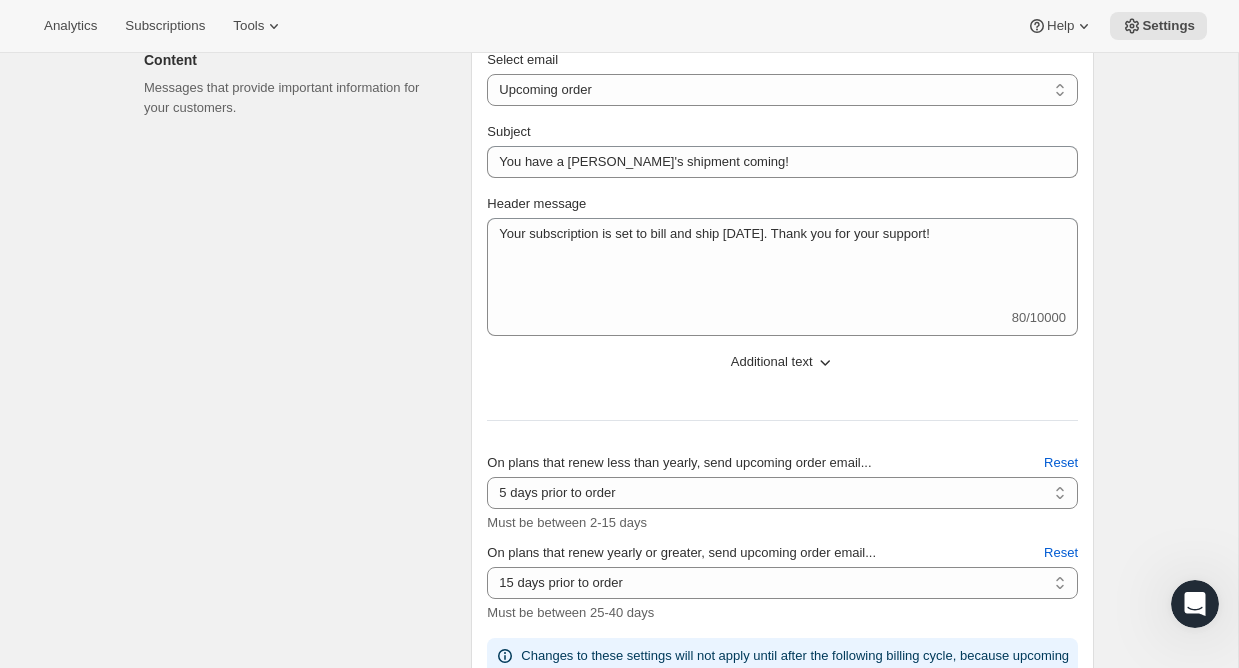 scroll, scrollTop: 908, scrollLeft: 0, axis: vertical 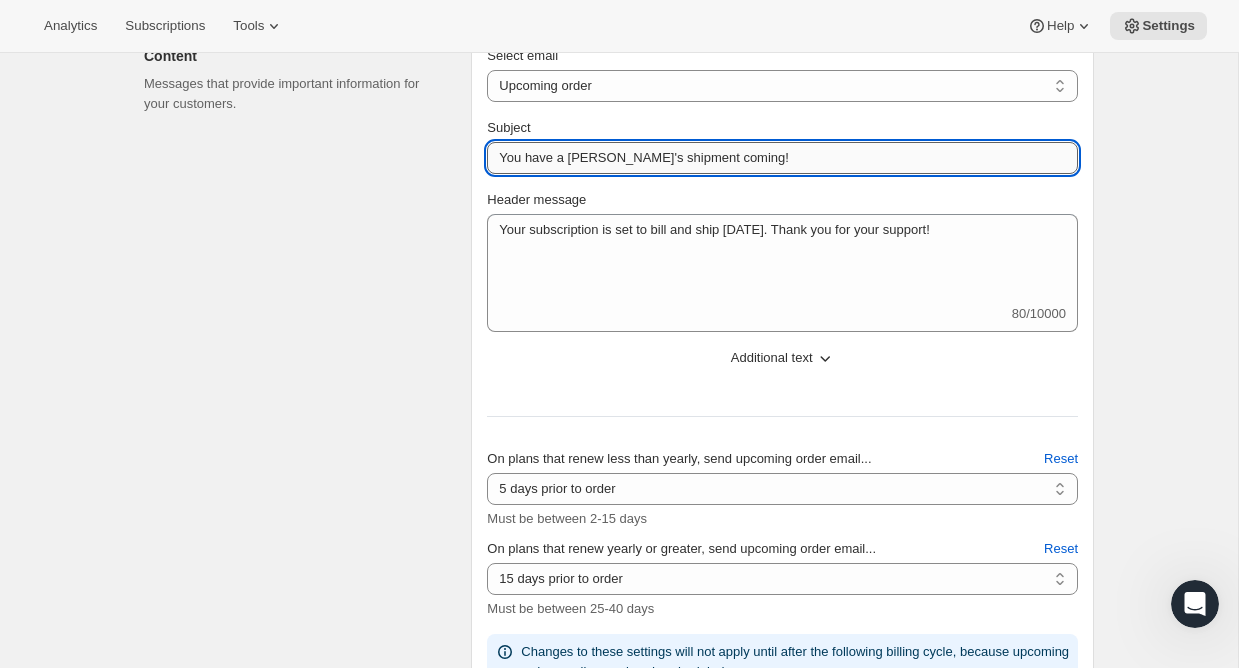 click on "You have a [PERSON_NAME]'s shipment coming!" at bounding box center [782, 158] 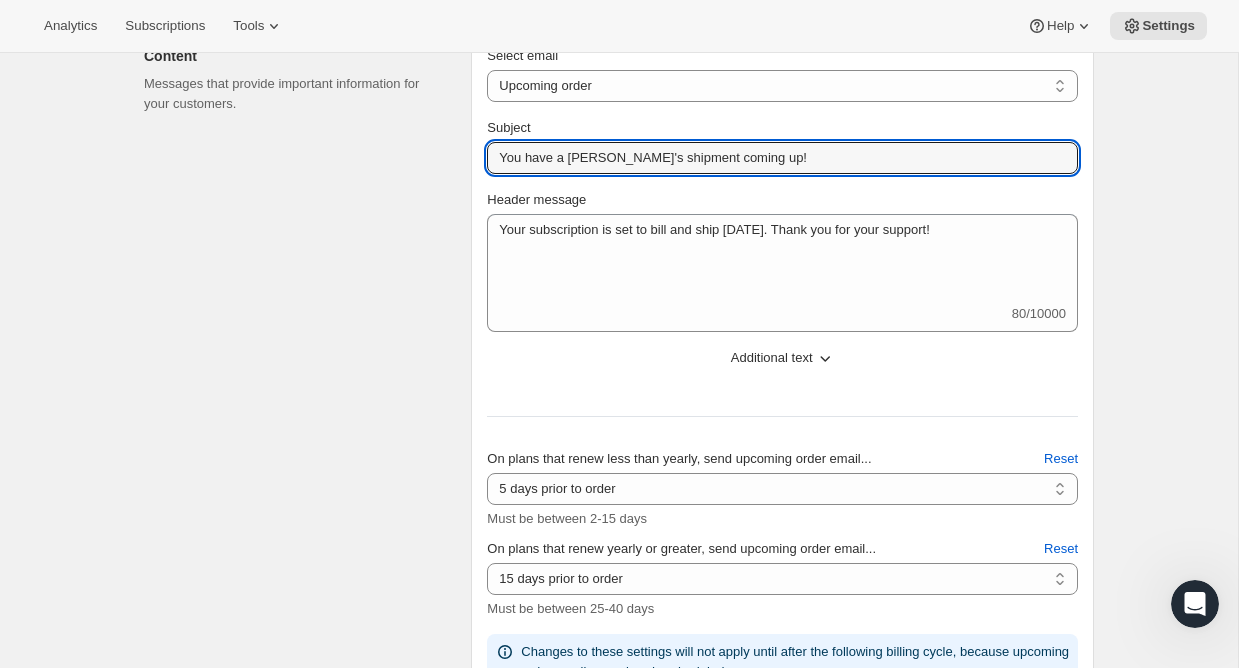 type on "You have a [PERSON_NAME]'s shipment coming up!" 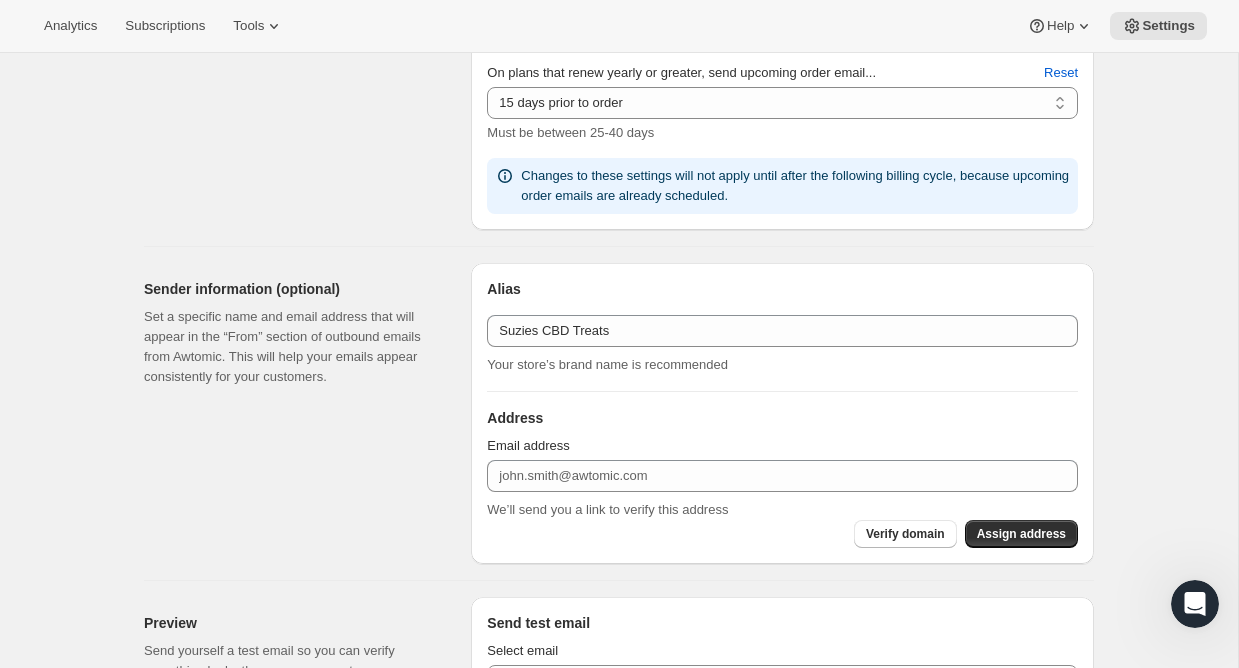 scroll, scrollTop: 1386, scrollLeft: 0, axis: vertical 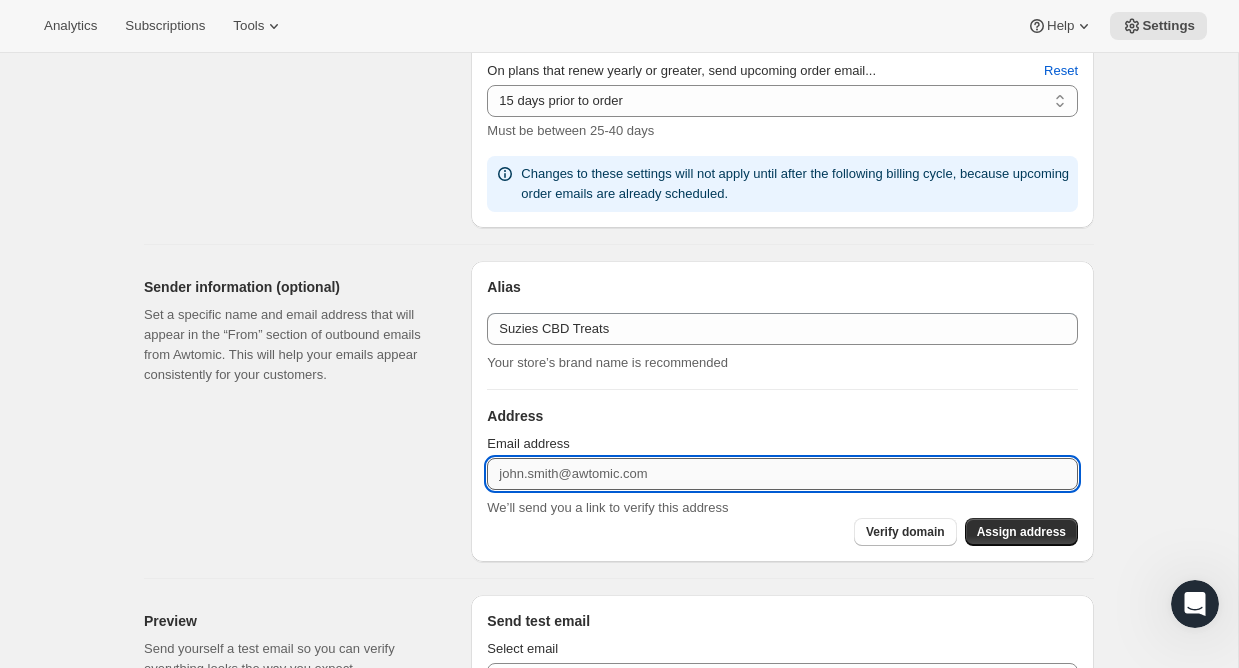 click on "Email address" at bounding box center [782, 474] 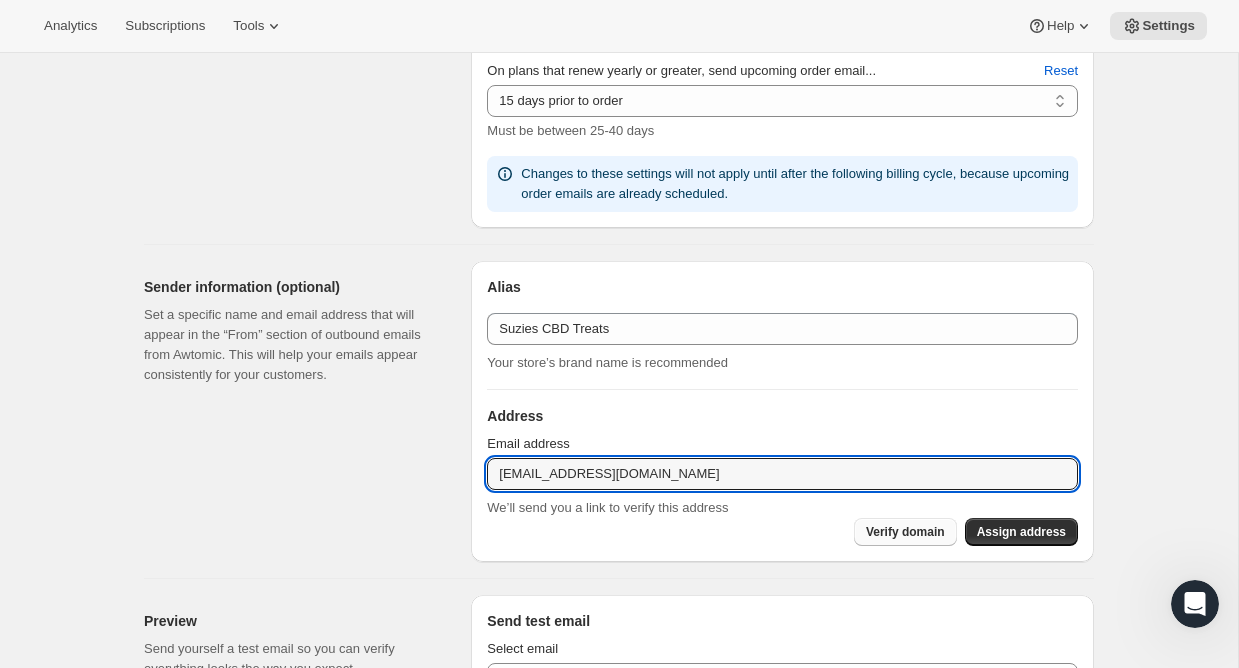 type on "[EMAIL_ADDRESS][DOMAIN_NAME]" 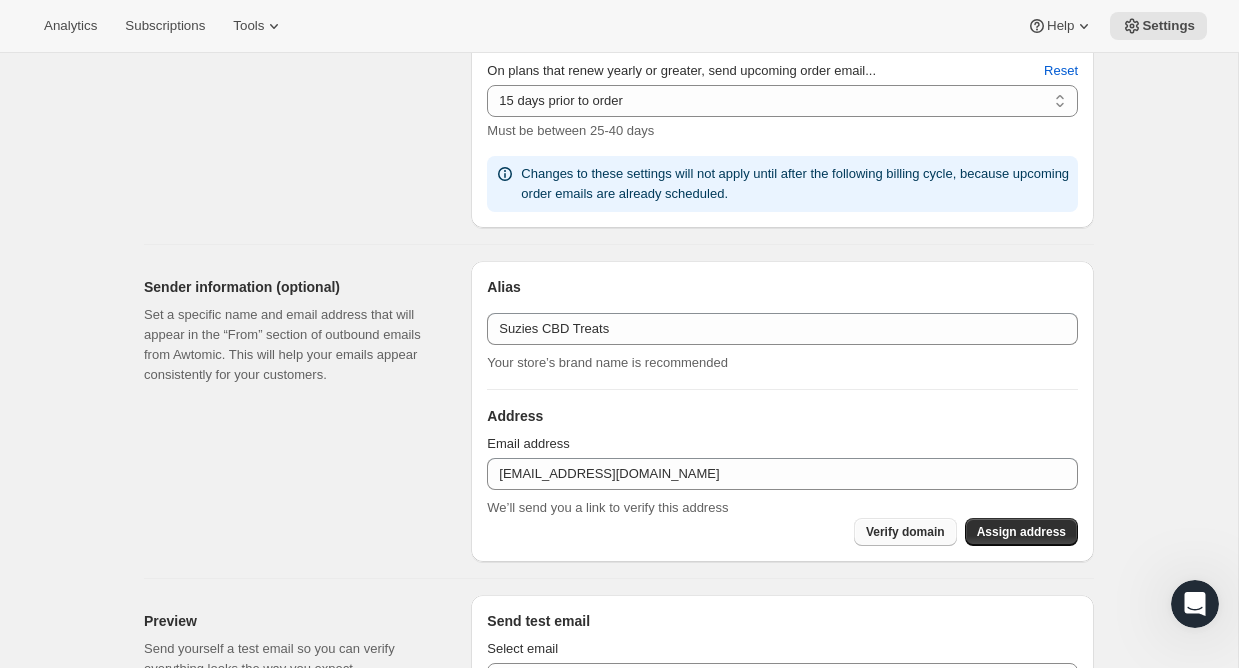 click on "Verify domain" at bounding box center (905, 532) 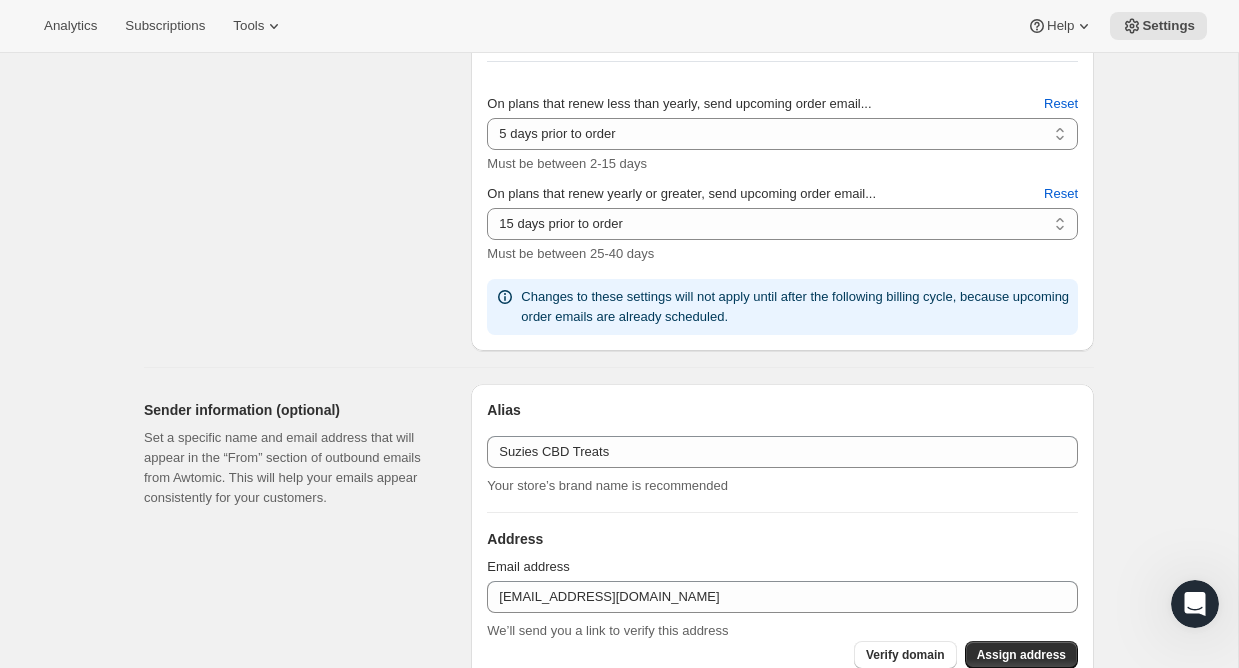 scroll, scrollTop: 1244, scrollLeft: 0, axis: vertical 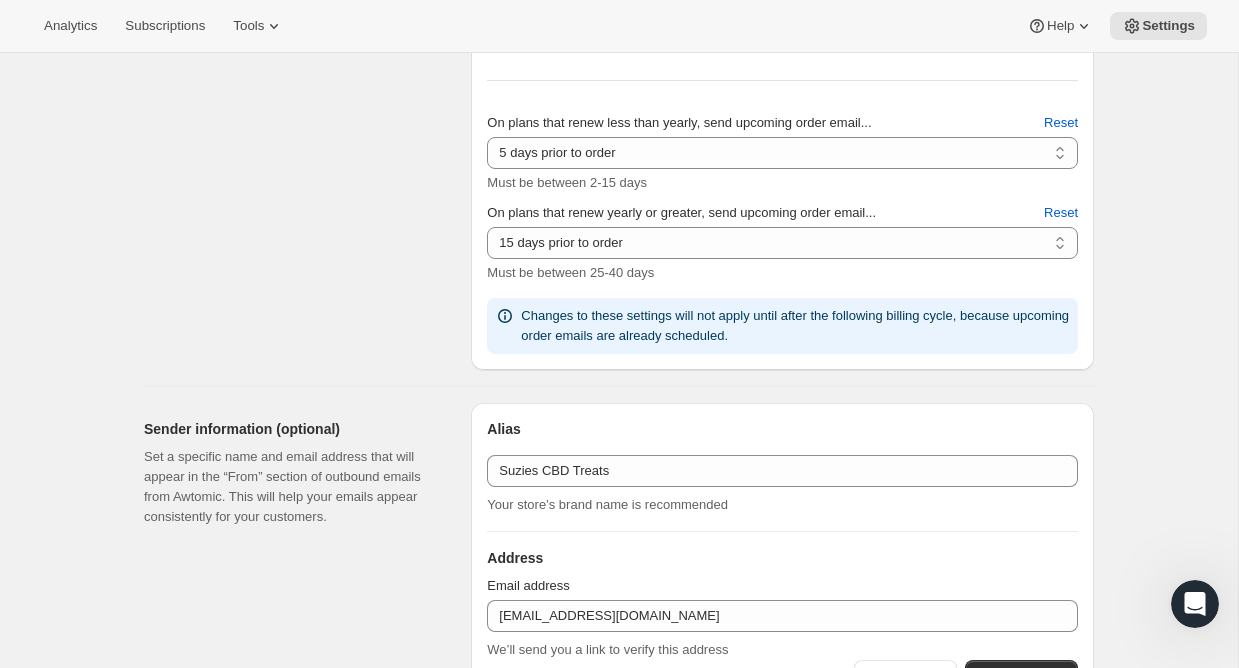 click on "On plans that renew yearly or greater, send upcoming order email..." at bounding box center (681, 212) 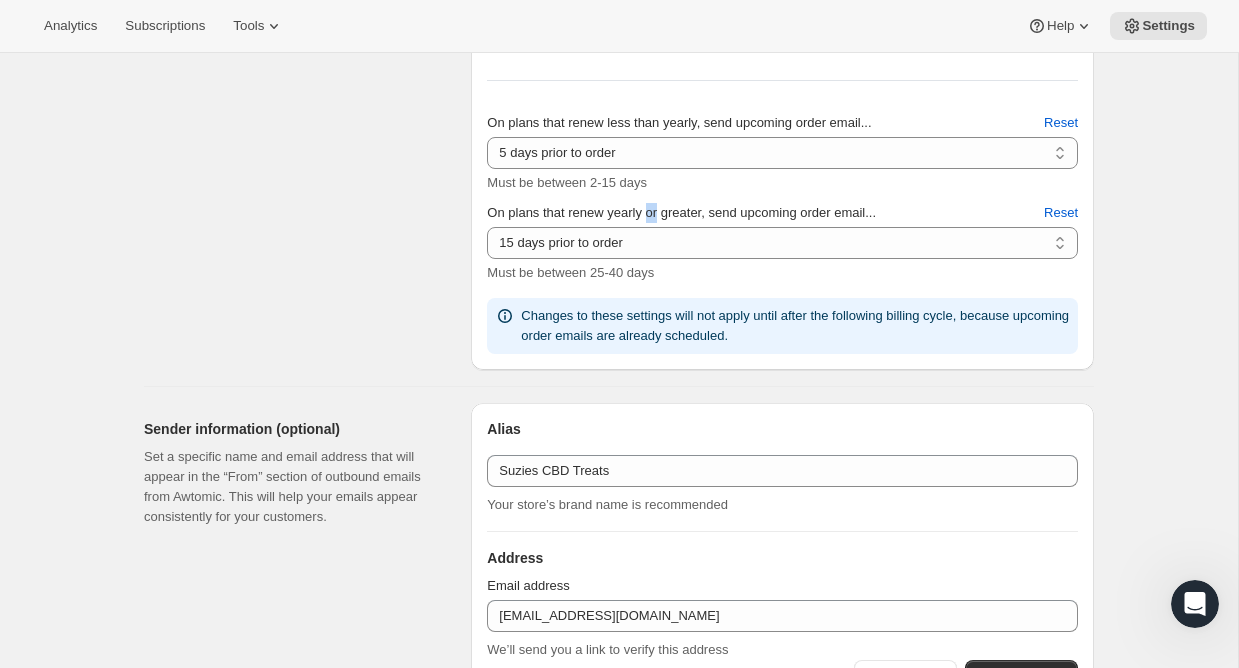 click on "On plans that renew yearly or greater, send upcoming order email..." at bounding box center [681, 212] 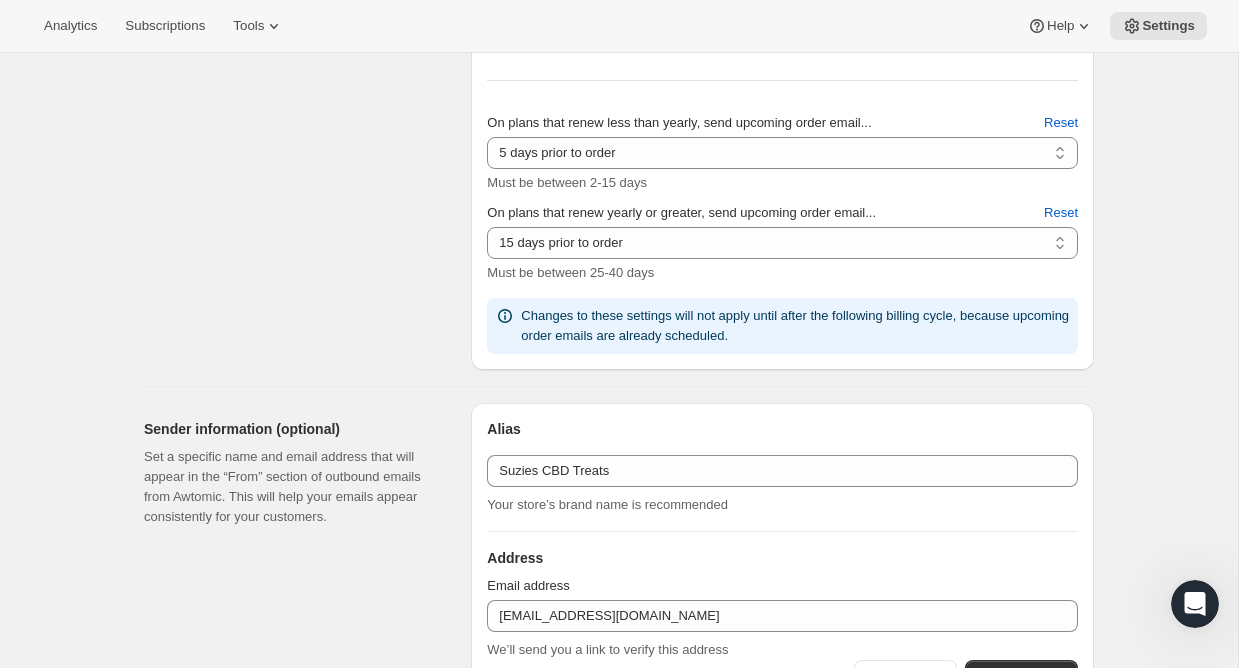 click on "On plans that renew yearly or greater, send upcoming order email..." at bounding box center [681, 212] 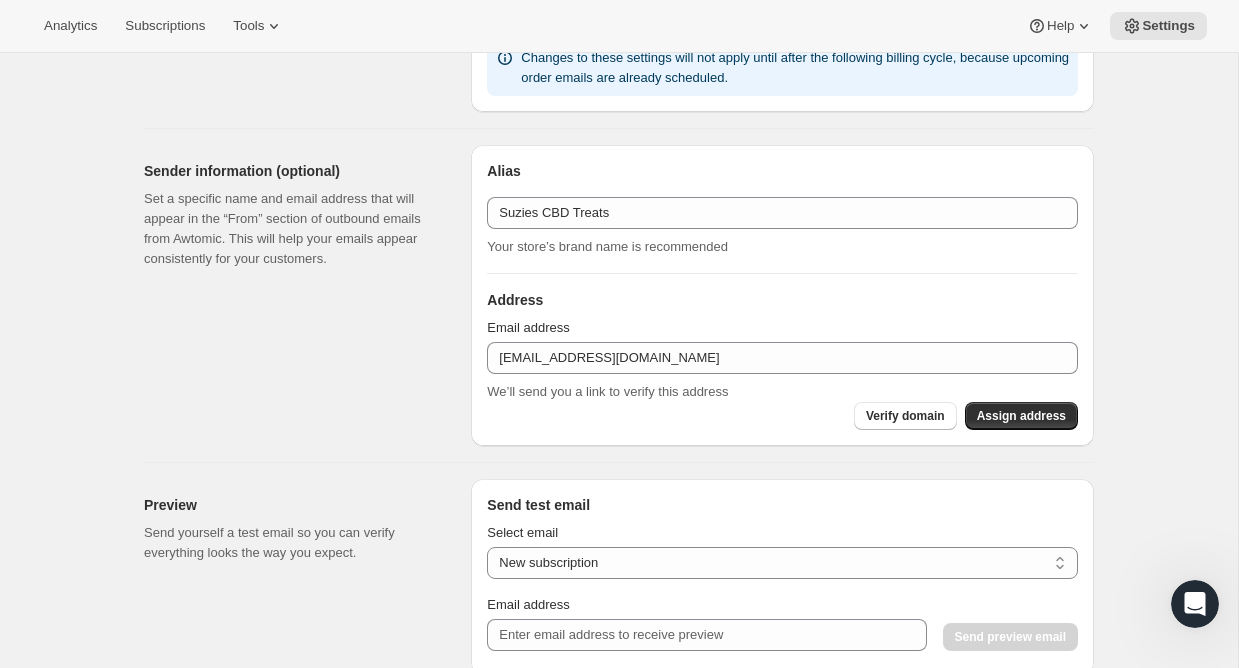 scroll, scrollTop: 1523, scrollLeft: 0, axis: vertical 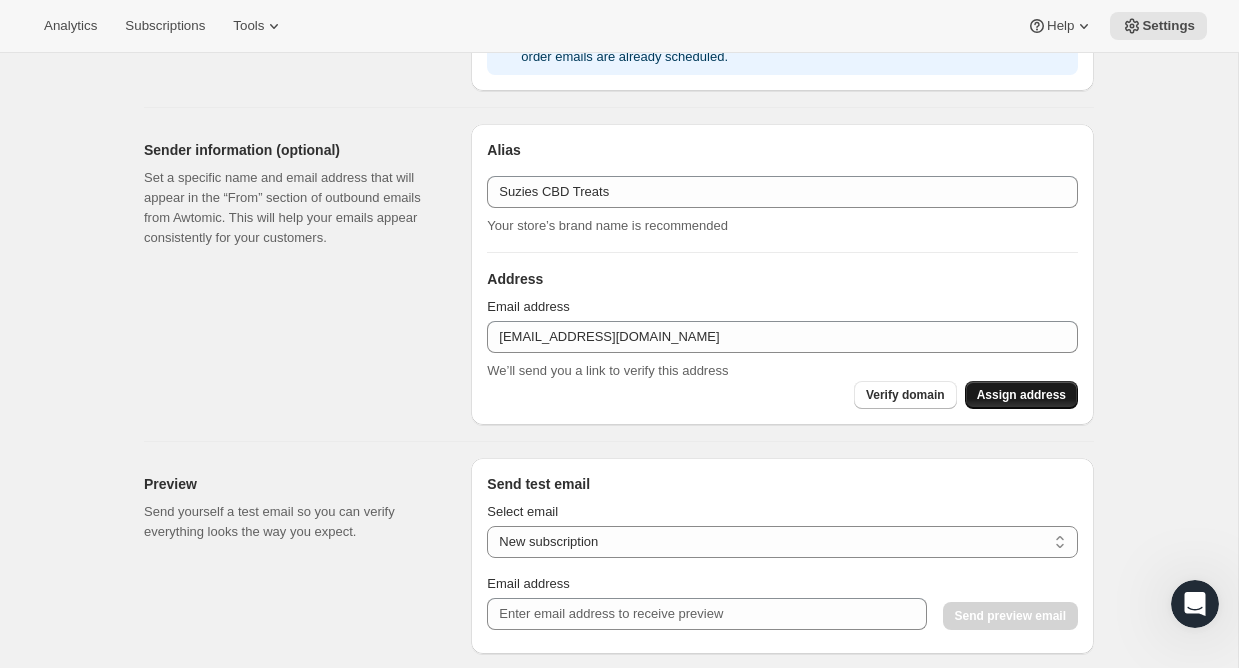 click on "Assign address" at bounding box center [1021, 395] 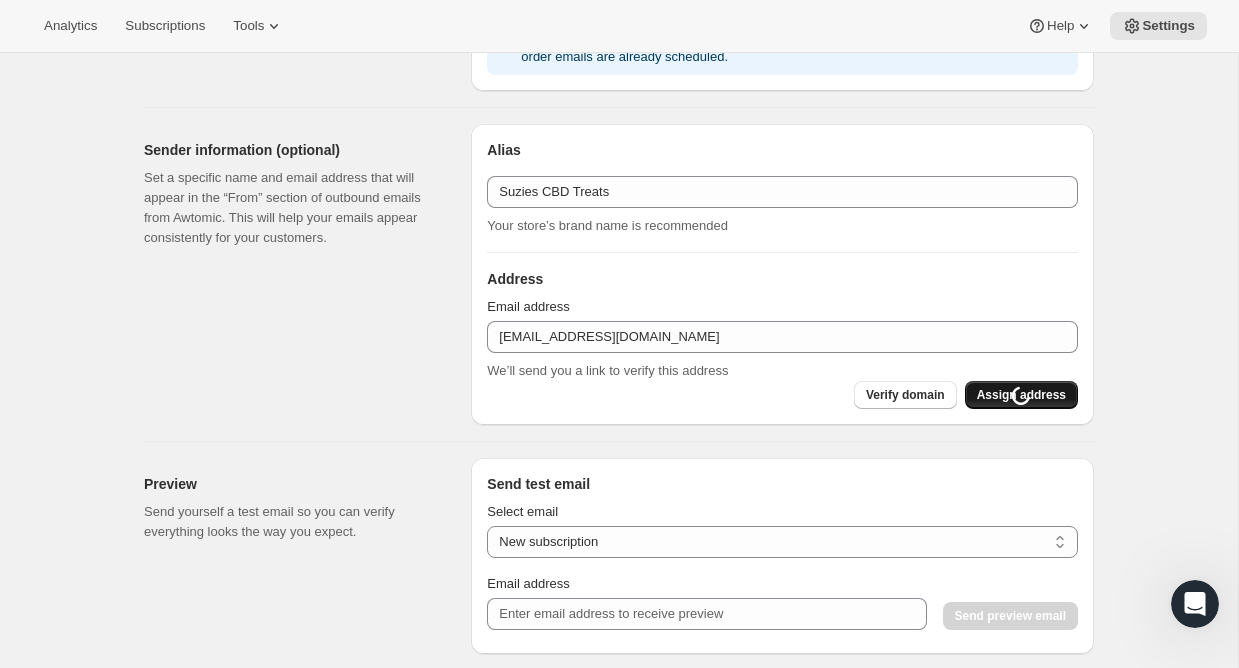type on "You have a shipment coming" 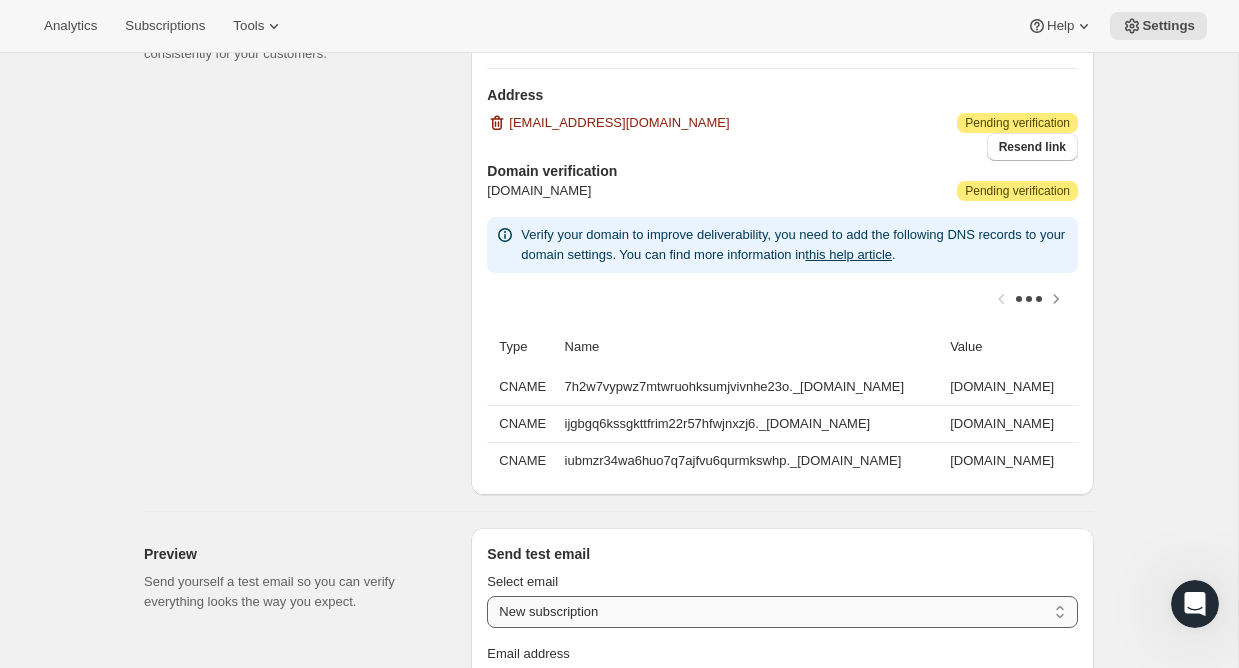 scroll, scrollTop: 1708, scrollLeft: 0, axis: vertical 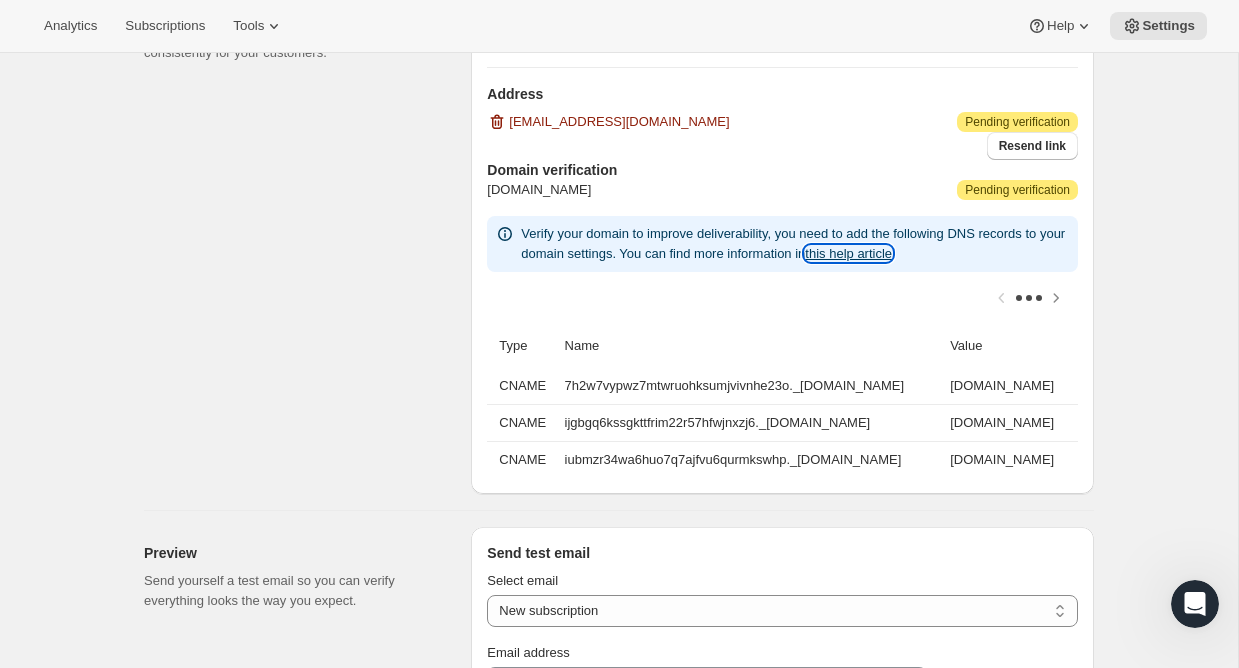click on "this help article" at bounding box center (848, 253) 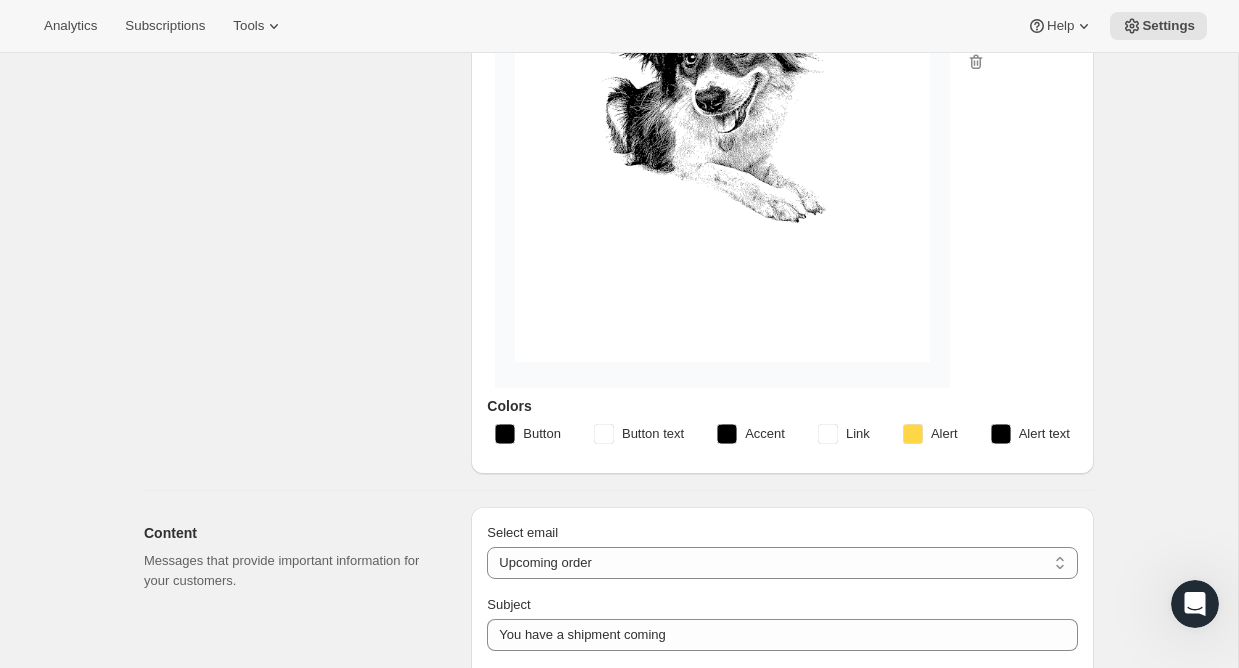 scroll, scrollTop: 435, scrollLeft: 0, axis: vertical 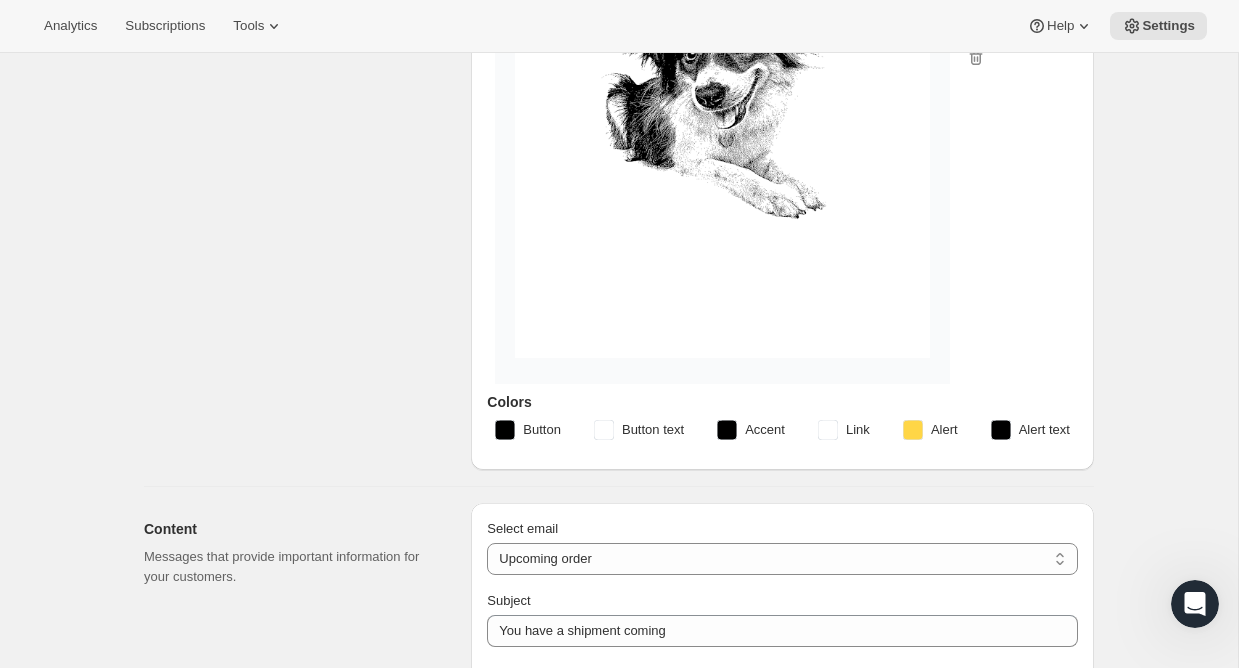 click 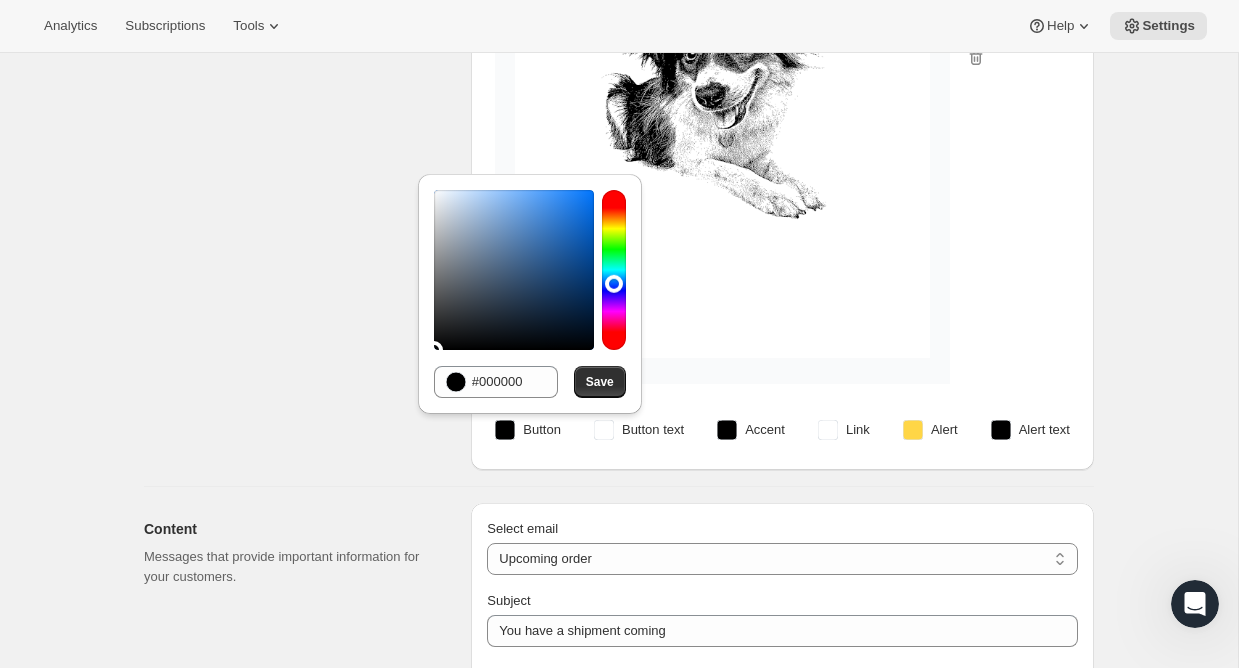 click at bounding box center [614, 270] 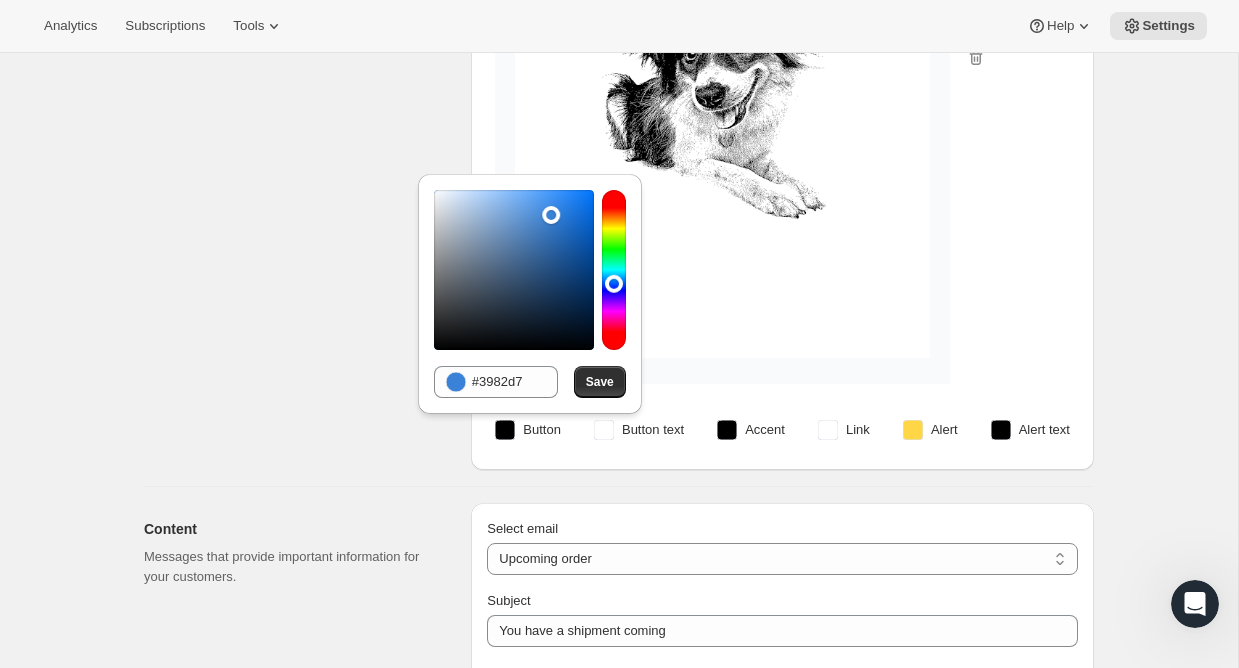 click at bounding box center [514, 270] 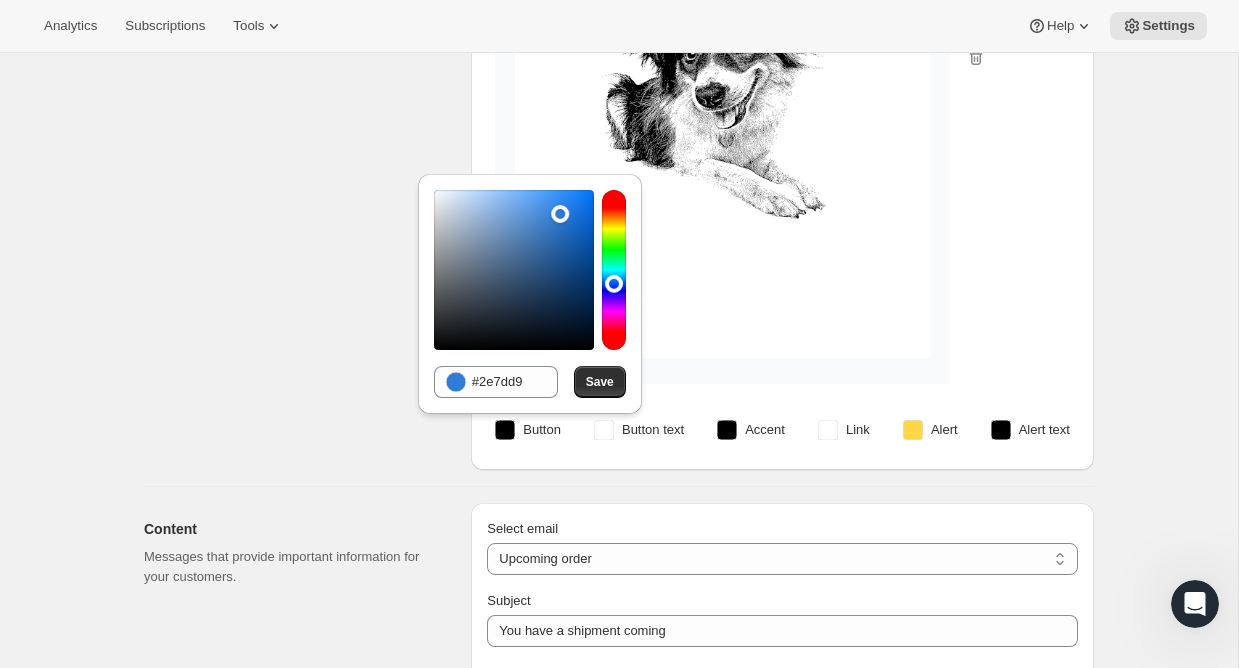 click at bounding box center (514, 270) 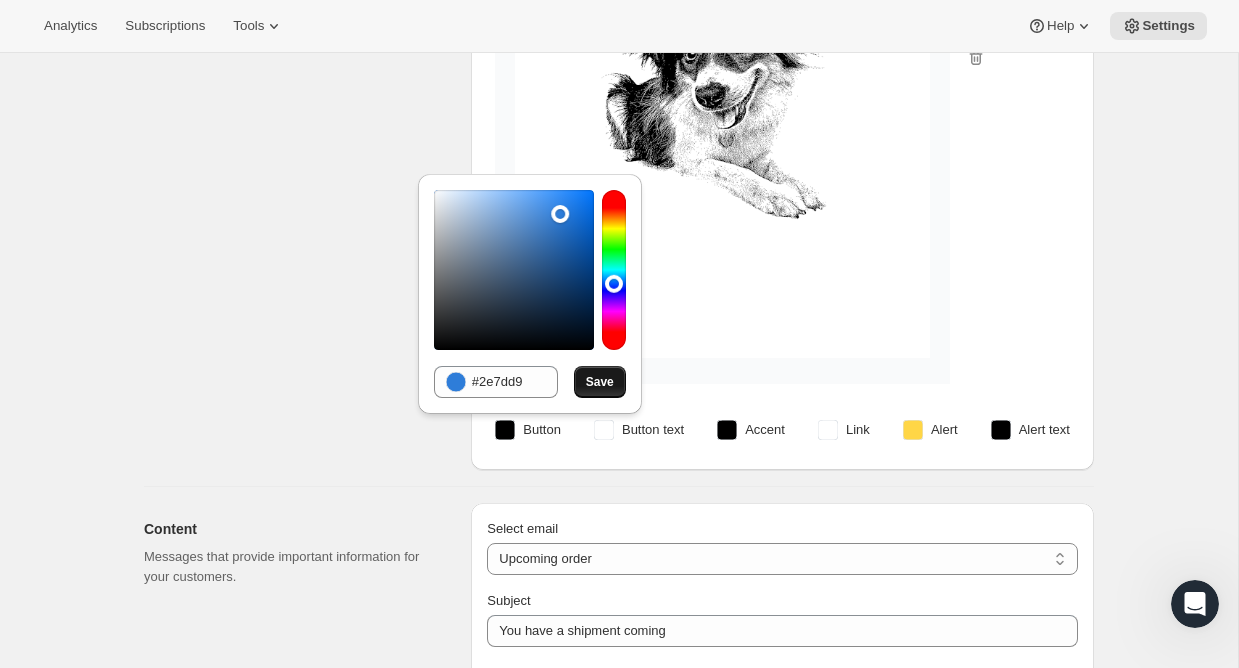 click on "Save" at bounding box center (600, 382) 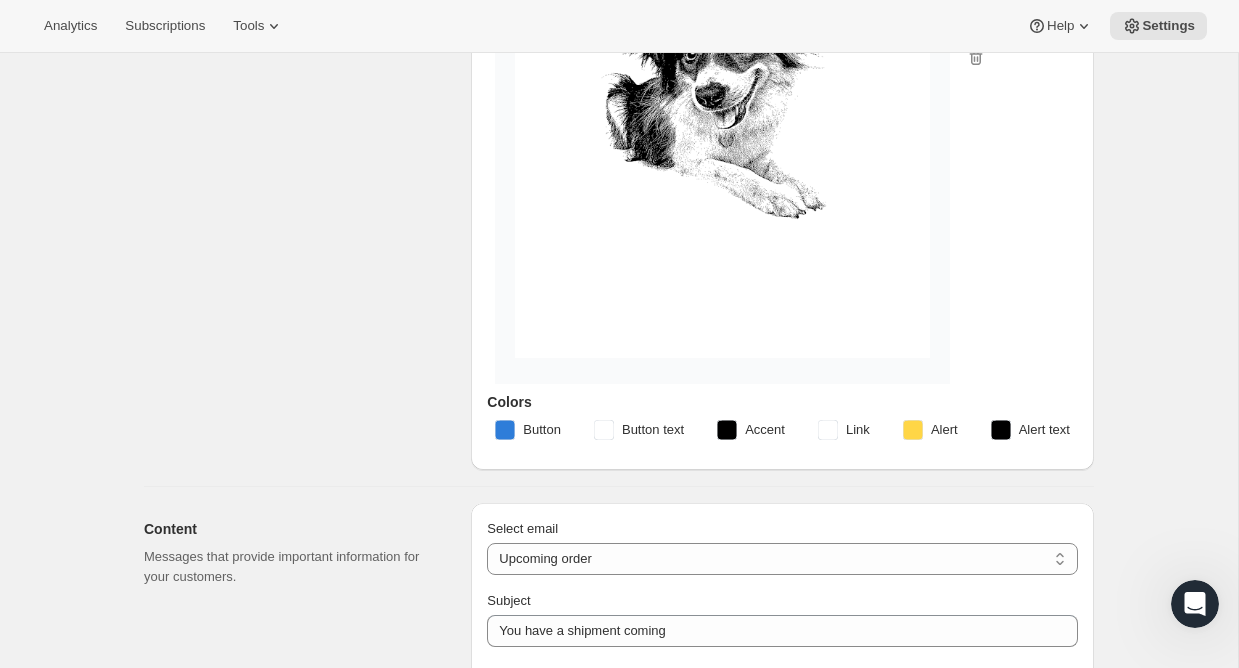 click on "Accent" at bounding box center (765, 430) 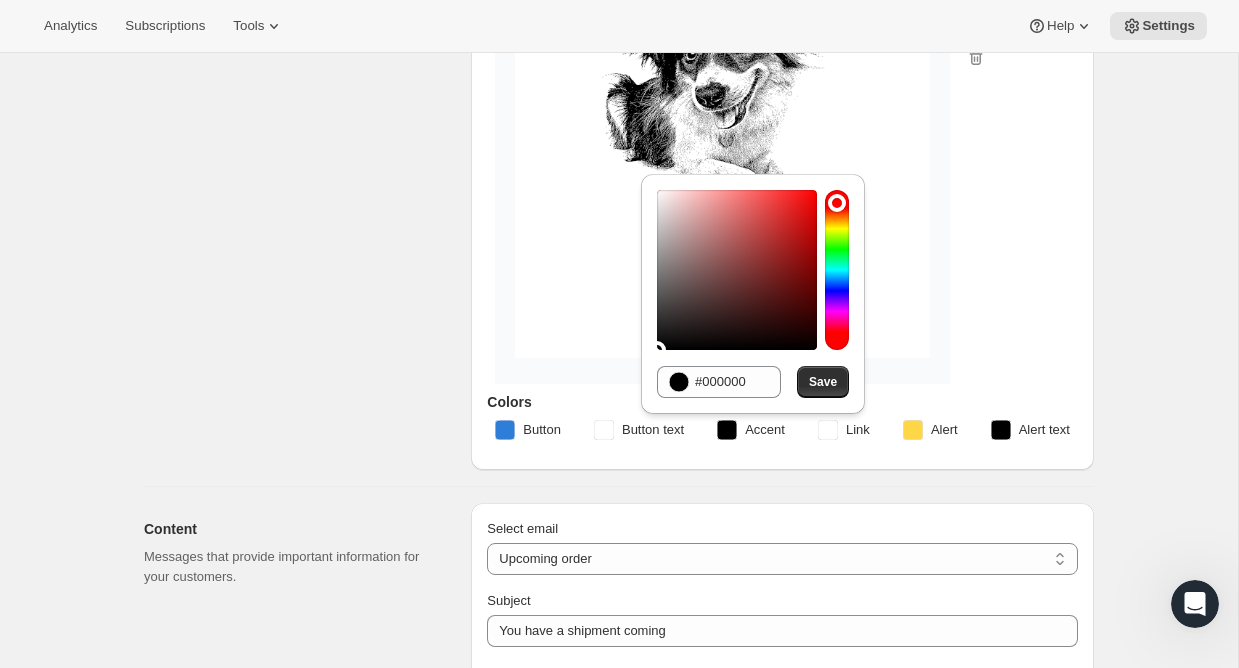 click on "Button" at bounding box center [528, 430] 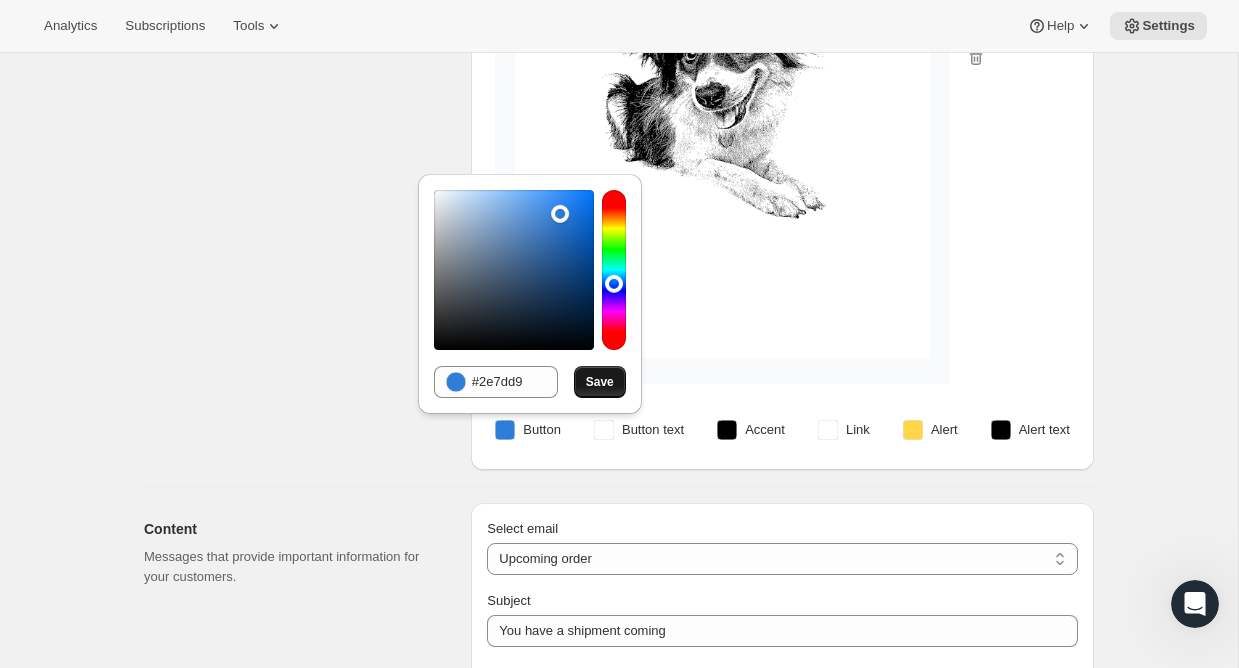 click on "Save" at bounding box center (600, 382) 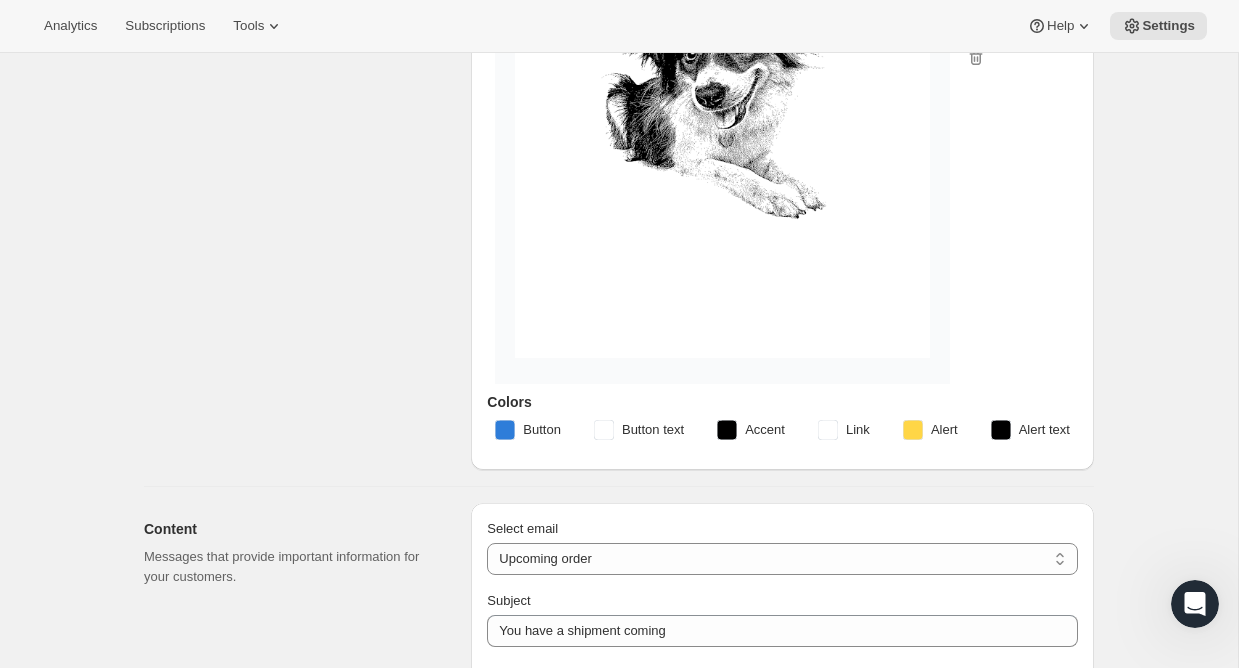 click on "Accent" at bounding box center (765, 430) 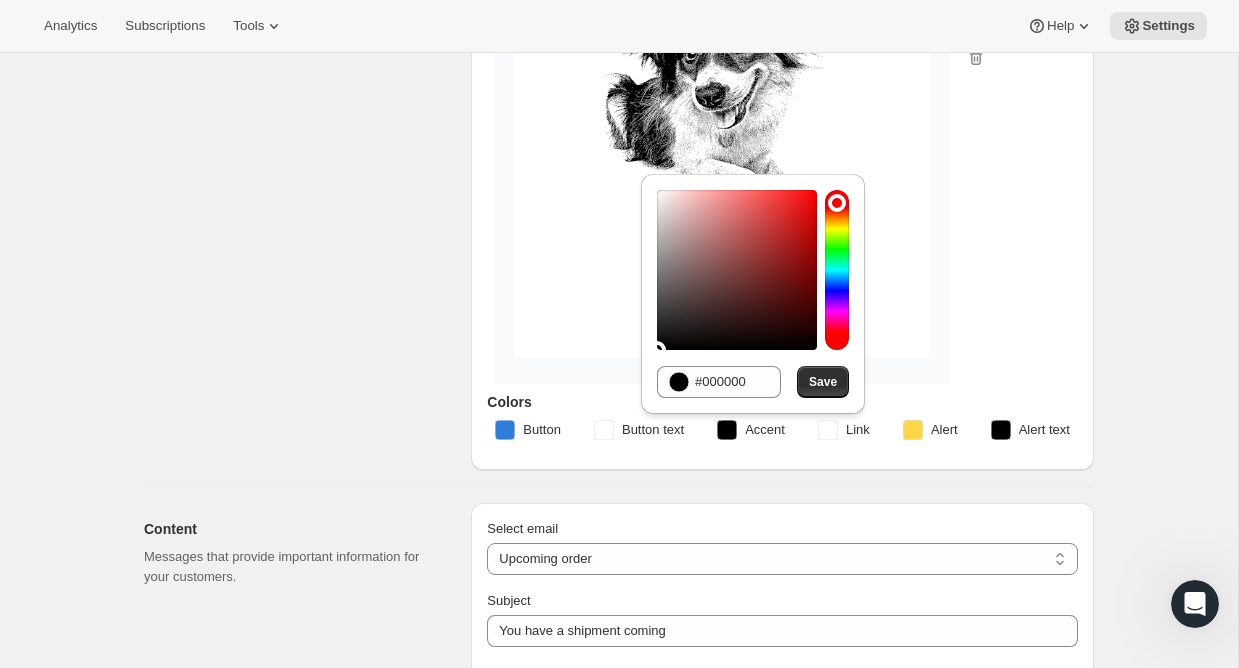 click on "Button" at bounding box center (528, 430) 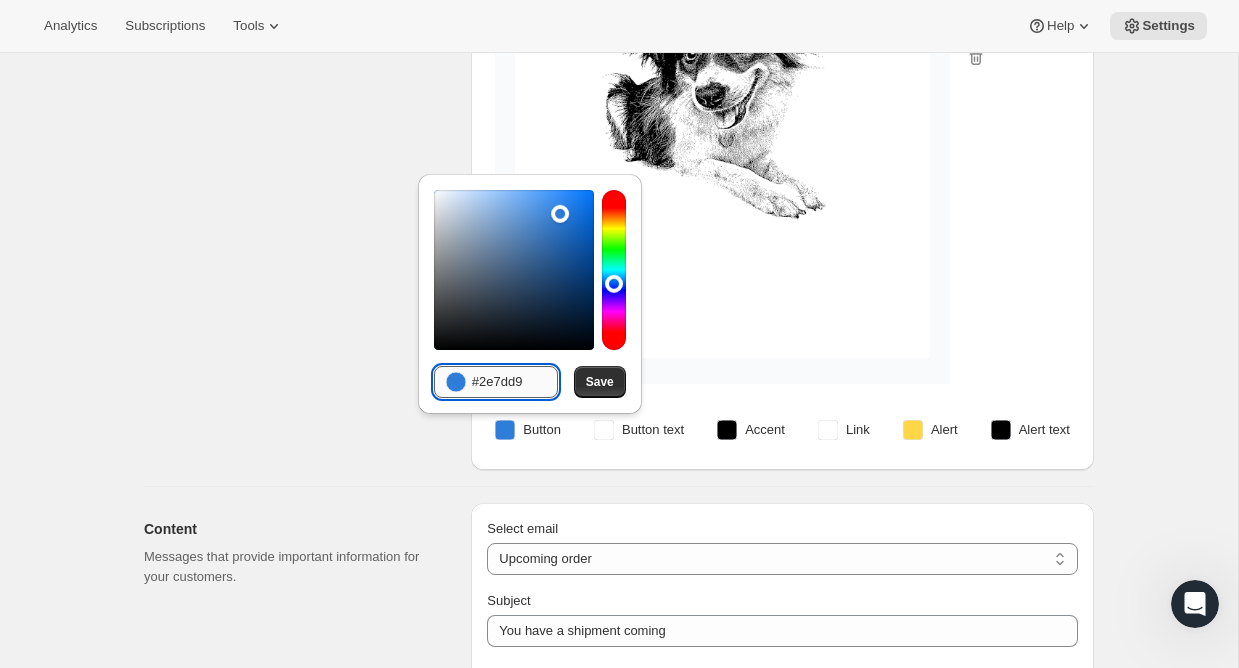 click on "#2e7dd9" at bounding box center [515, 382] 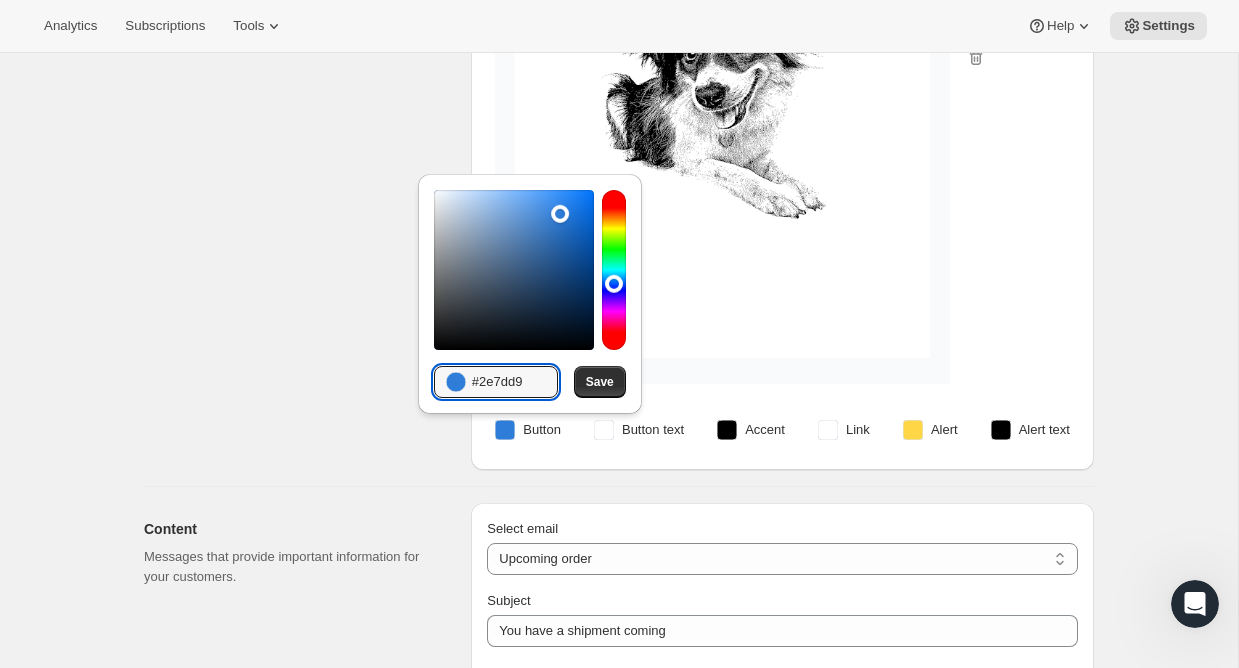 click on "Accent" at bounding box center (765, 430) 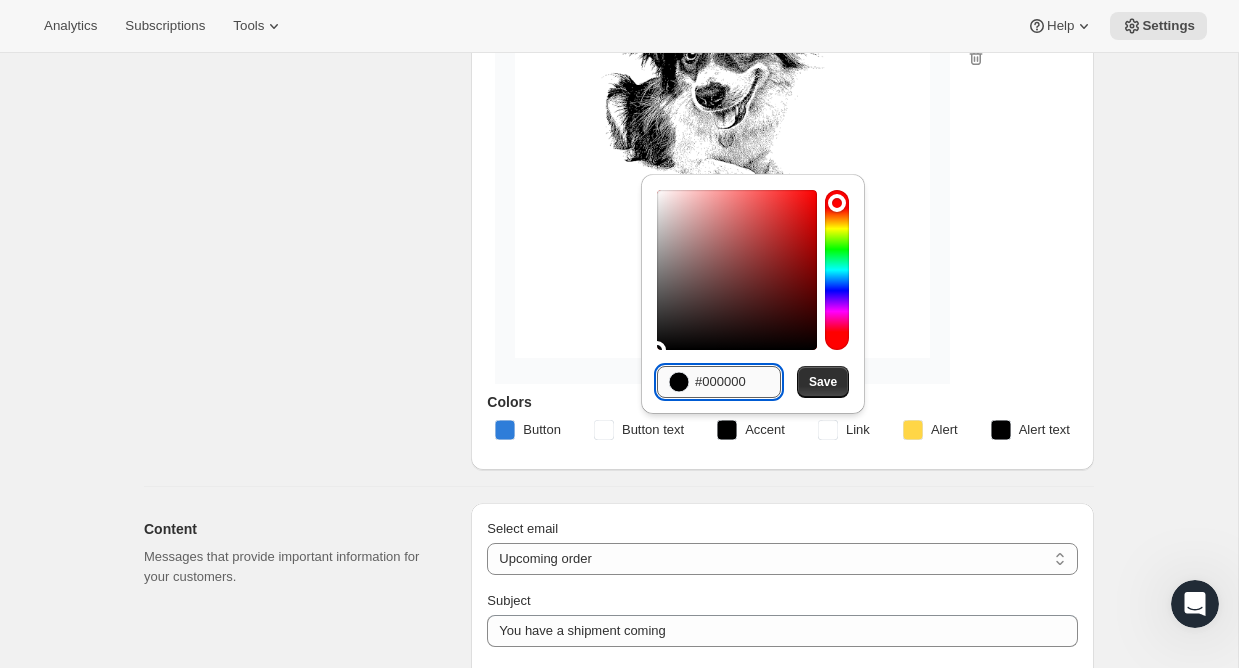 click on "#000000" at bounding box center (738, 382) 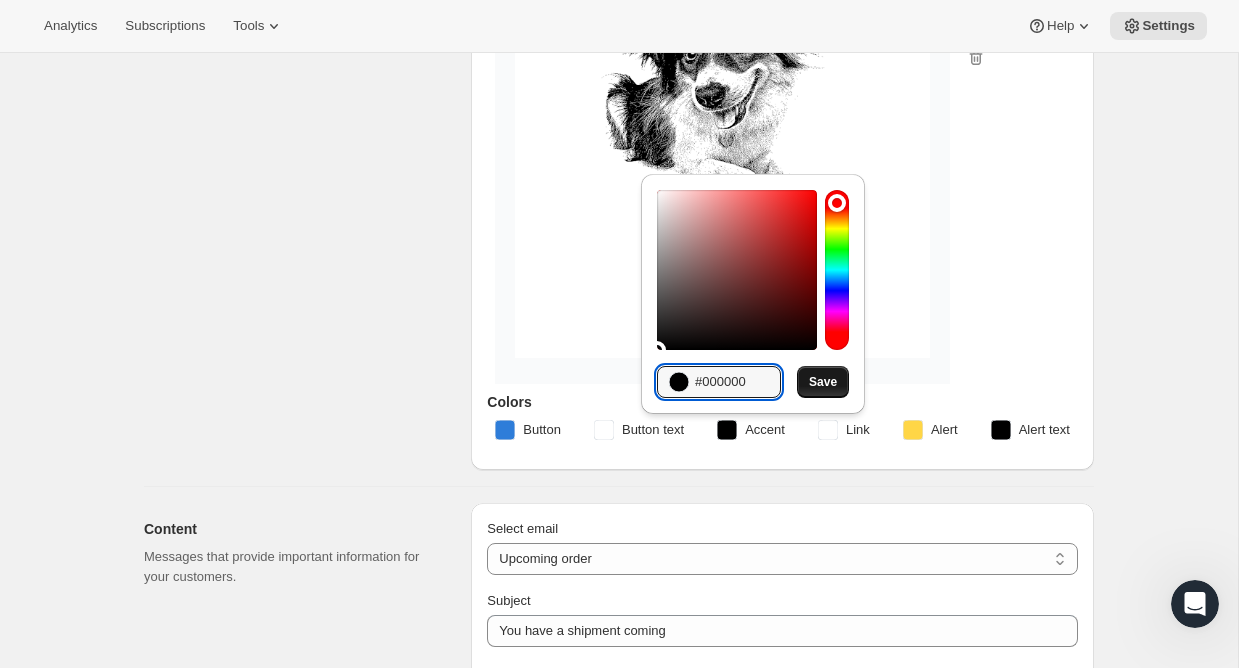 click on "Save" at bounding box center (823, 382) 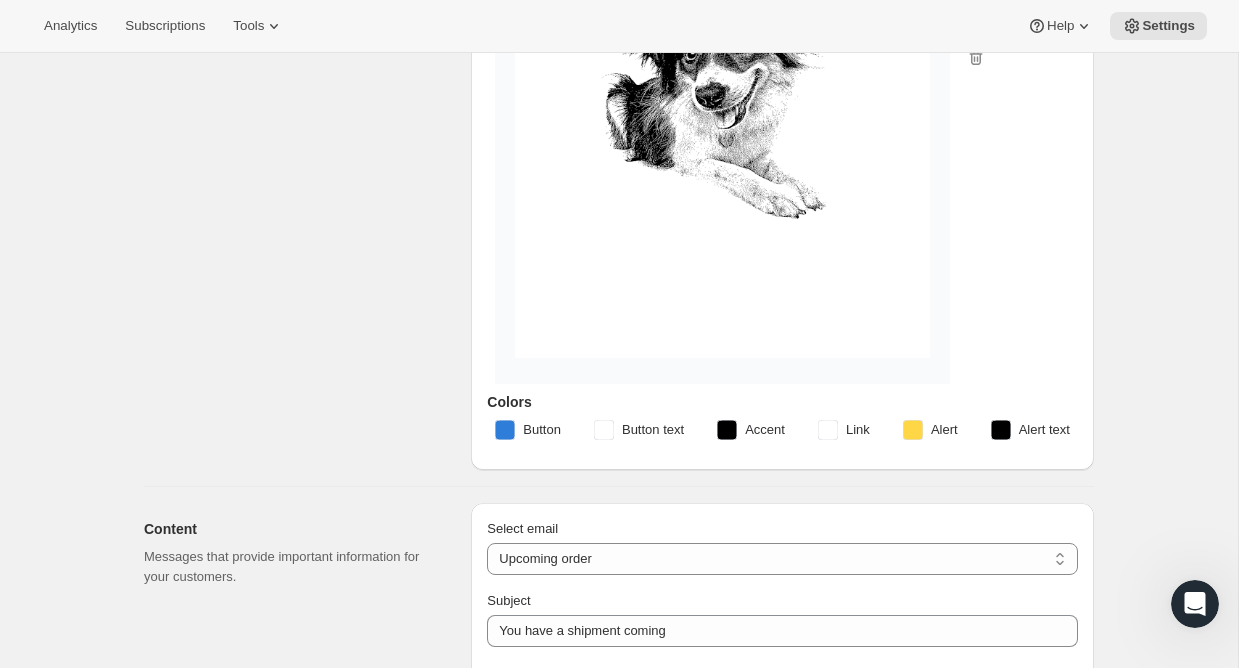 click on "Accent" at bounding box center (751, 430) 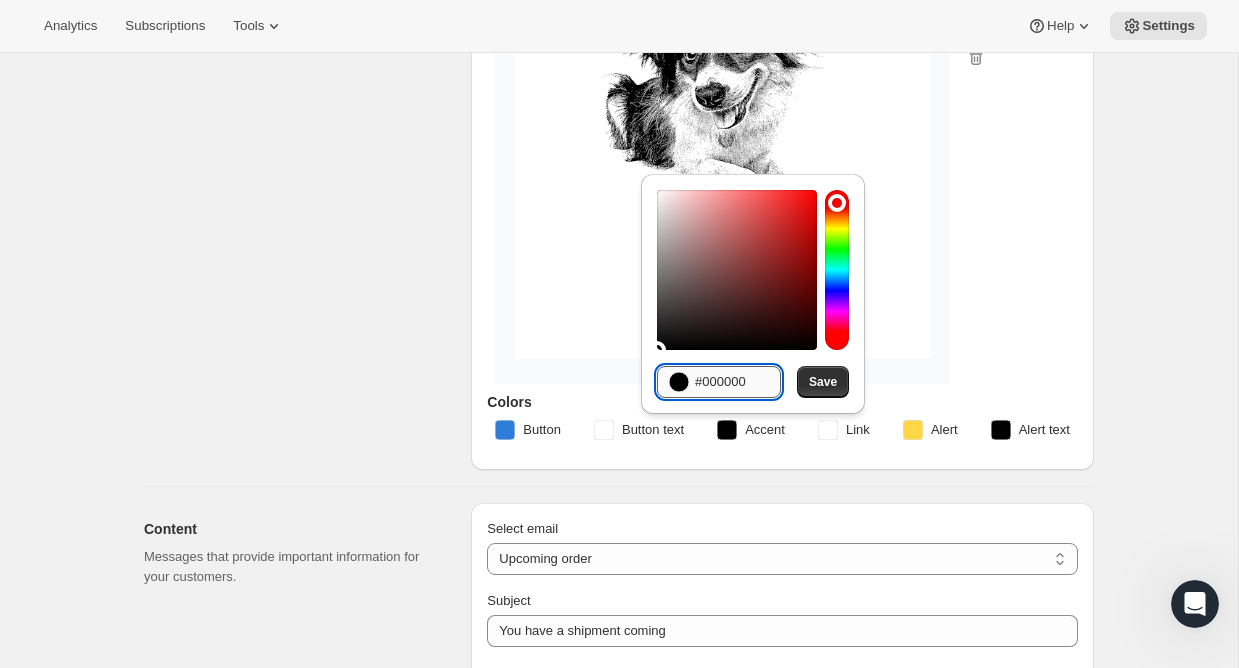 click on "#000000" at bounding box center [738, 382] 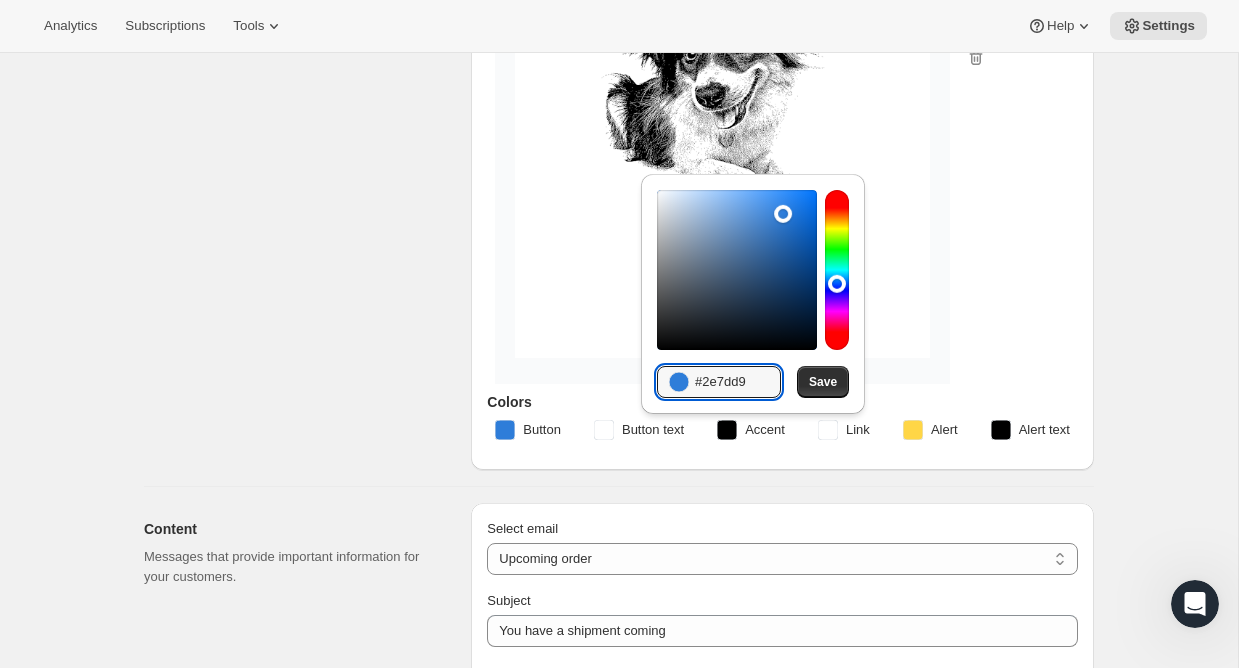 type on "#2e7dd9" 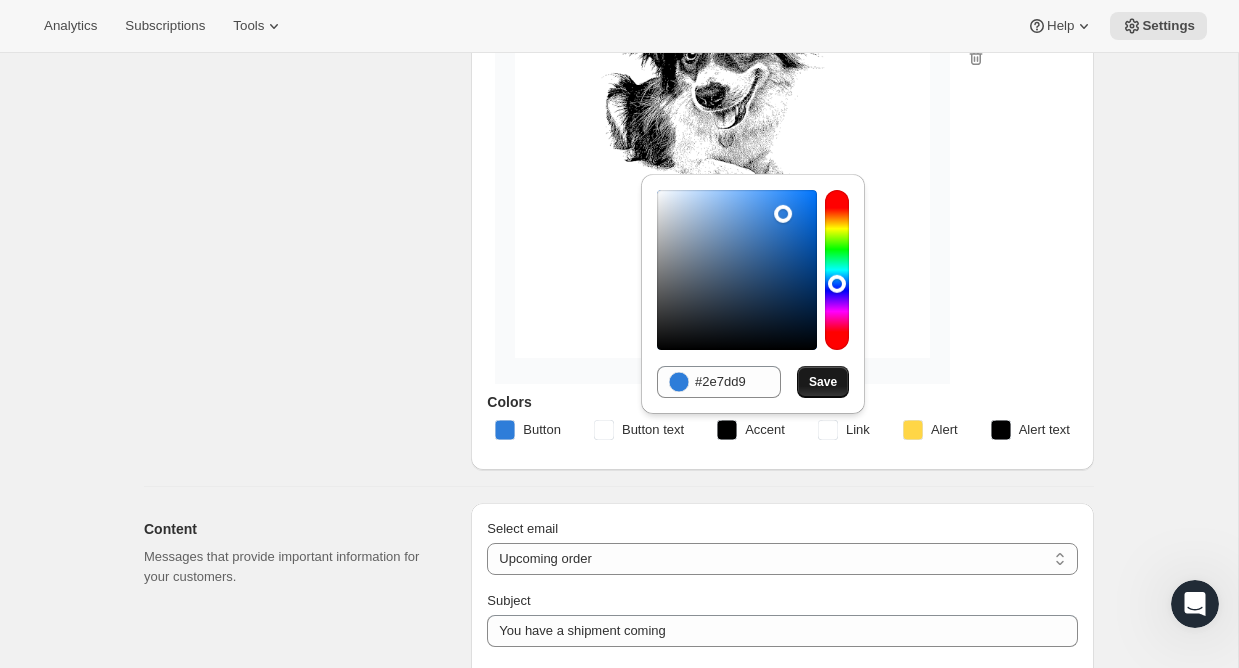 click on "Save" at bounding box center [823, 382] 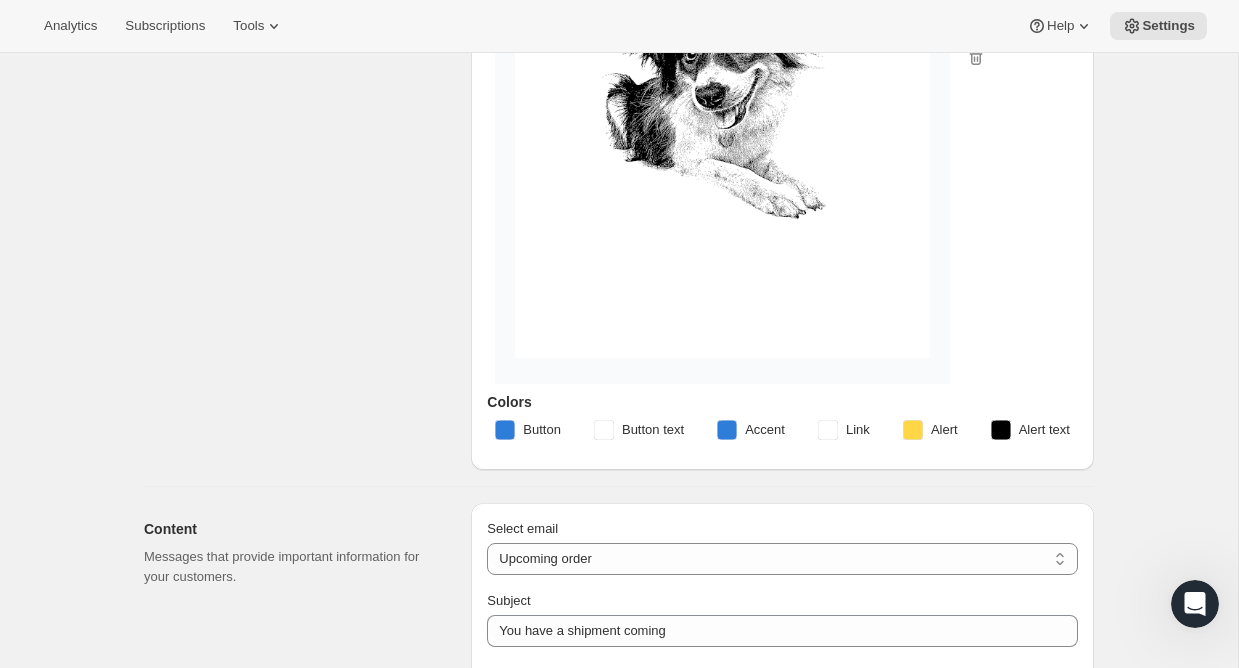 click on "Email Settings. This page is ready Email Settings Design Add your logo and choose colors that help your emails match the look and feel of your brand Logo Colors Button Button text Accent Link Alert Alert text Content Messages that provide important information for your customers. Select email New subscription Upcoming order Failed payment Delayed subscription (inventory sold-out) Subscription updated Subscription paused Subscription cancelled Subscription reactivated Gift message Upcoming order Subject You have a shipment coming Header message 0/10000 Additional text Trailing message (Display after shipping message) 0/10000 Footer message 0/10000 On plans that renew less than yearly, send upcoming order email... 2 days prior to order 3 days prior to order 4 days prior to order 5 days prior to order 6 days prior to order 7 days prior to order 8 days prior to order 9 days prior to order 10 days prior to order 11 days prior to order 12 days prior to order 13 days prior to order 14 days prior to order Reset Reset" at bounding box center [619, 1309] 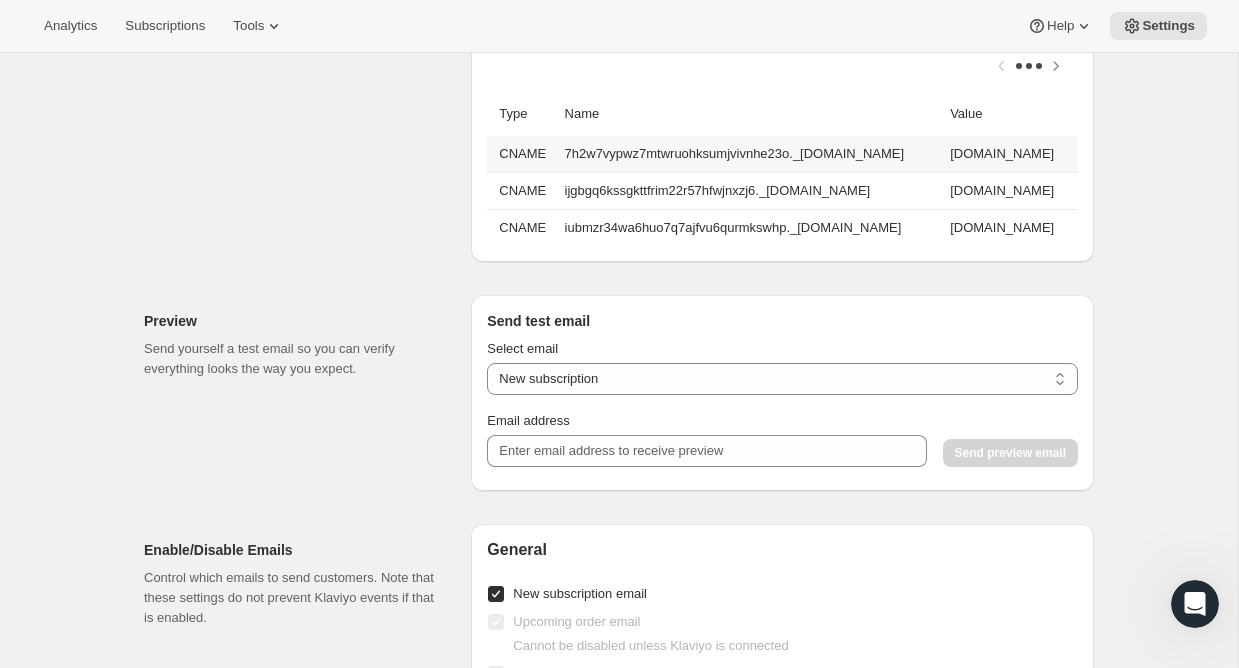scroll, scrollTop: 1942, scrollLeft: 0, axis: vertical 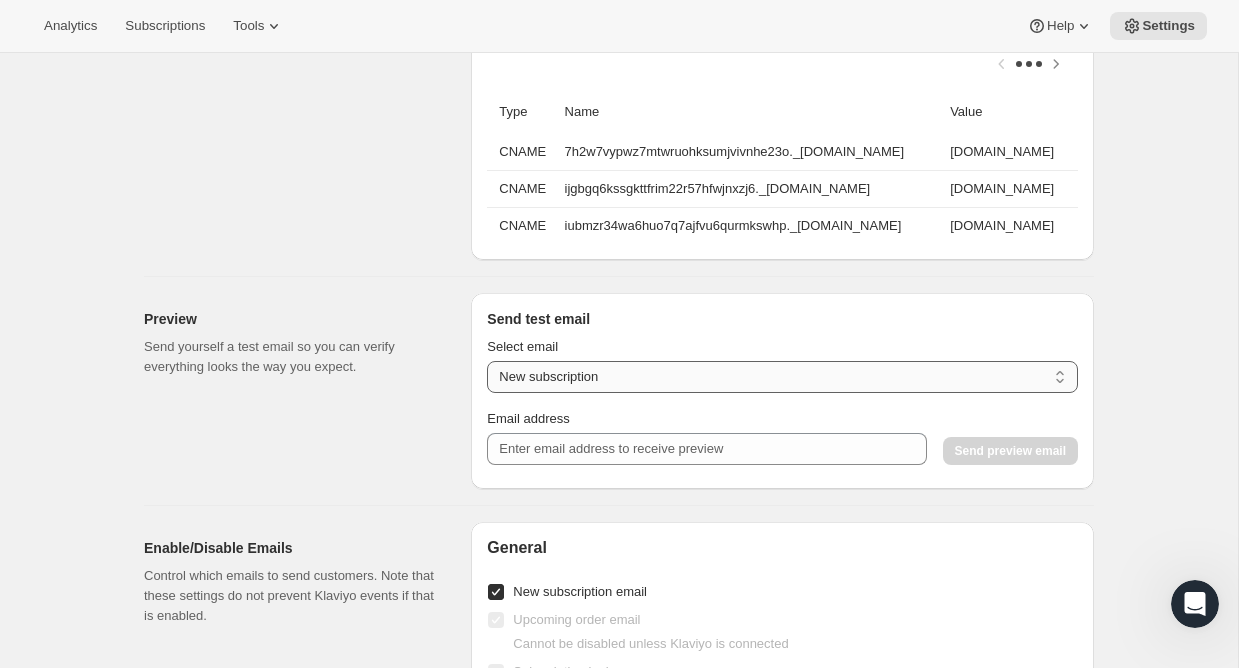 click on "New subscription Upcoming order Payment failure Delayed subscription Updated subscription Gift subscription Subscription paused Subscription cancelled Subscription reactivated" at bounding box center (782, 377) 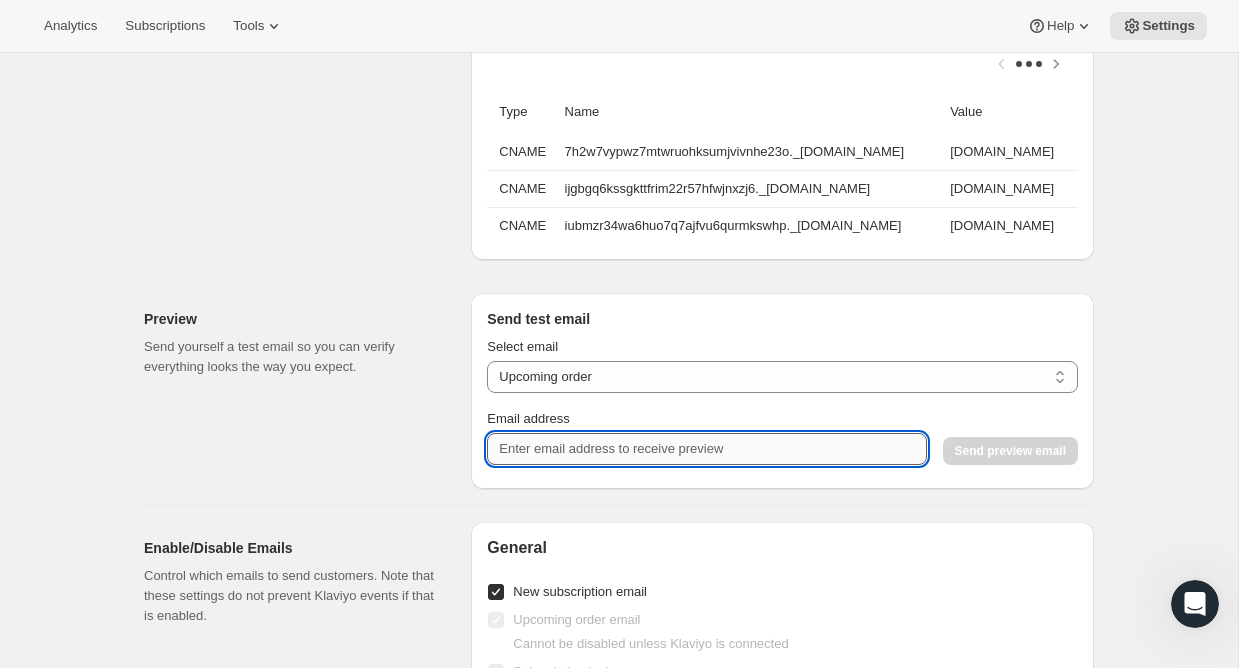 click on "Email address" at bounding box center [706, 449] 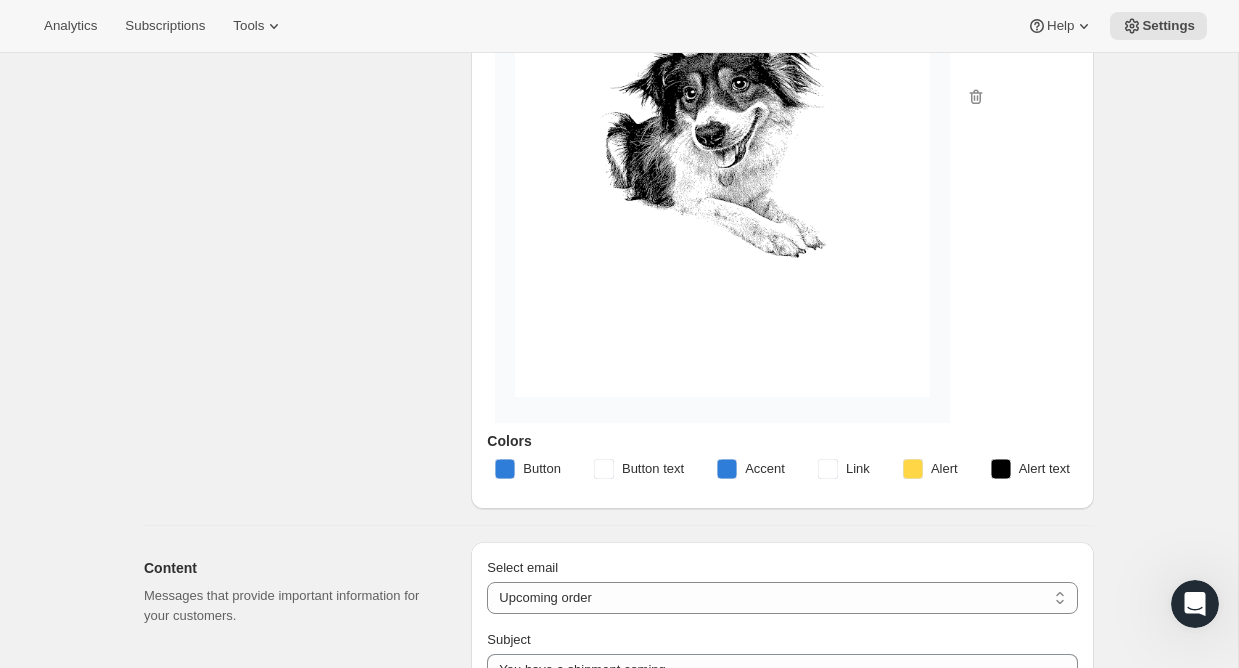 scroll, scrollTop: 679, scrollLeft: 0, axis: vertical 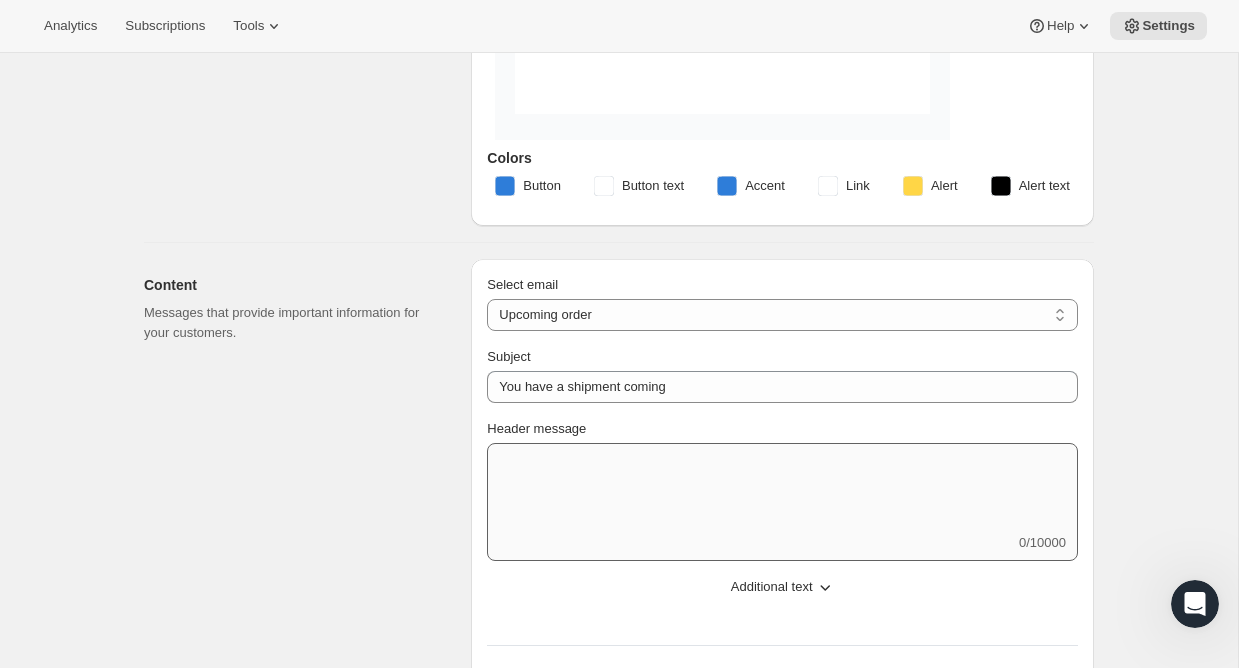 type on "[EMAIL_ADDRESS][DOMAIN_NAME]" 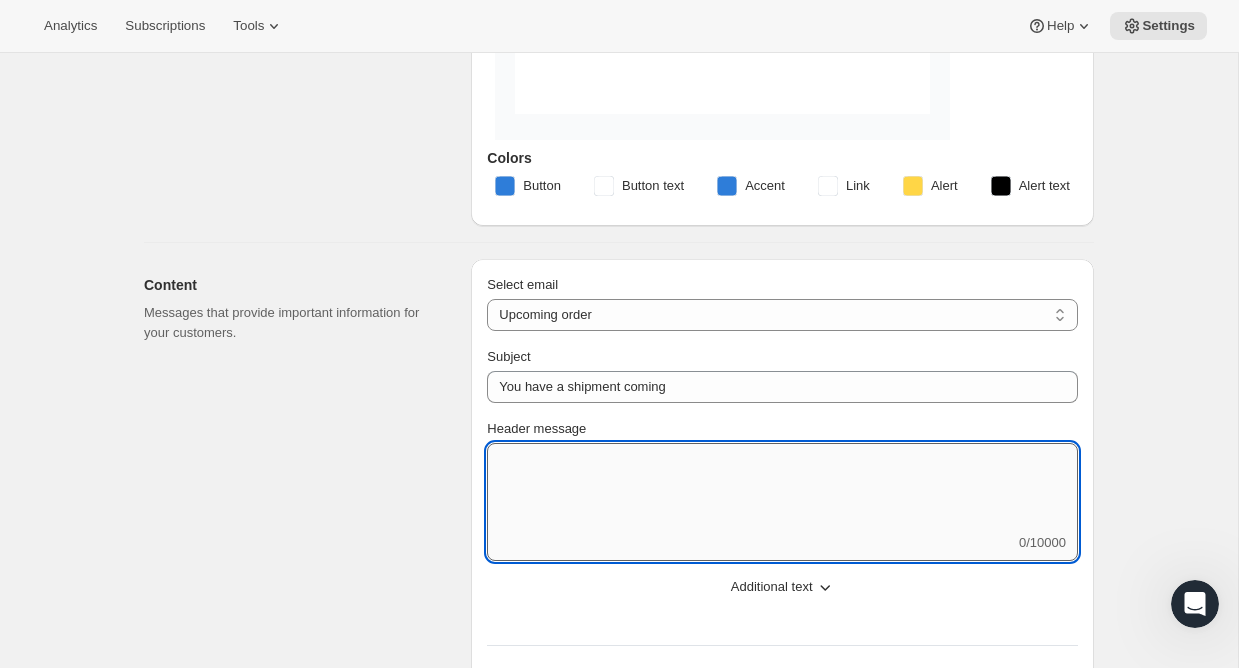 click on "Header message" at bounding box center [782, 488] 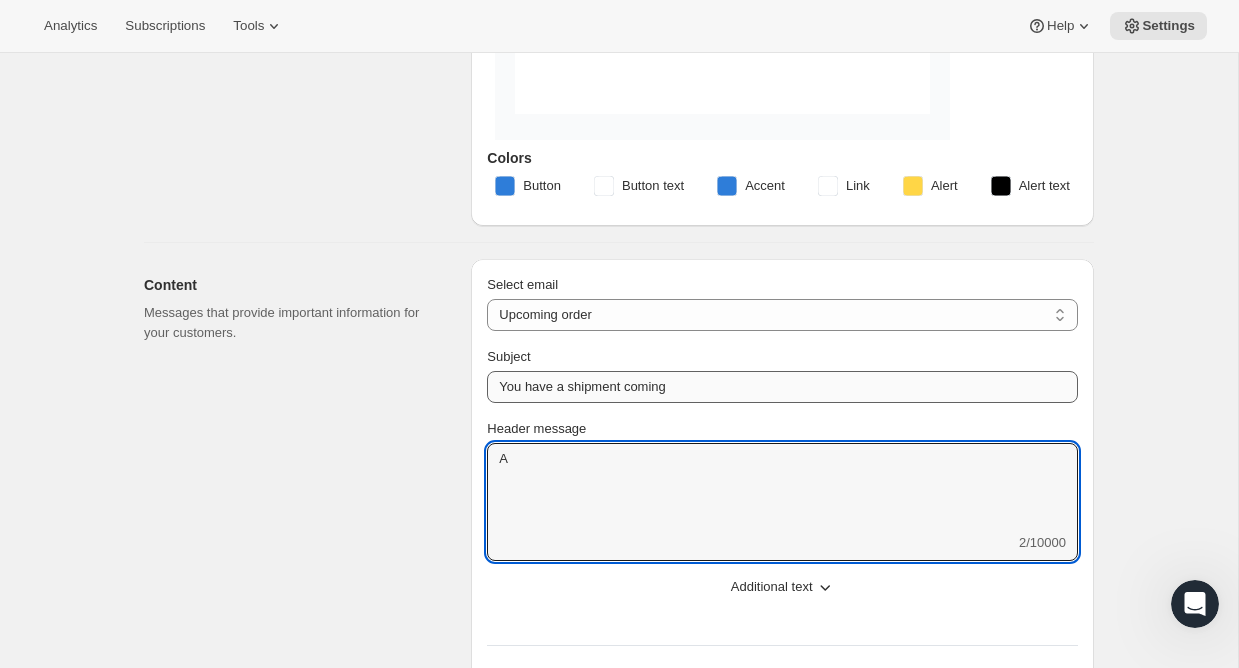 type on "A" 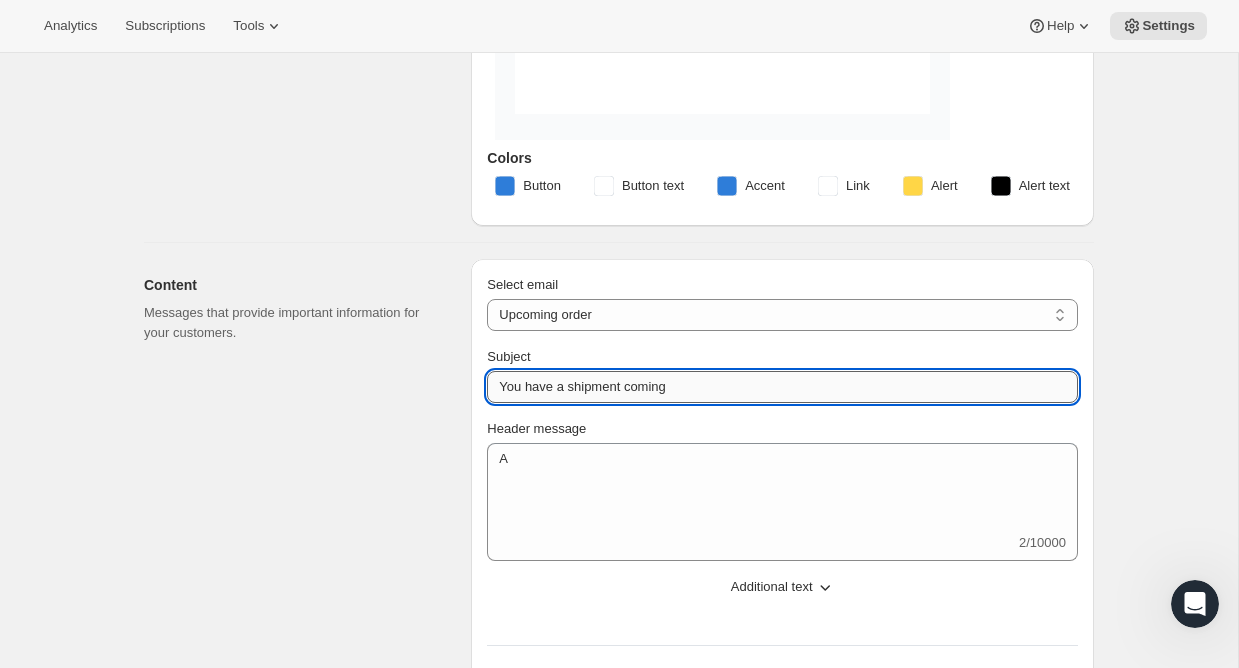click on "You have a shipment coming" at bounding box center [782, 387] 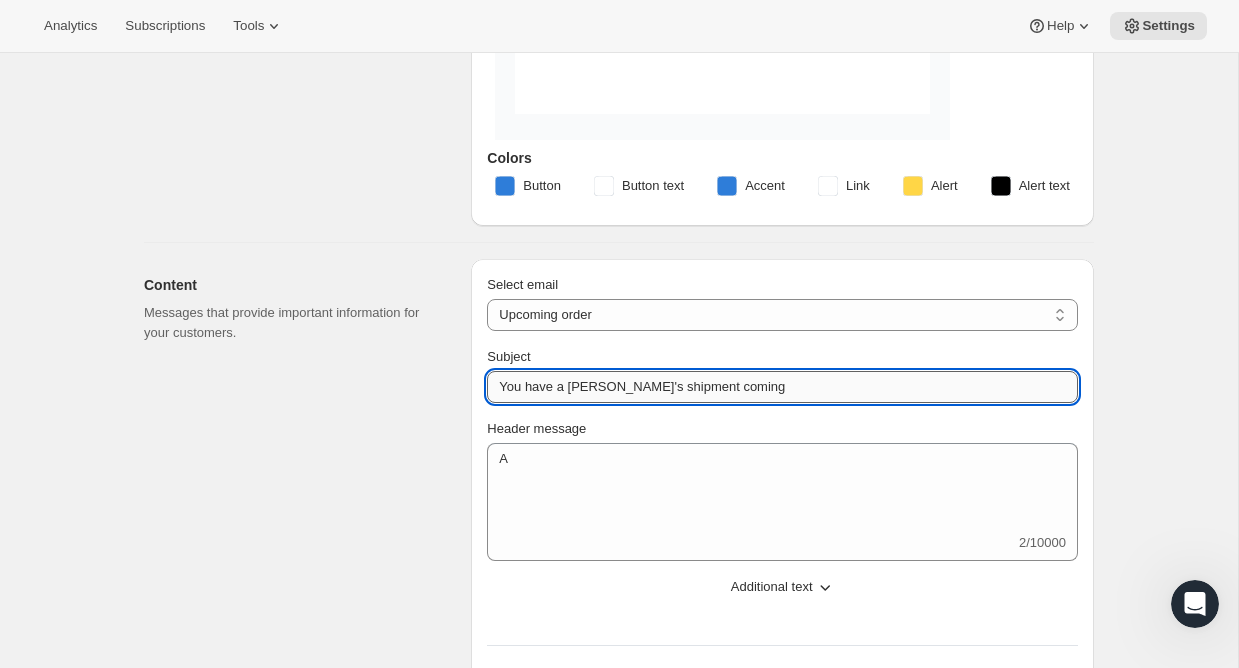 click on "You have a [PERSON_NAME]'s shipment coming" at bounding box center [782, 387] 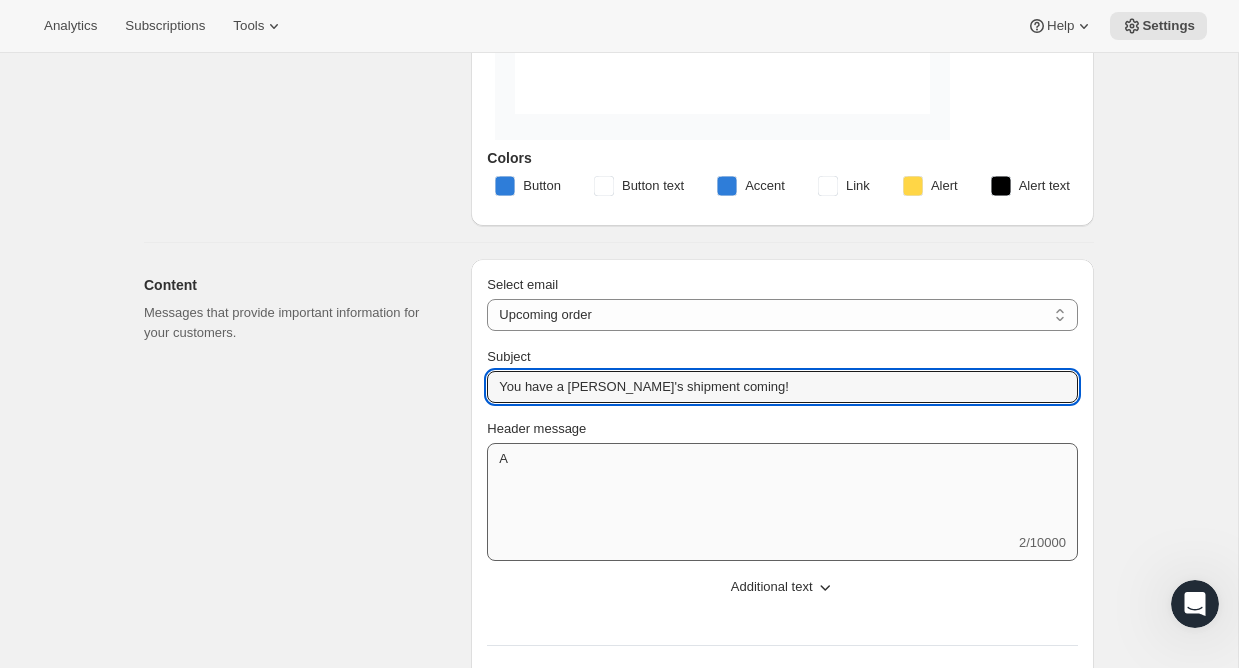 type on "You have a [PERSON_NAME]'s shipment coming!" 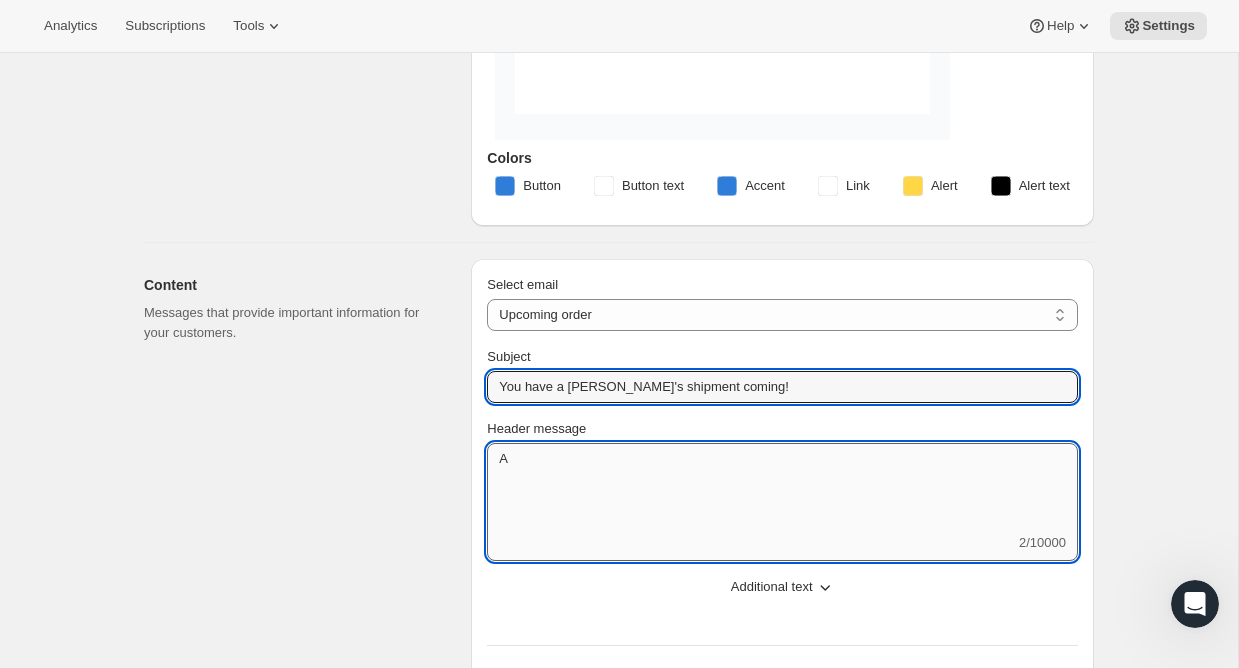 click on "A" at bounding box center [782, 488] 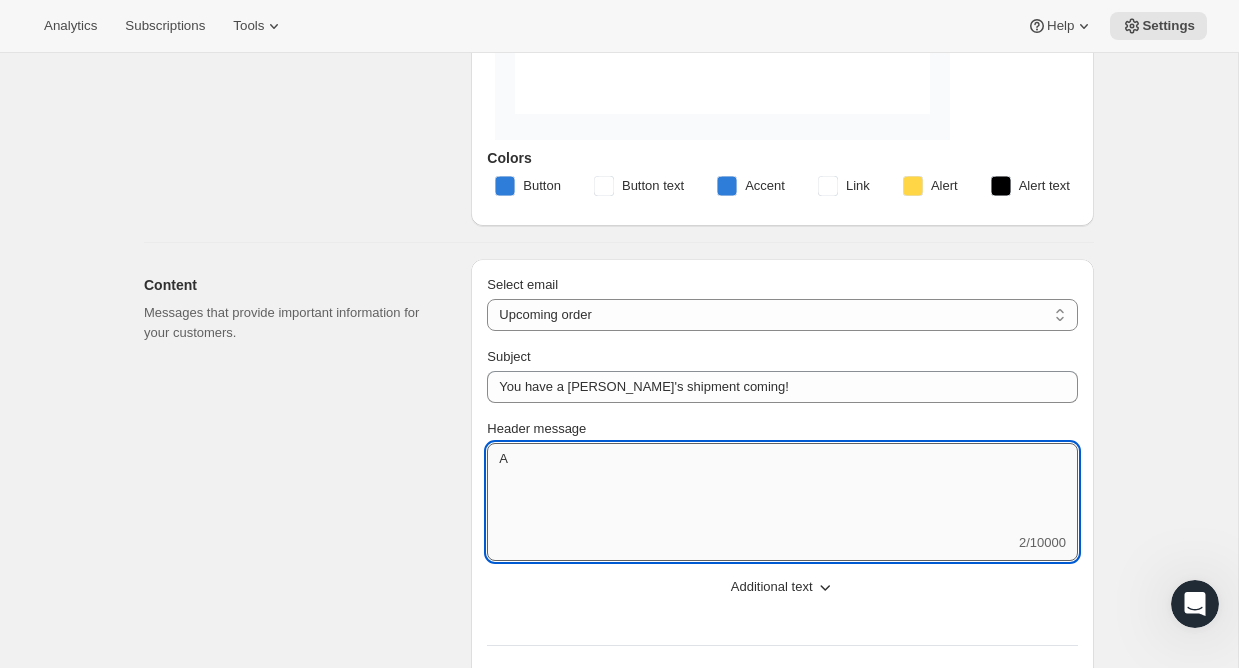 type on "A" 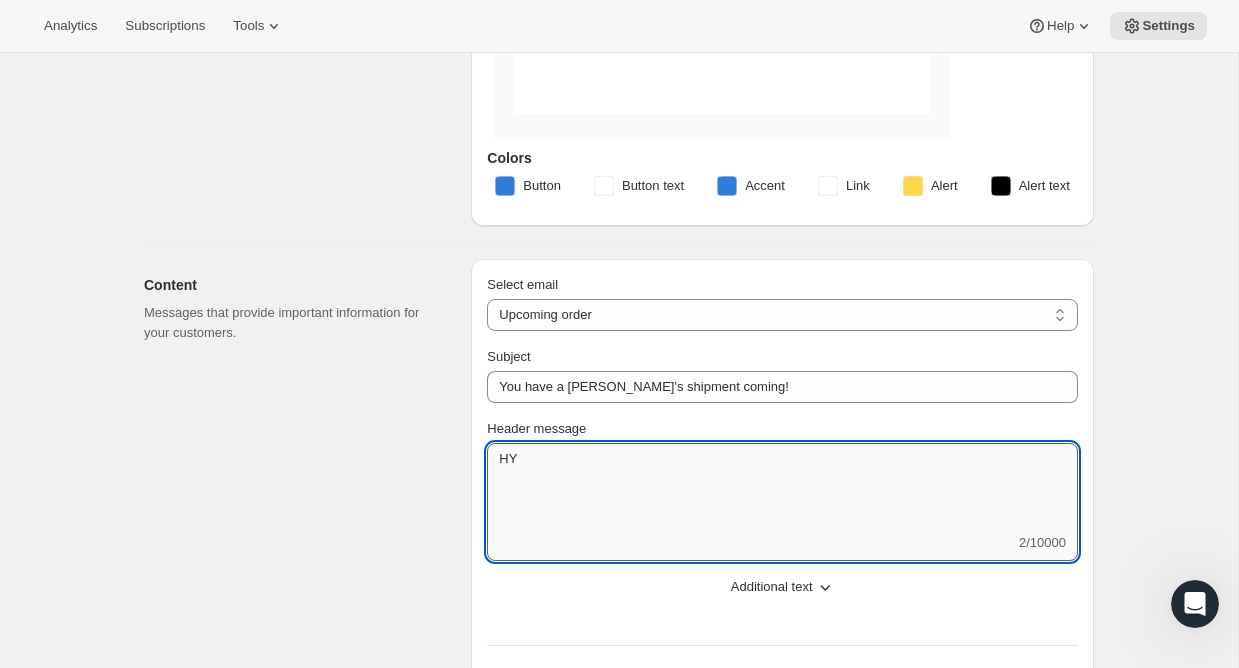 type on "H" 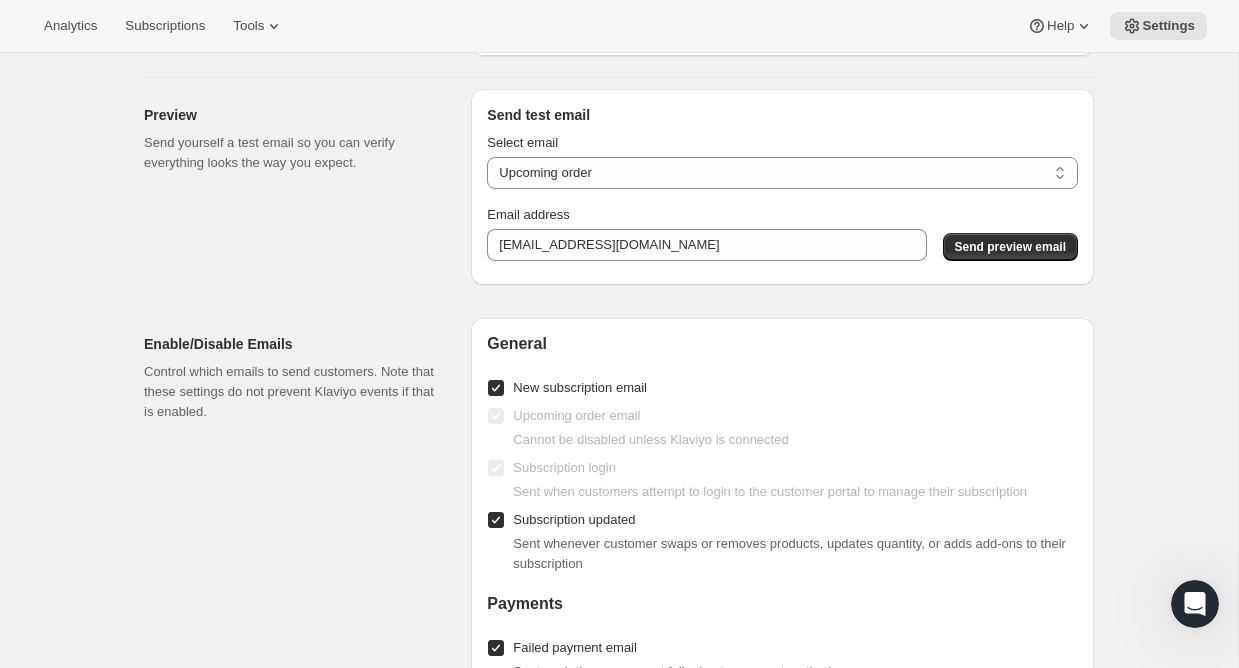 scroll, scrollTop: 2144, scrollLeft: 0, axis: vertical 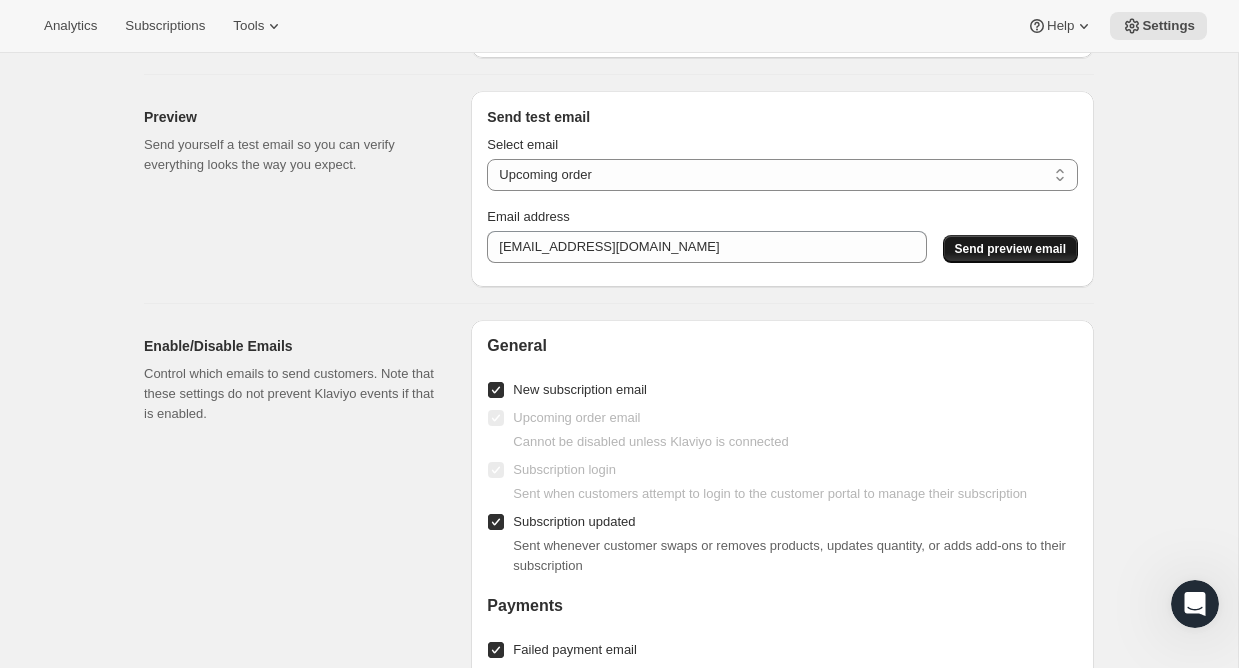 type on "Your Suzie's order will be processed and shipped [DATE]. Thank you for your support!" 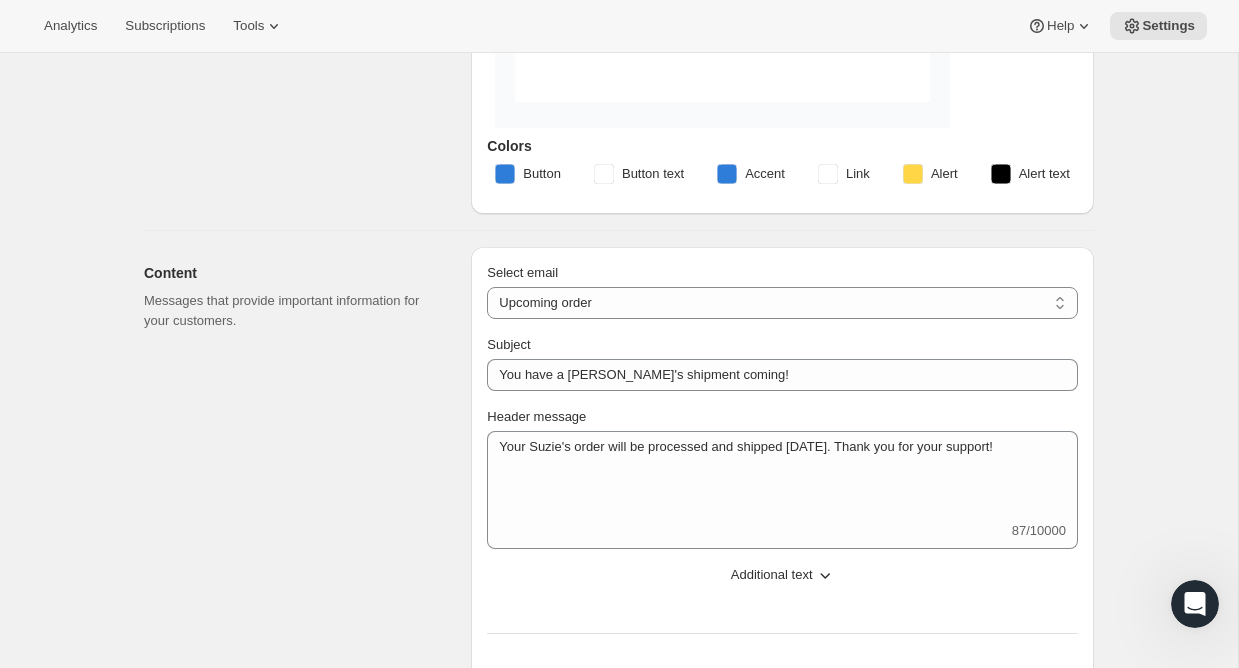 scroll, scrollTop: 680, scrollLeft: 0, axis: vertical 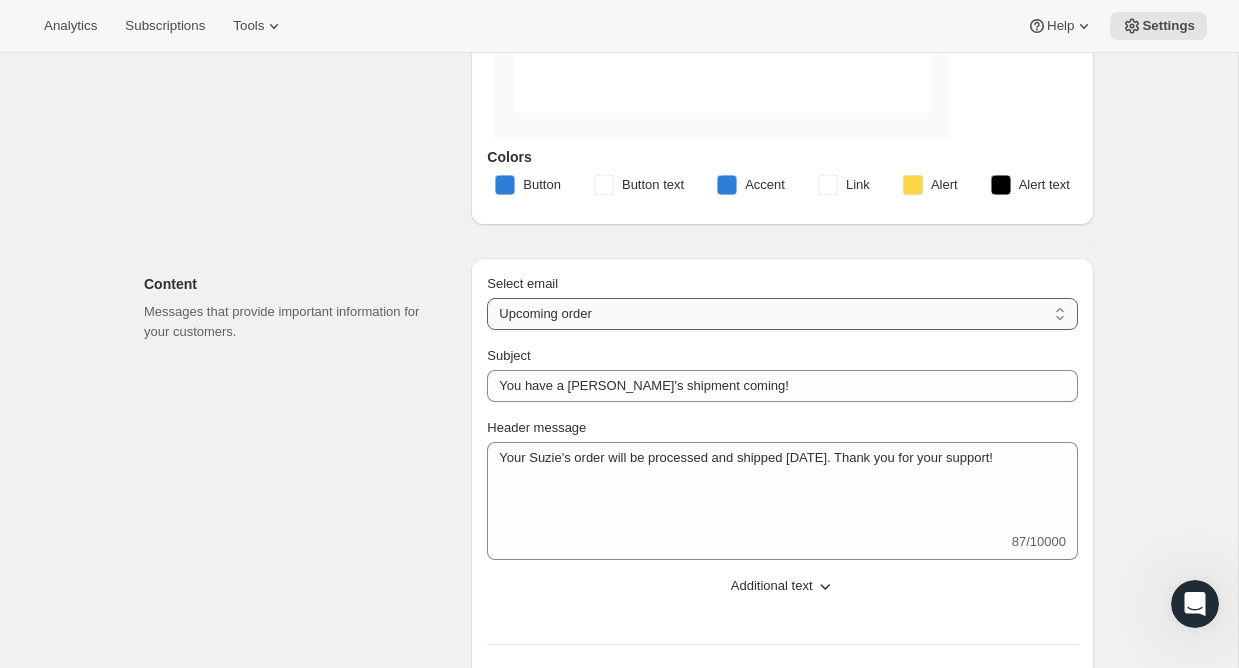 click on "New subscription Upcoming order Failed payment Delayed subscription (inventory sold-out) Subscription updated Subscription paused Subscription cancelled Subscription reactivated Gift message" at bounding box center [782, 314] 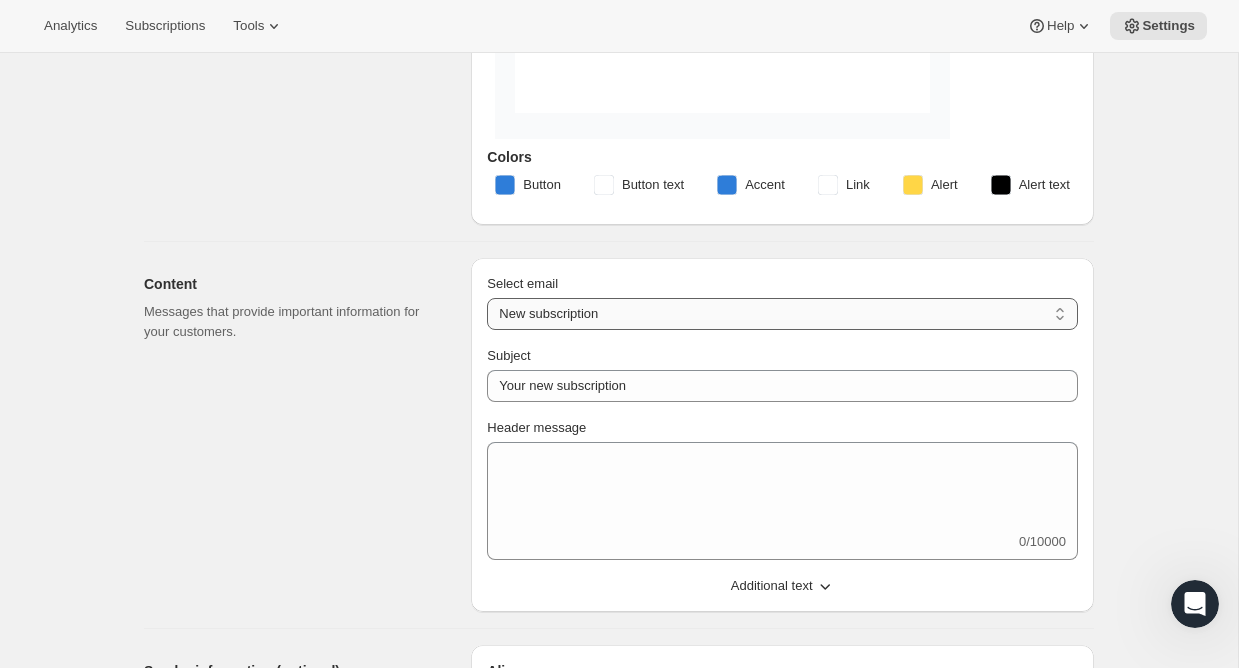 click on "New subscription Upcoming order Failed payment Delayed subscription (inventory sold-out) Subscription updated Subscription paused Subscription cancelled Subscription reactivated Gift message" at bounding box center (782, 314) 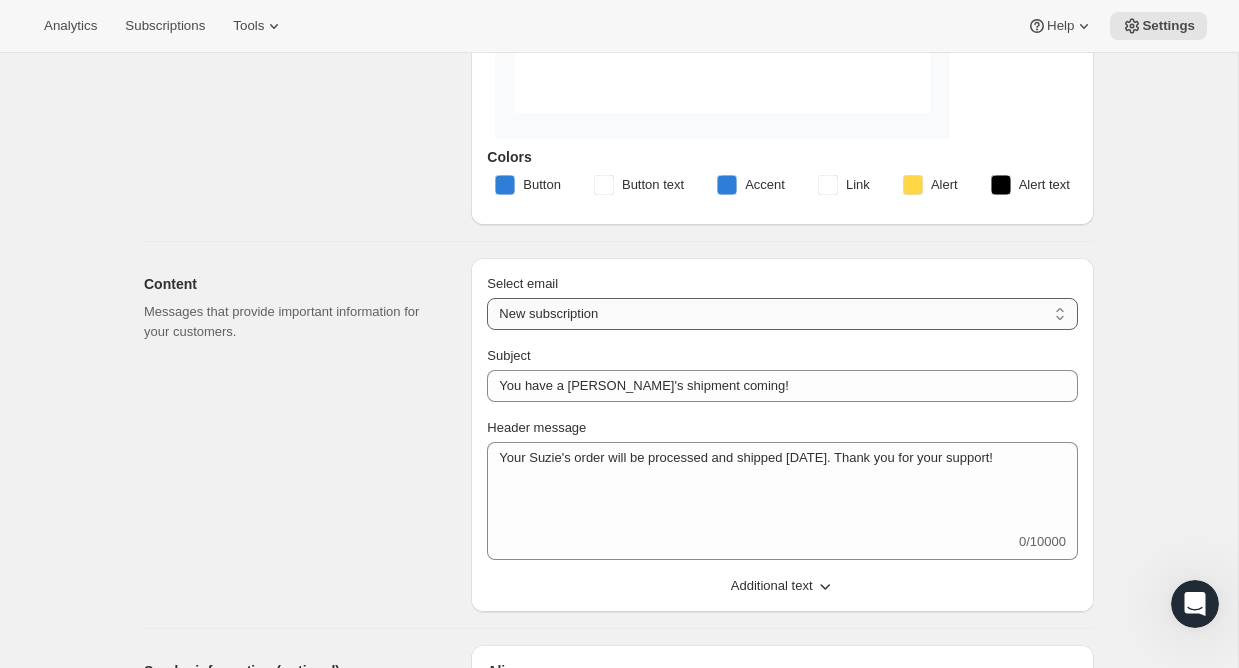 select on "5" 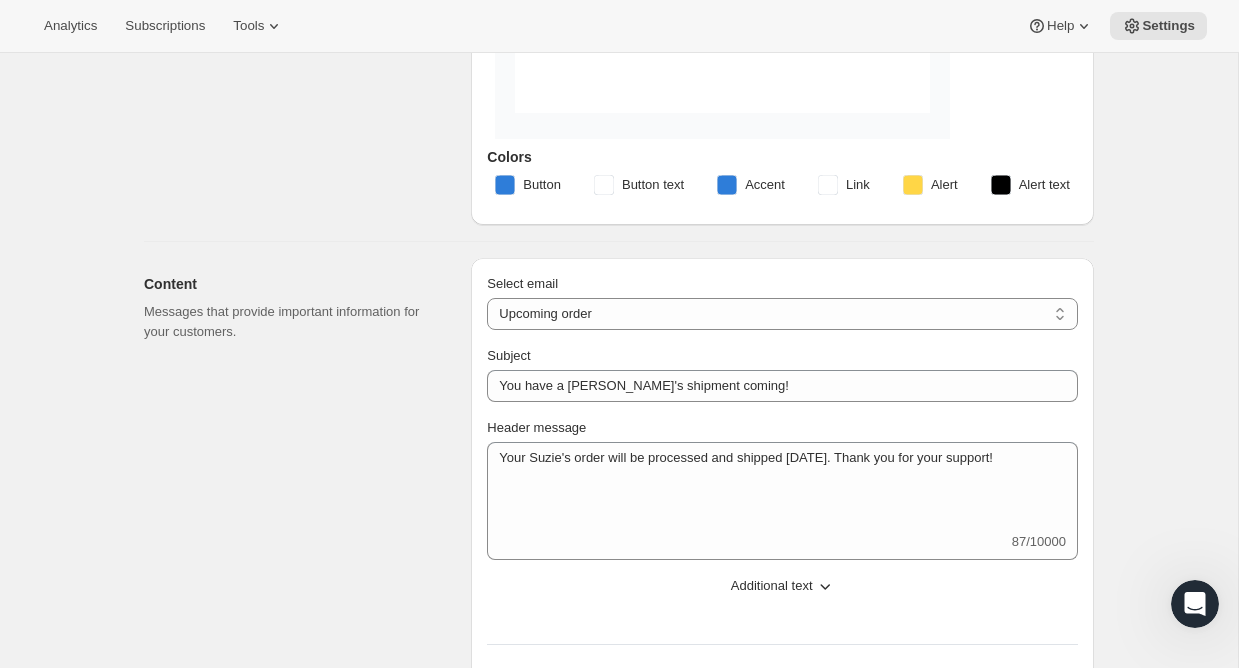 click on "Select email New subscription Upcoming order Failed payment Delayed subscription (inventory sold-out) Subscription updated Subscription paused Subscription cancelled Subscription reactivated Gift message Upcoming order Subject You have a [PERSON_NAME]'s shipment coming! Header message Your [PERSON_NAME]'s order will be processed and shipped [DATE]. Thank you for your support! 87/10000 Your Suzie's order will be processed and shipped [DATE]. Thank you for your support! Additional text Trailing message (Display after shipping message) 0/10000 Footer message 0/10000 On plans that renew less than yearly, send upcoming order email... 2 days prior to order 3 days prior to order 4 days prior to order 5 days prior to order 6 days prior to order 7 days prior to order 8 days prior to order 9 days prior to order 10 days prior to order 11 days prior to order 12 days prior to order 13 days prior to order 14 days prior to order 15 days prior to order 5 days prior to order Must be between 2-15 days Reset 10 days prior to order Reset" at bounding box center (782, 596) 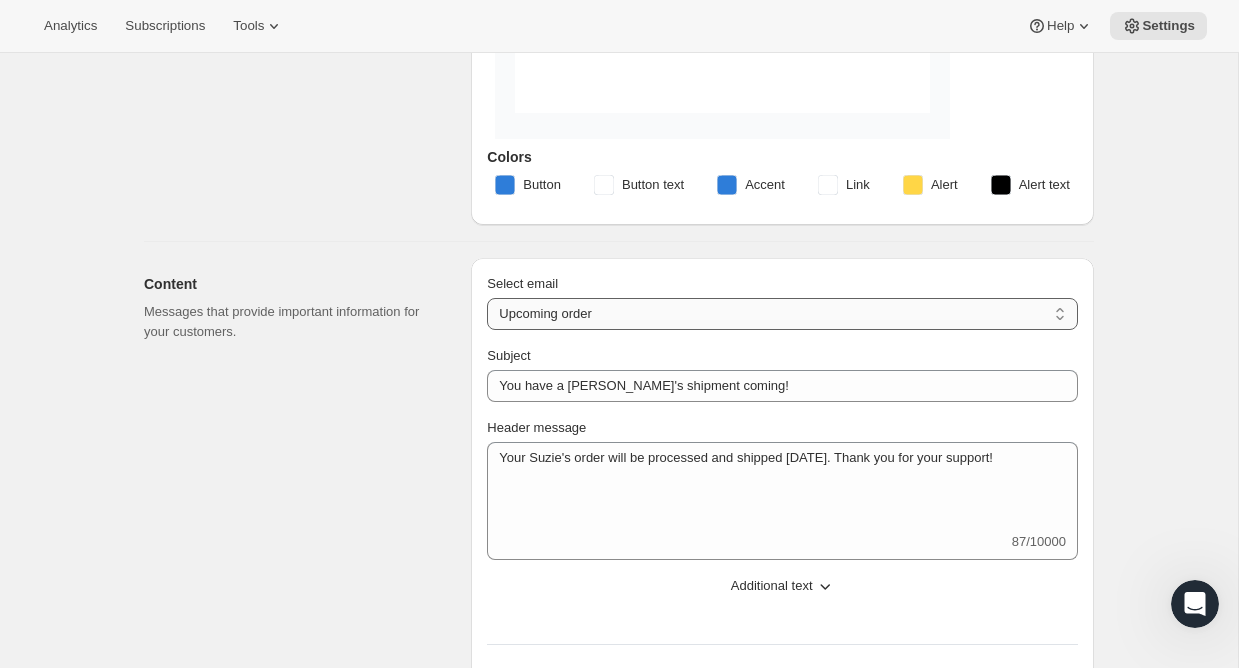 click on "New subscription Upcoming order Failed payment Delayed subscription (inventory sold-out) Subscription updated Subscription paused Subscription cancelled Subscription reactivated Gift message" at bounding box center [782, 314] 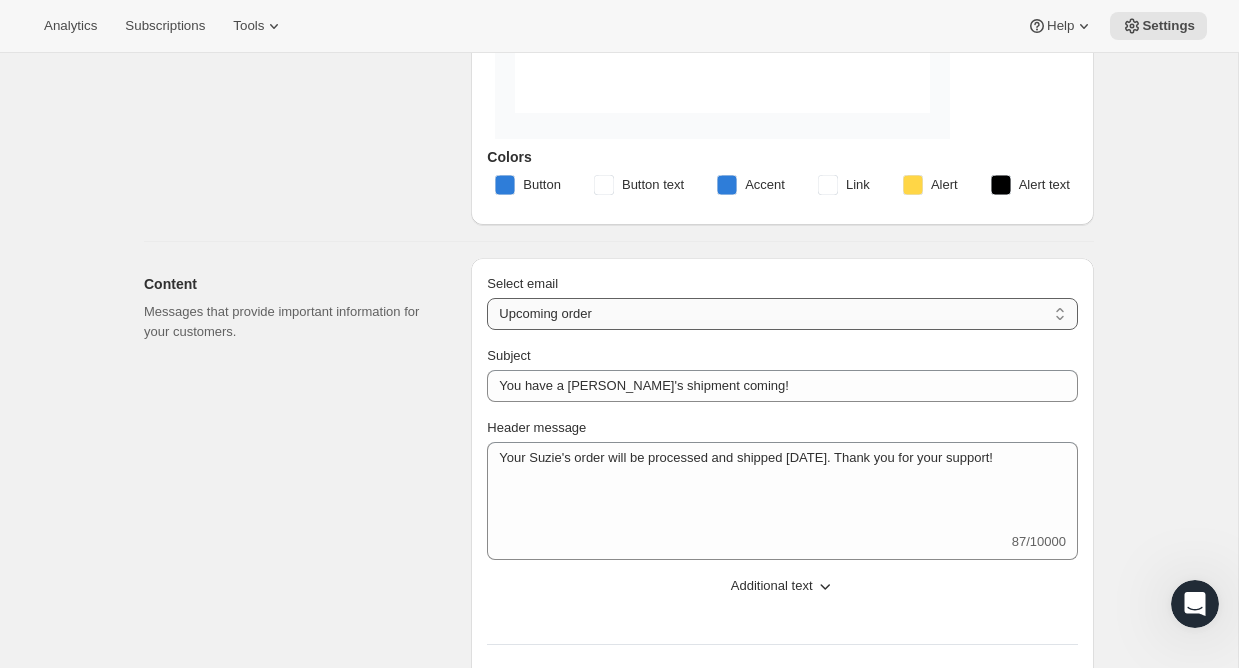 select on "subscriptionUpdatedMessage" 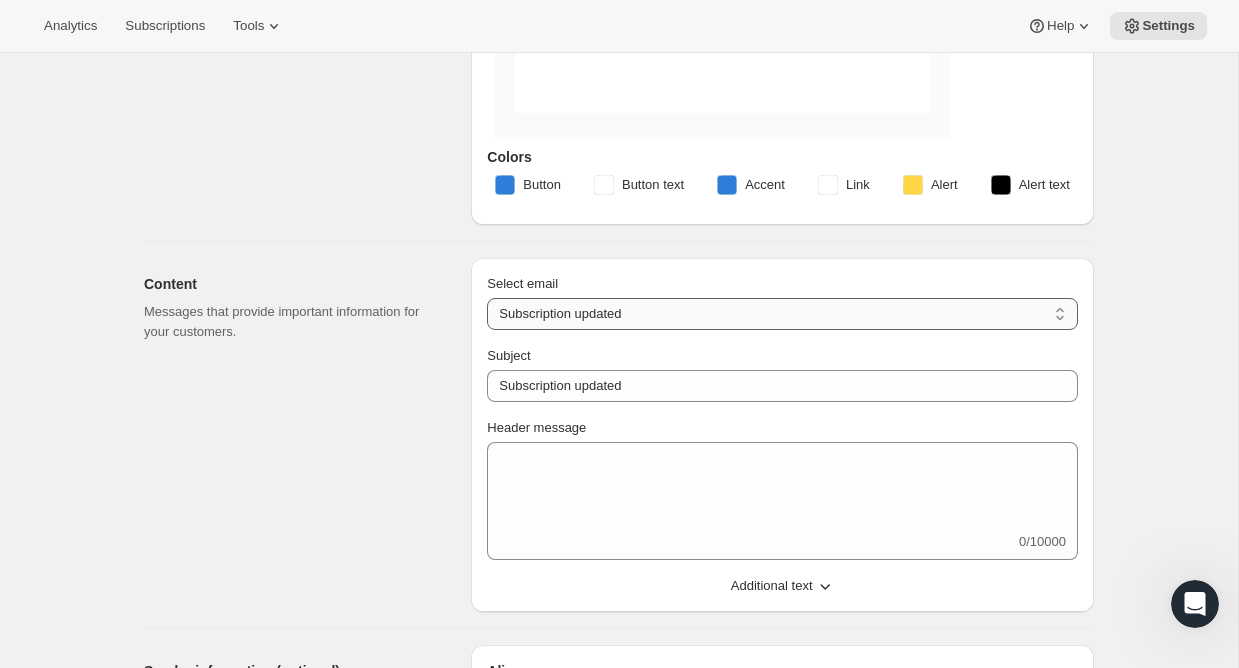 click on "New subscription Upcoming order Failed payment Delayed subscription (inventory sold-out) Subscription updated Subscription paused Subscription cancelled Subscription reactivated Gift message" at bounding box center [782, 314] 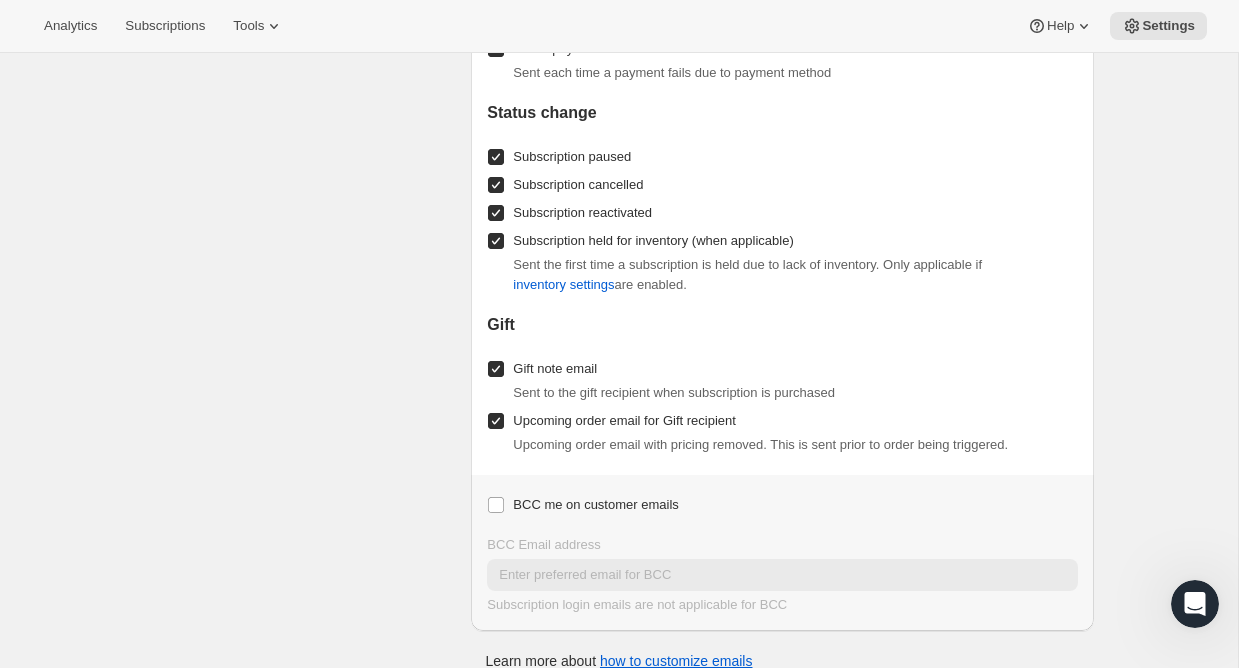 scroll, scrollTop: 2444, scrollLeft: 0, axis: vertical 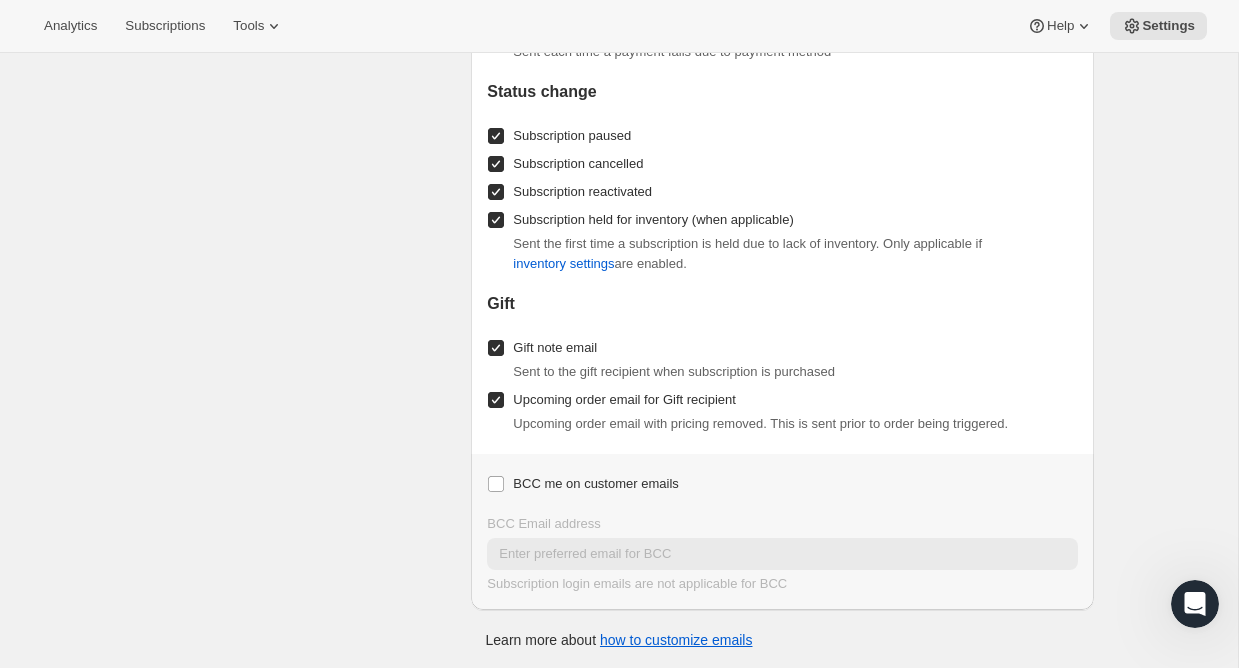 click on "Gift note email" at bounding box center [496, 348] 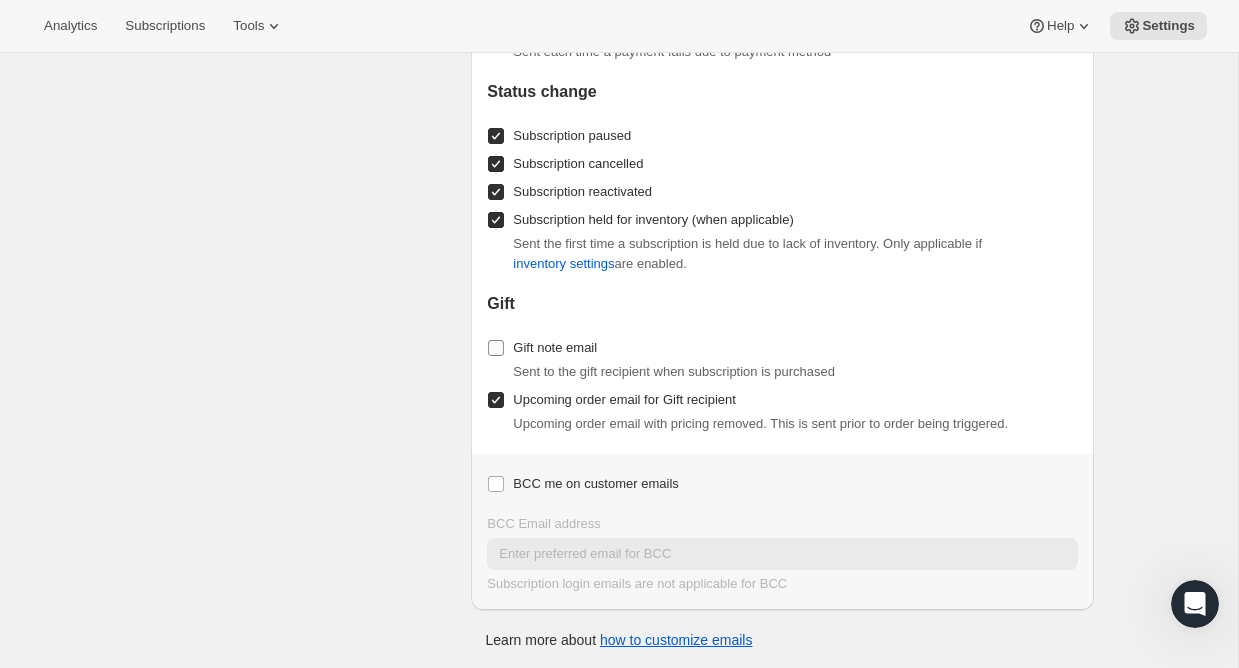 checkbox on "false" 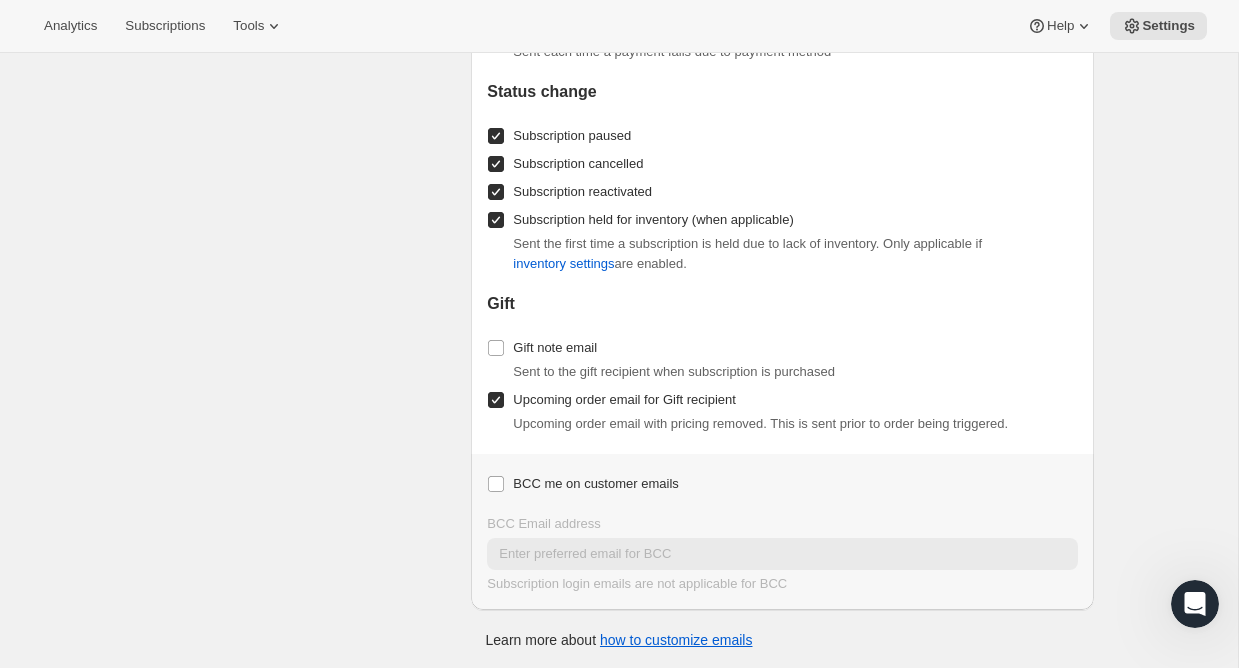 click on "Upcoming order email for Gift recipient" at bounding box center (496, 400) 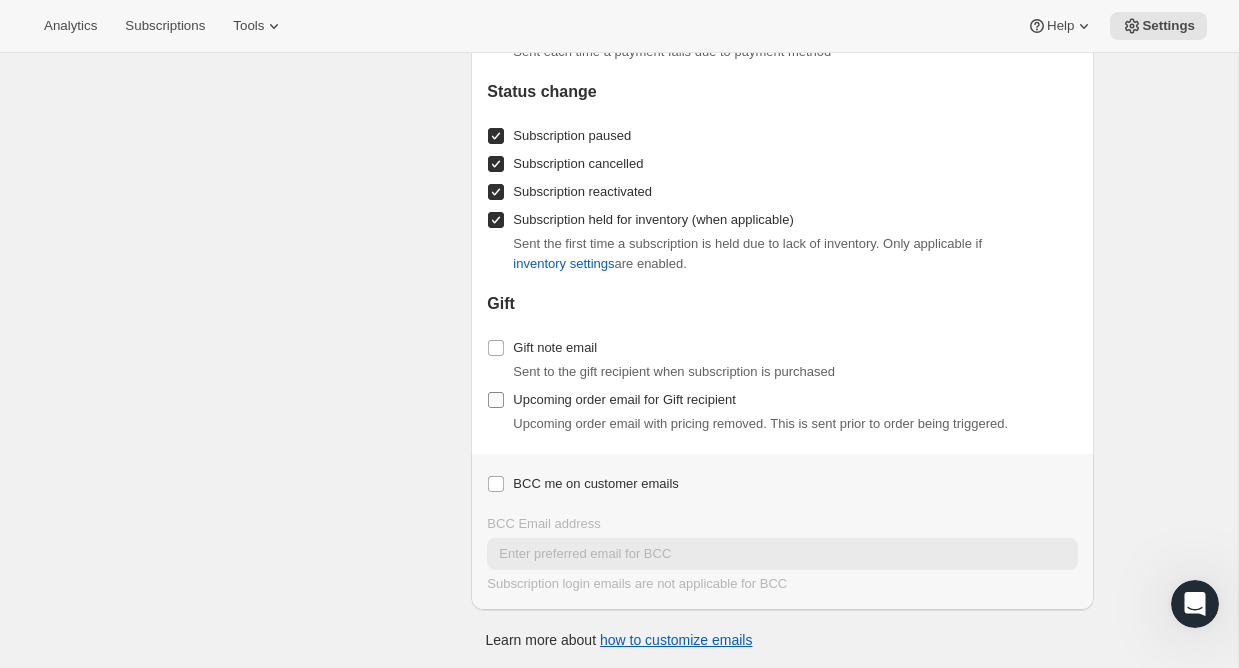 checkbox on "false" 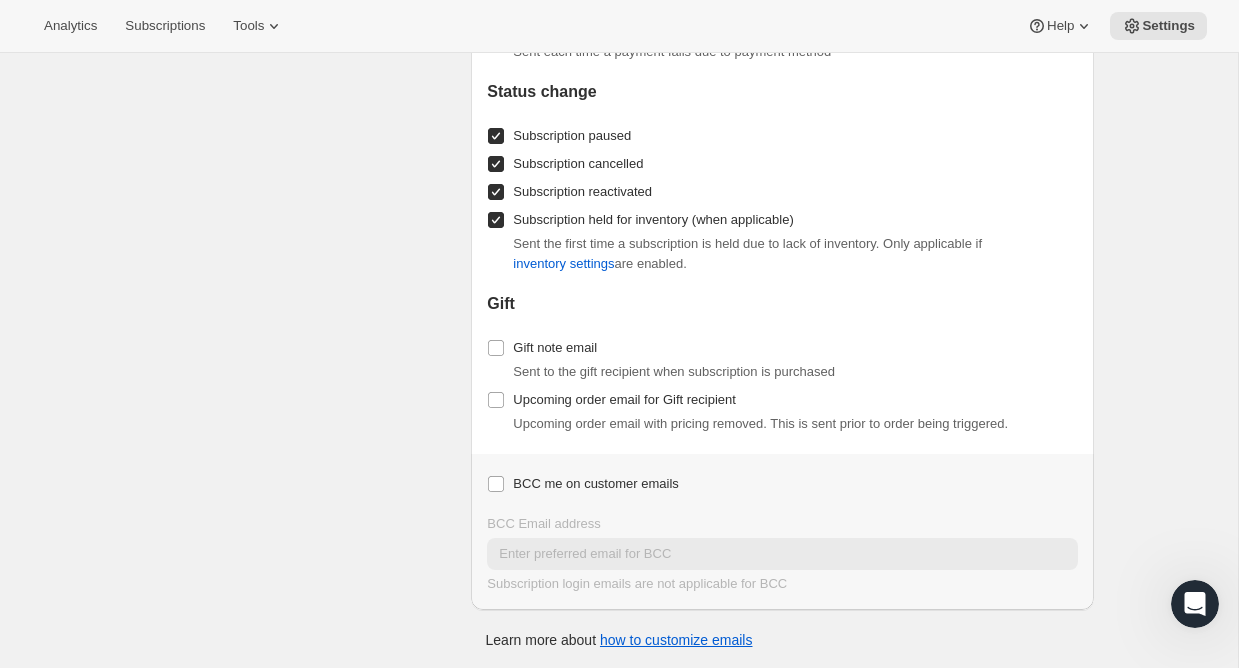 click on "Subscription held for inventory (when applicable)" at bounding box center (496, 220) 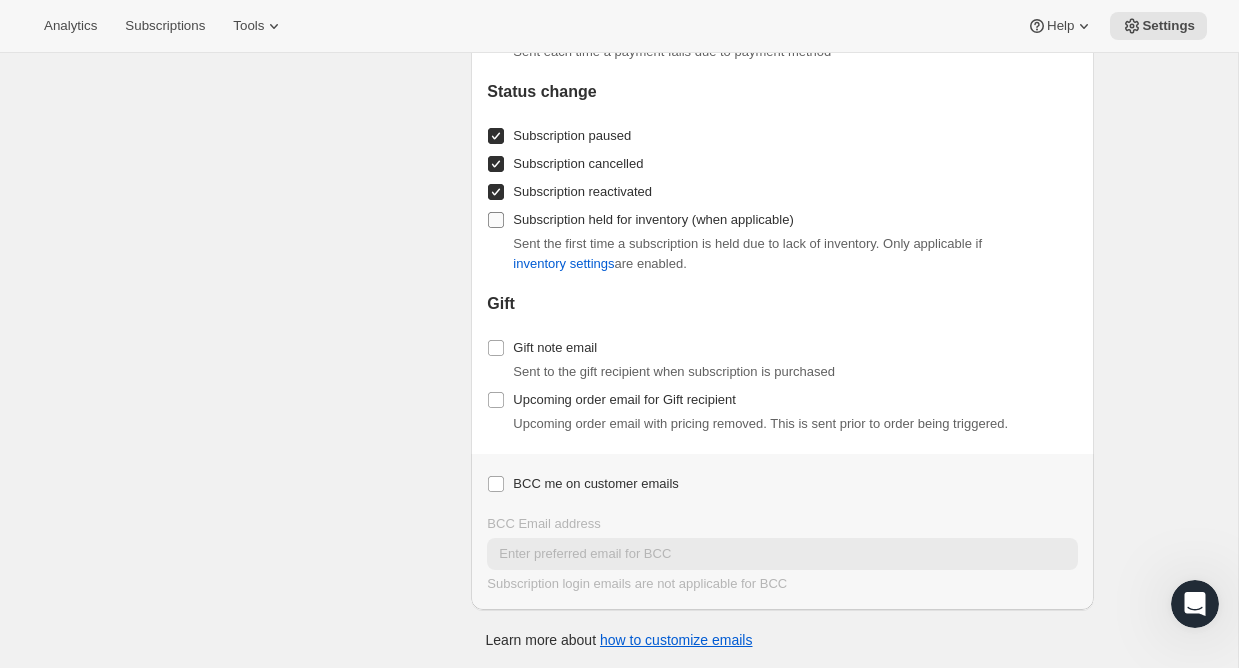 checkbox on "false" 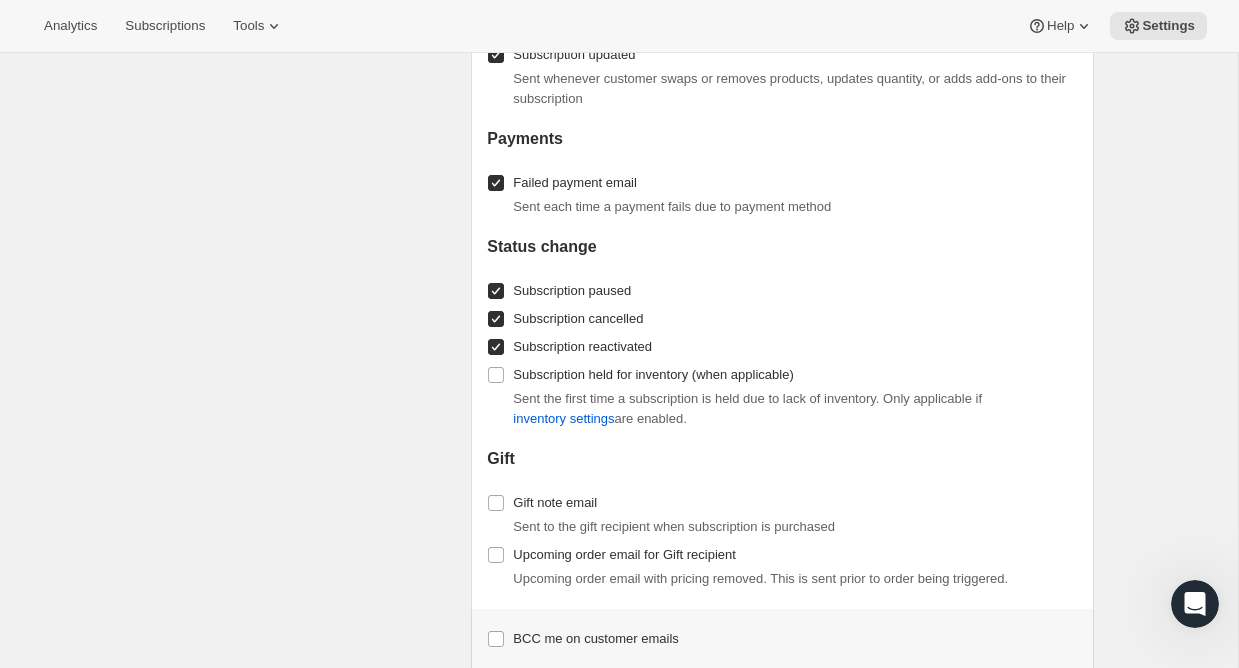 scroll, scrollTop: 2444, scrollLeft: 0, axis: vertical 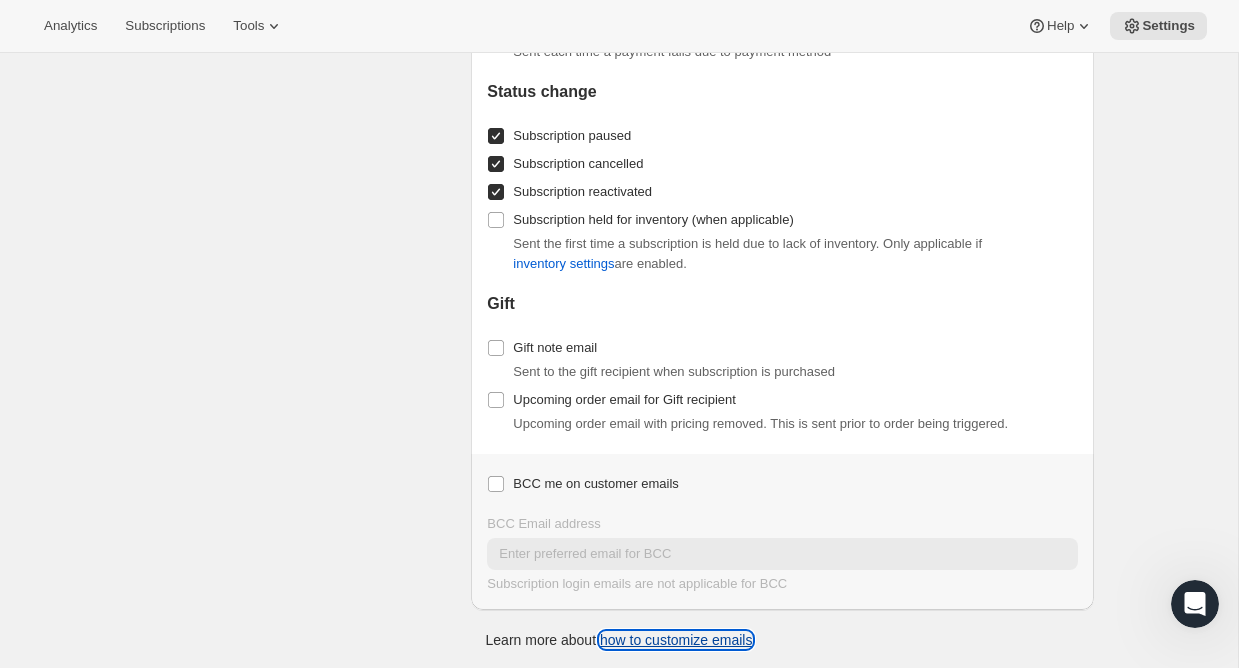 click on "how to customize emails" at bounding box center [676, 640] 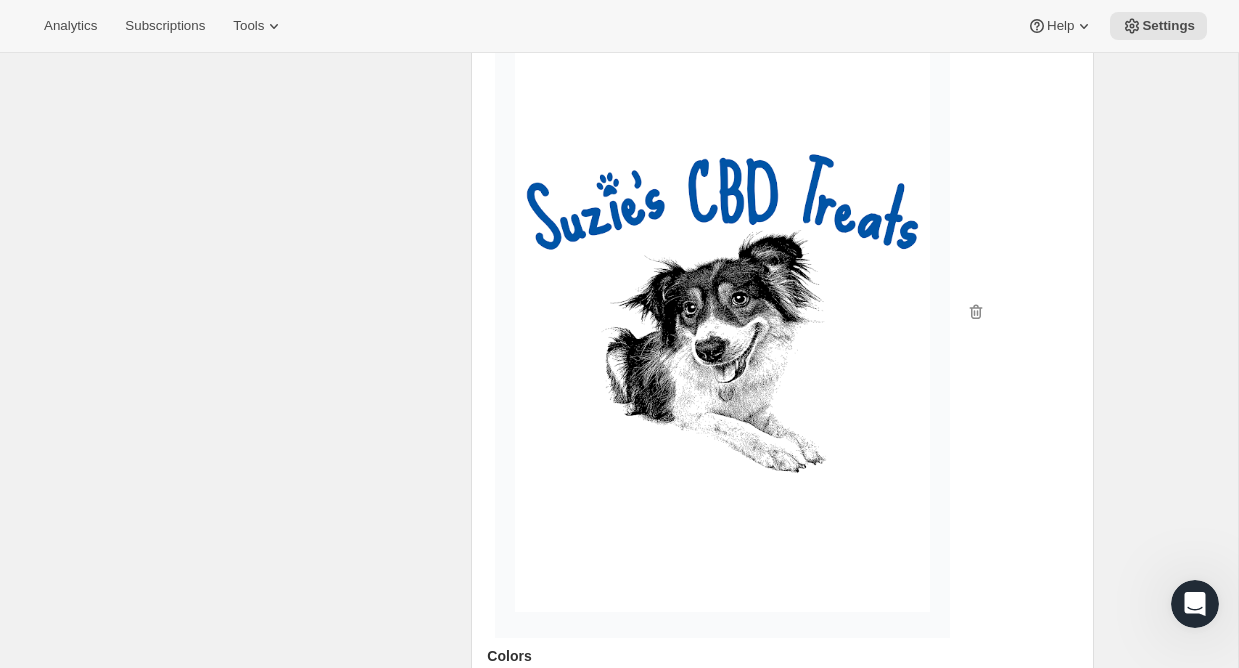 scroll, scrollTop: 0, scrollLeft: 0, axis: both 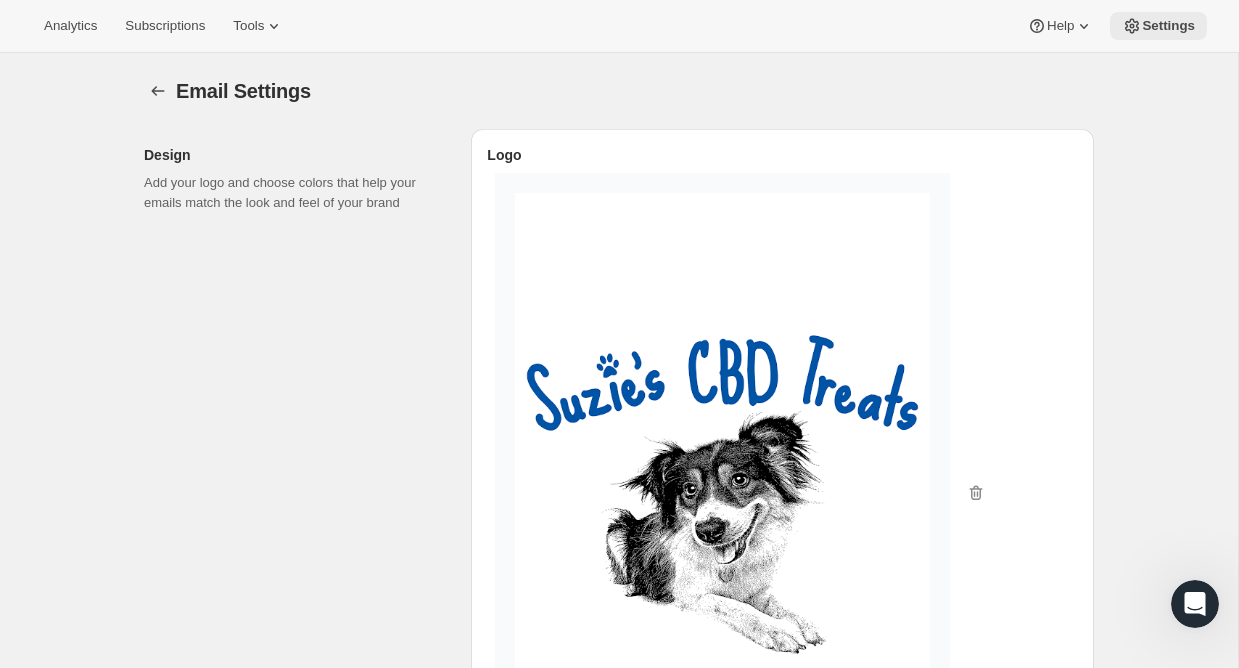 click on "Settings" at bounding box center (1168, 26) 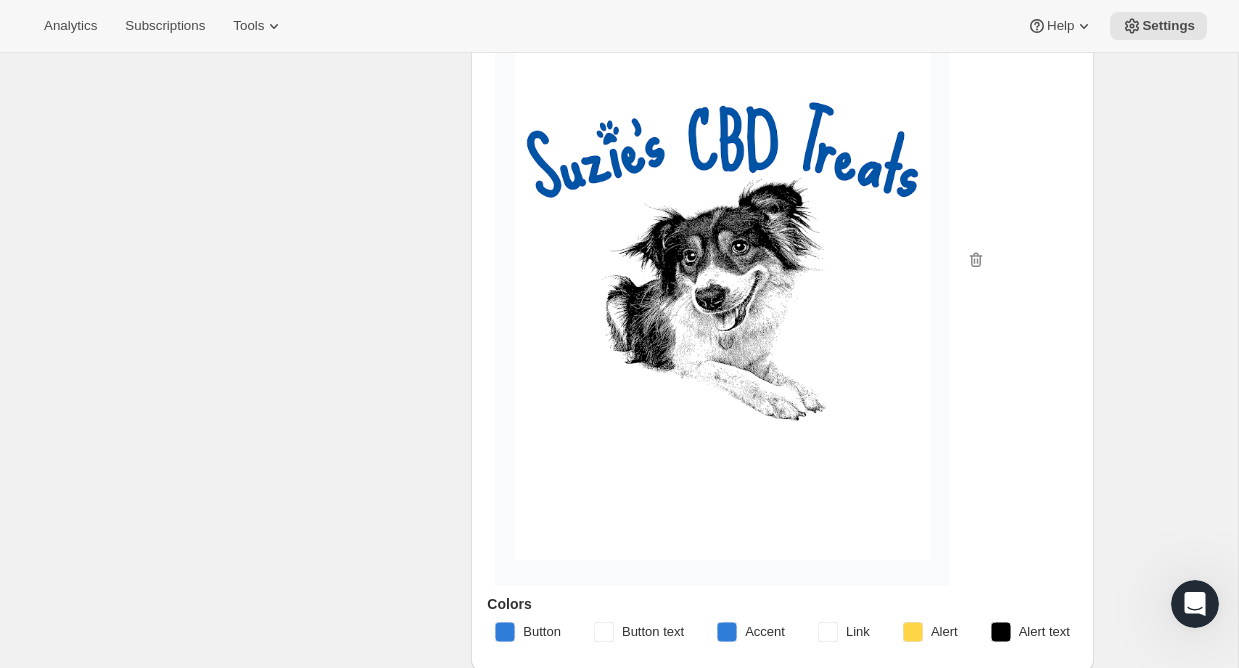 scroll, scrollTop: 0, scrollLeft: 0, axis: both 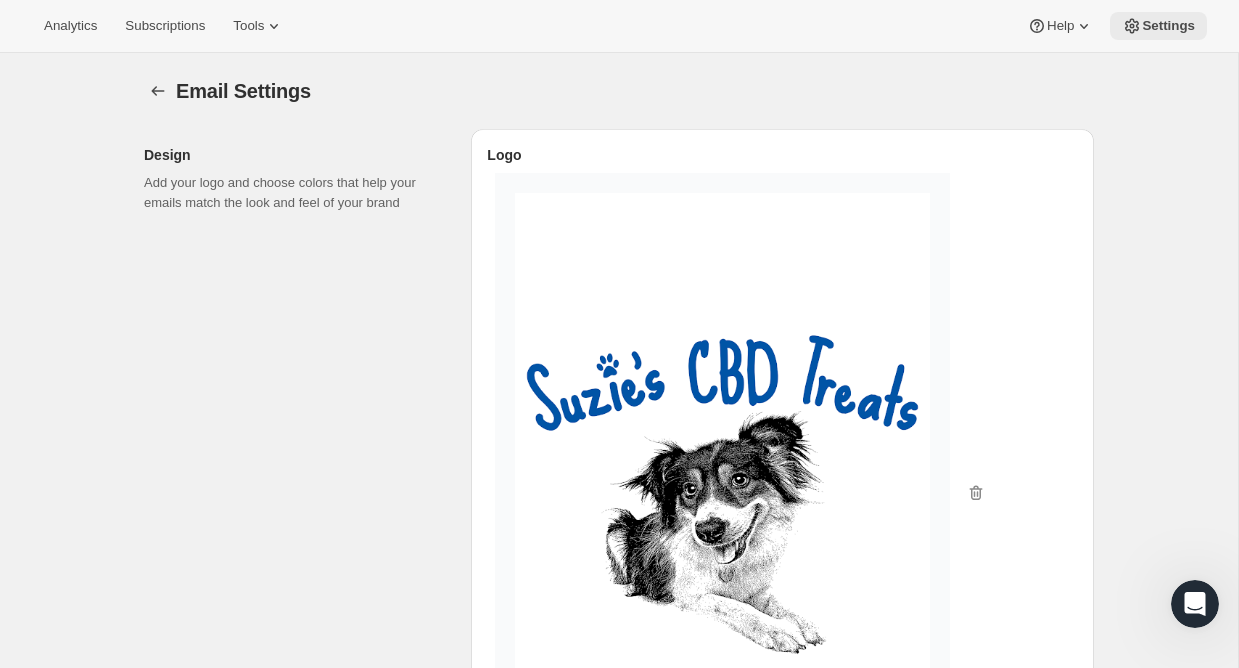 click on "Settings" at bounding box center [1168, 26] 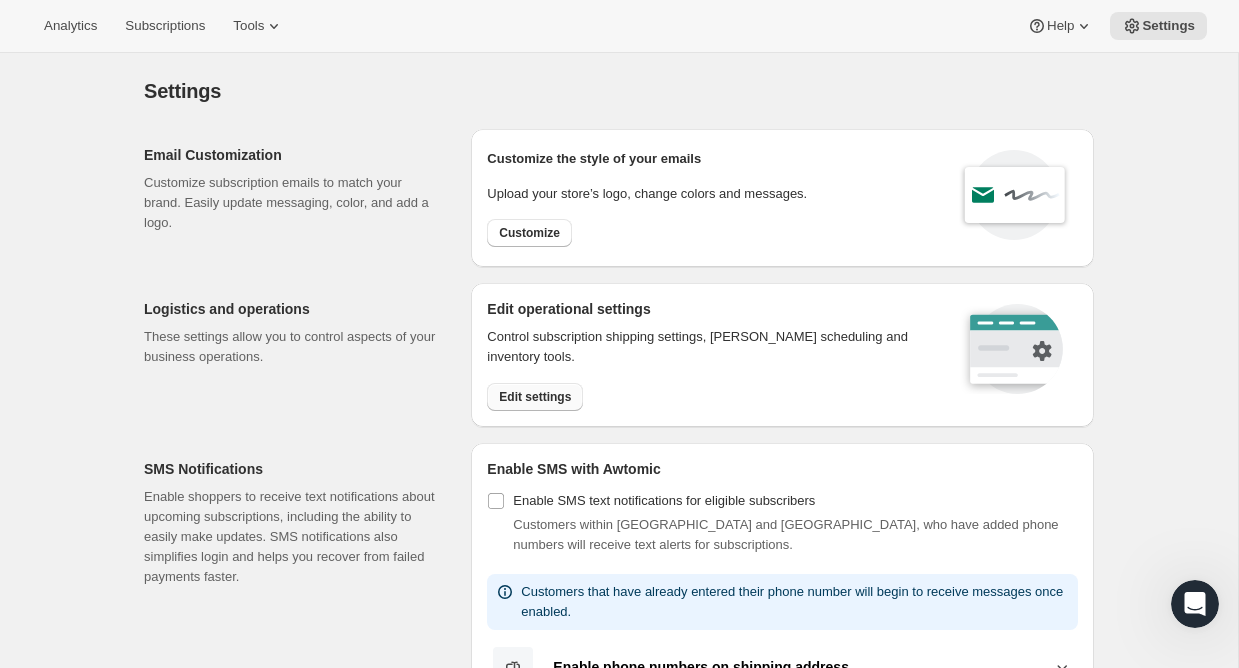 click on "Edit settings" at bounding box center (535, 397) 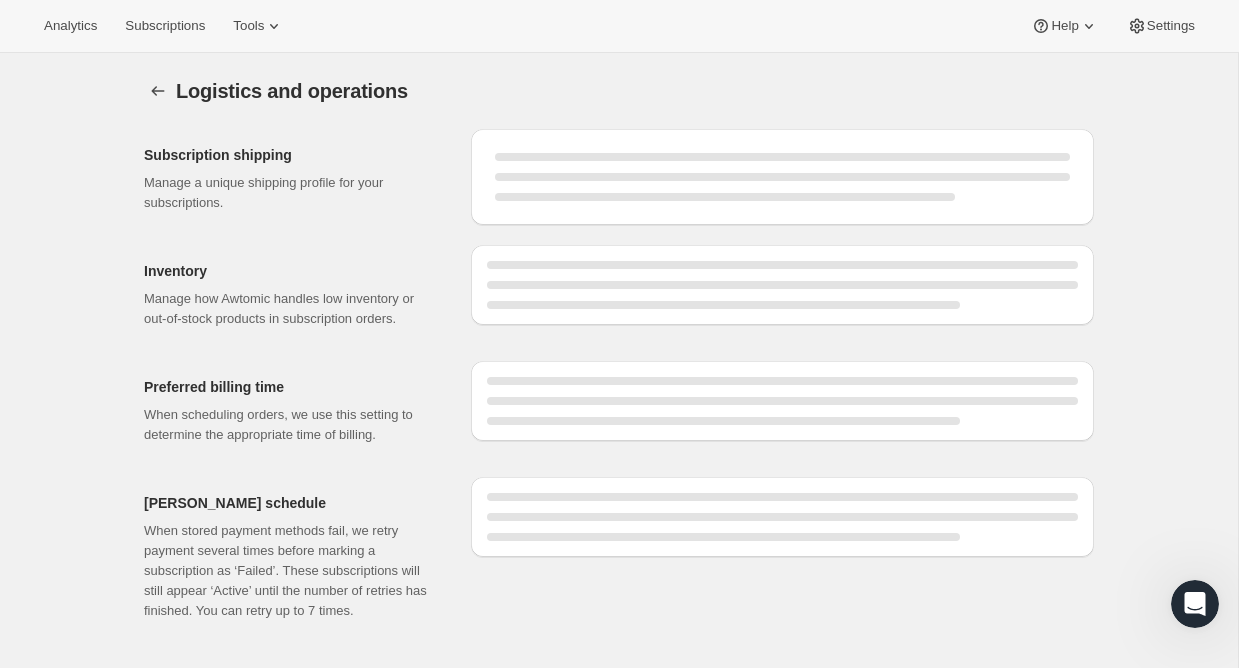 select on "08:00" 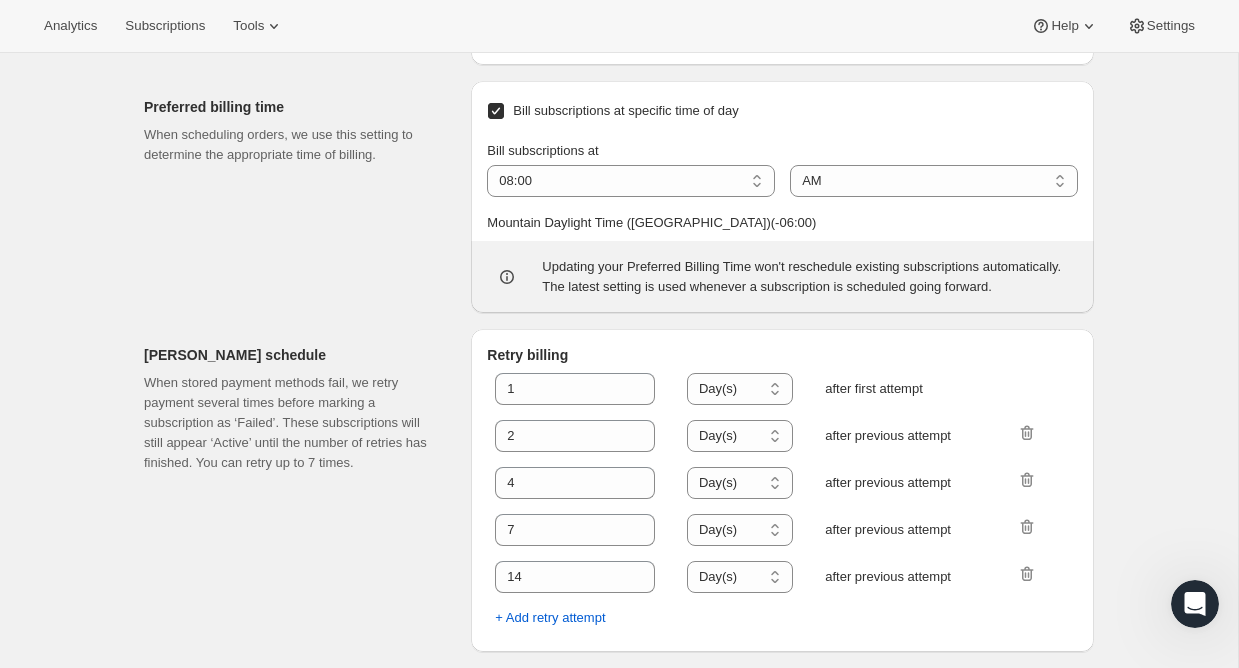 scroll, scrollTop: 1115, scrollLeft: 0, axis: vertical 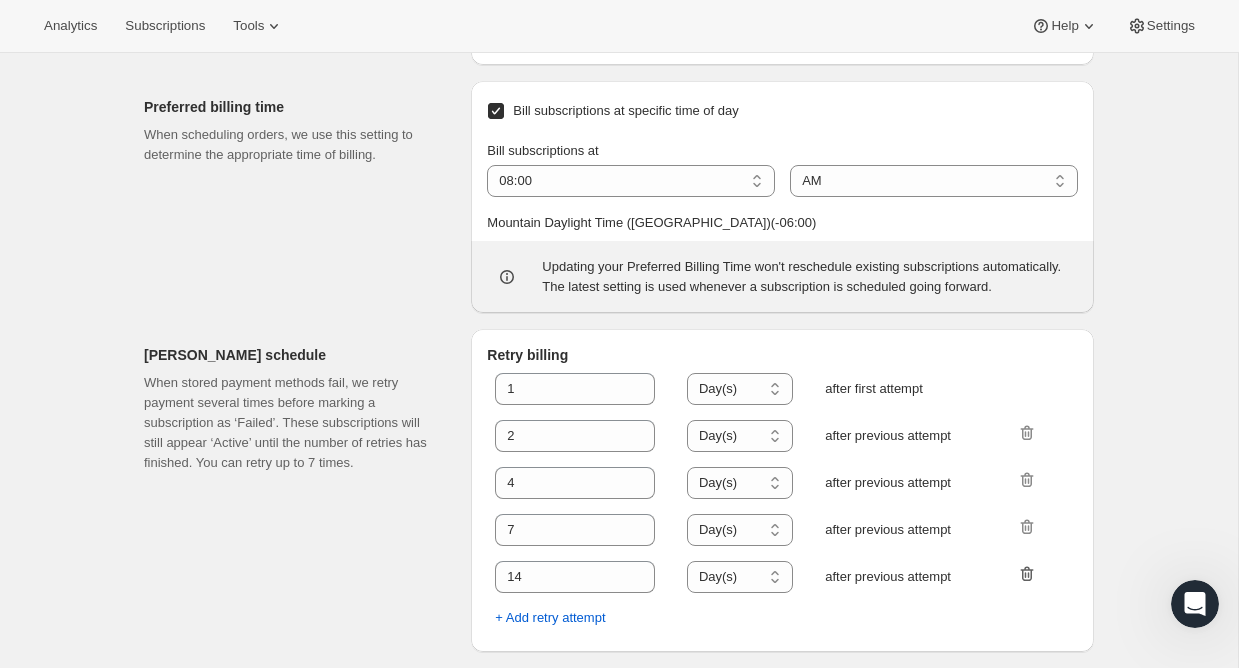 click 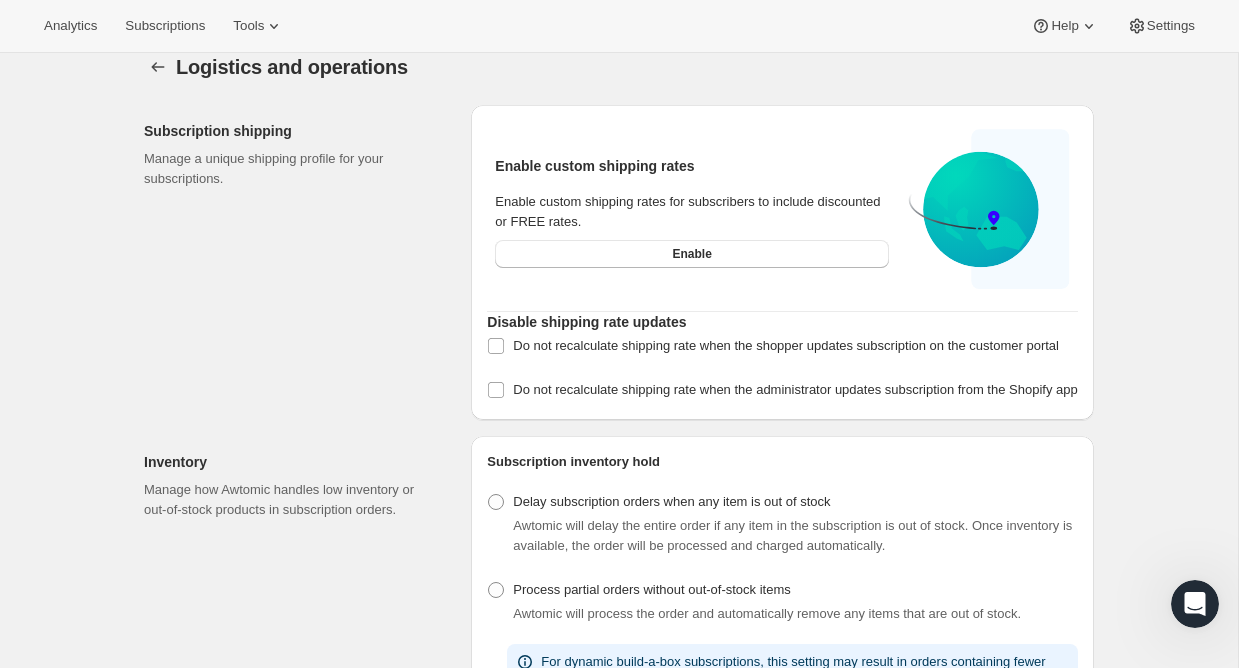 scroll, scrollTop: 0, scrollLeft: 0, axis: both 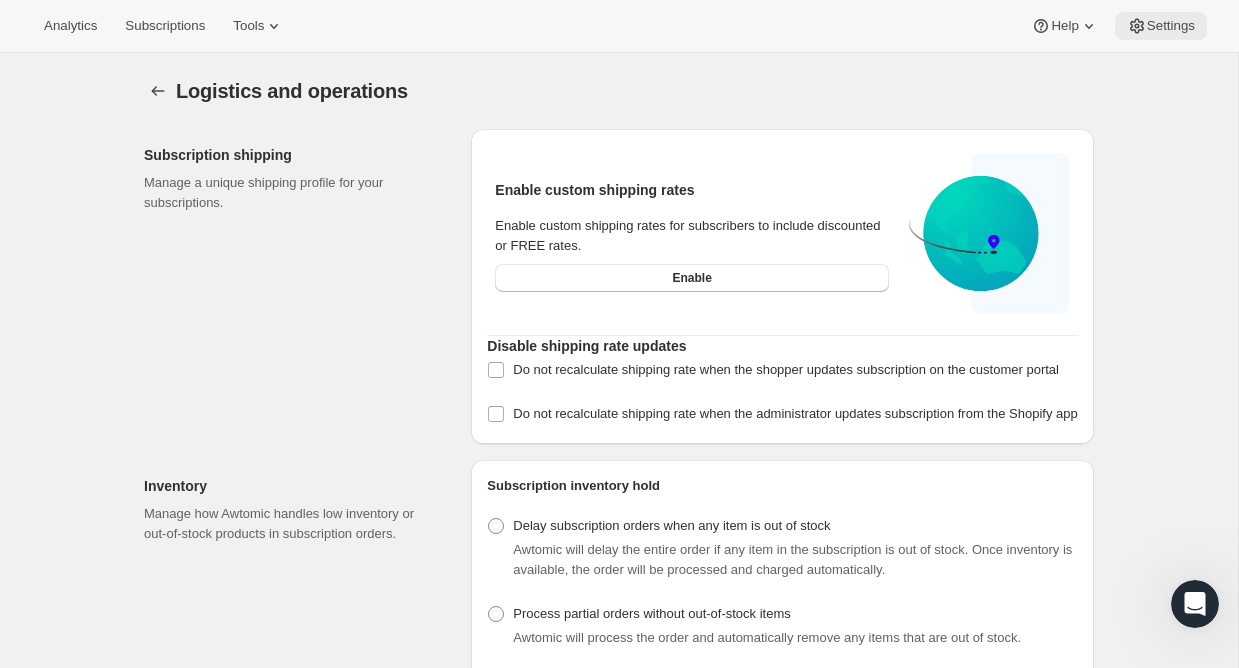click on "Settings" at bounding box center (1171, 26) 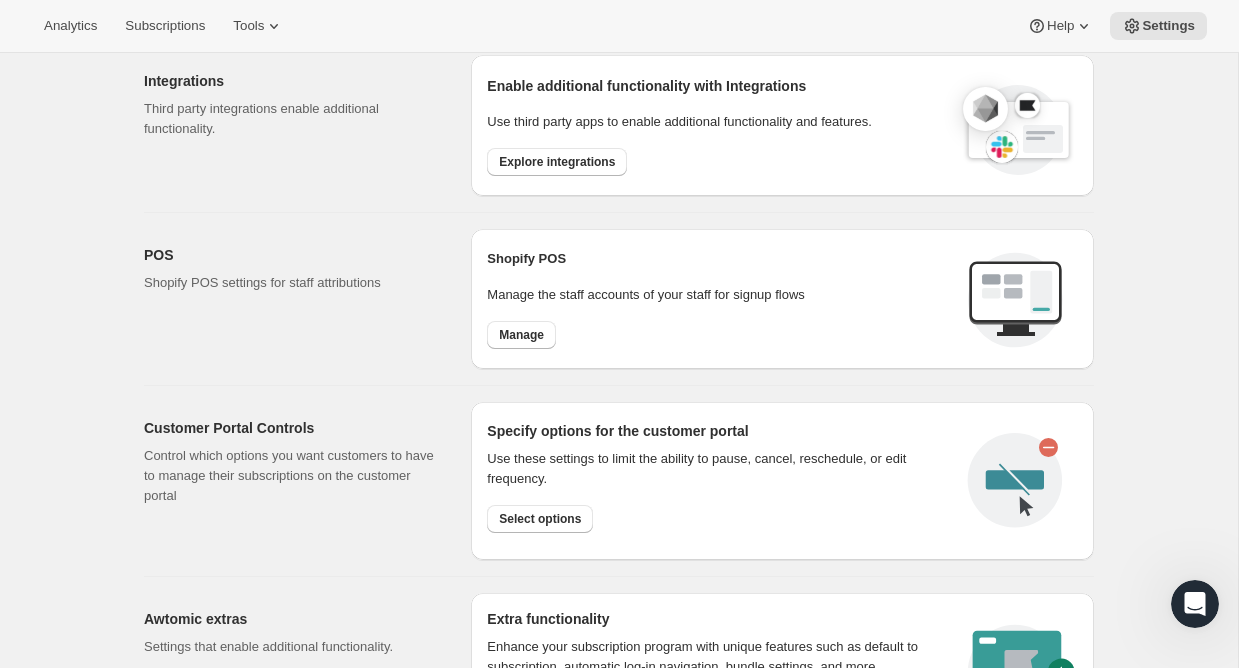 scroll, scrollTop: 717, scrollLeft: 0, axis: vertical 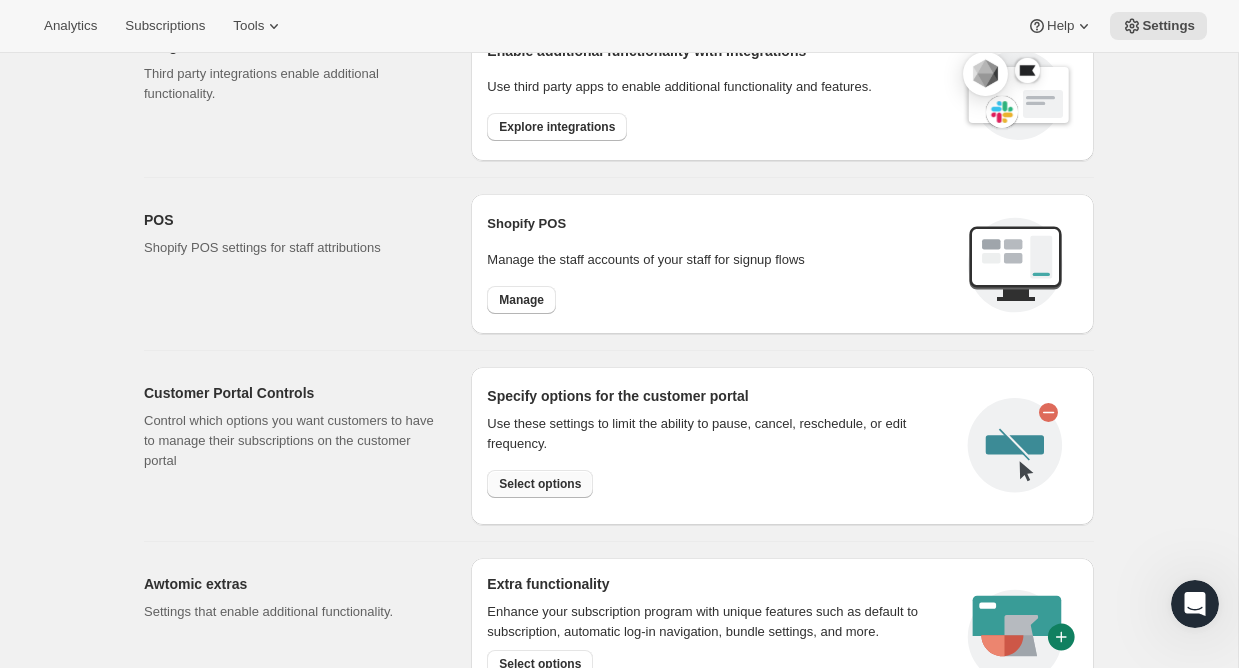 click on "Select options" at bounding box center (540, 484) 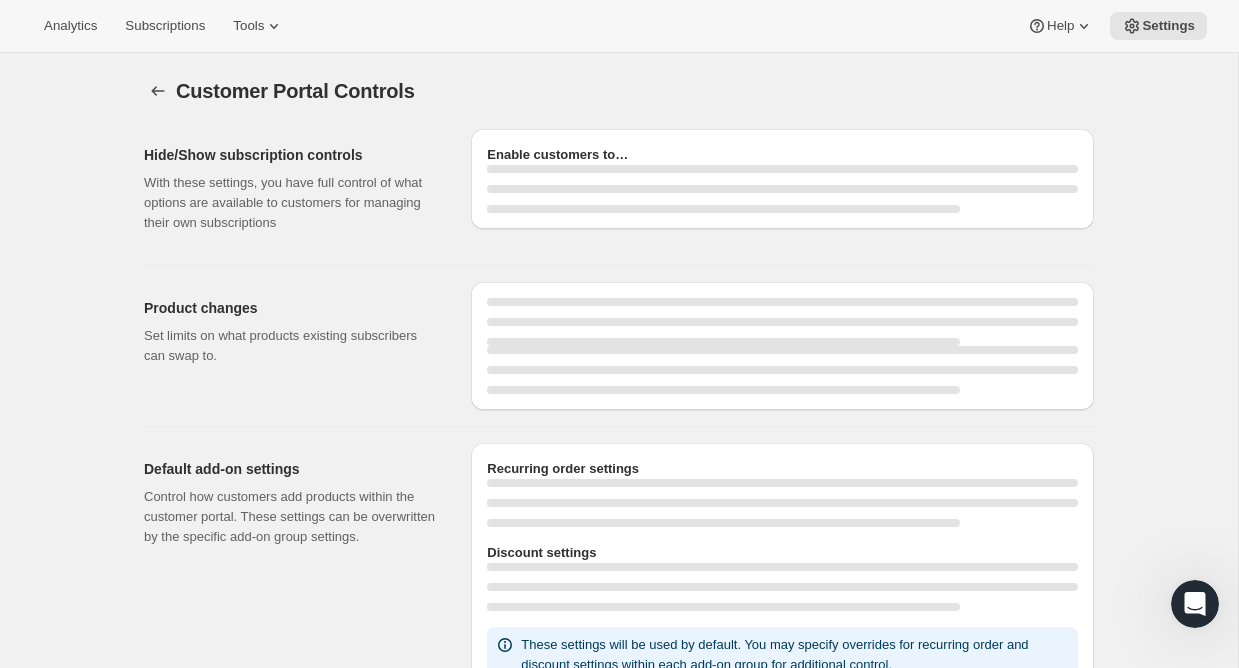 select on "INTERVAL" 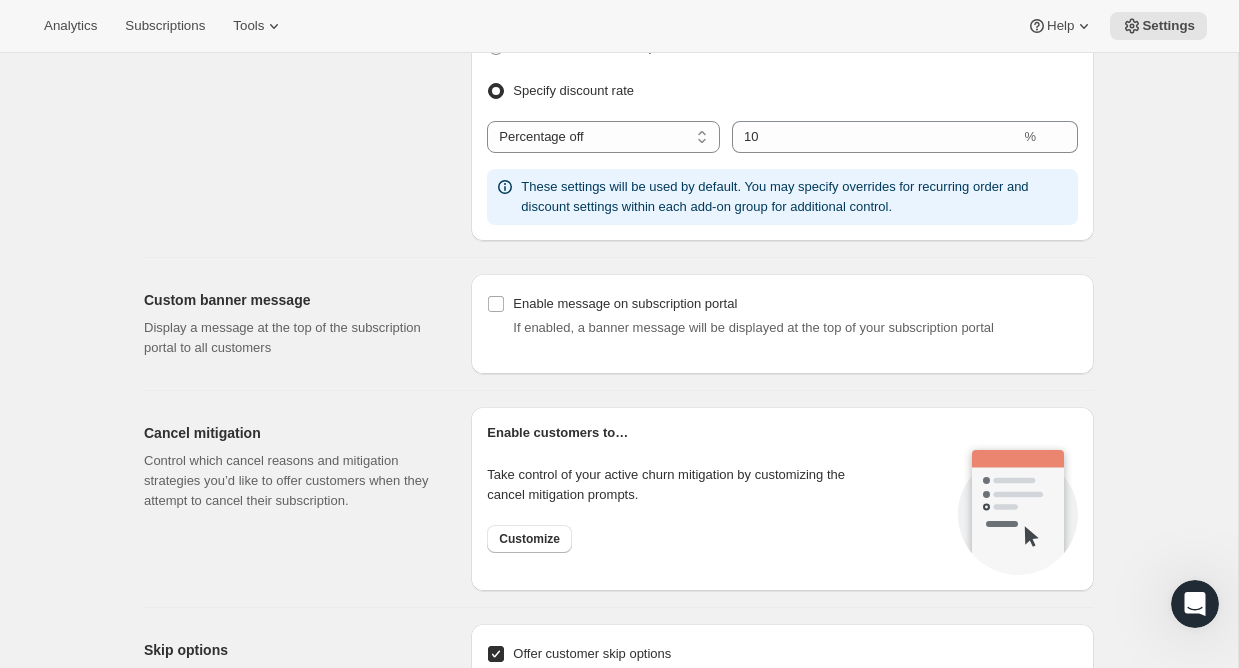 scroll, scrollTop: 1190, scrollLeft: 0, axis: vertical 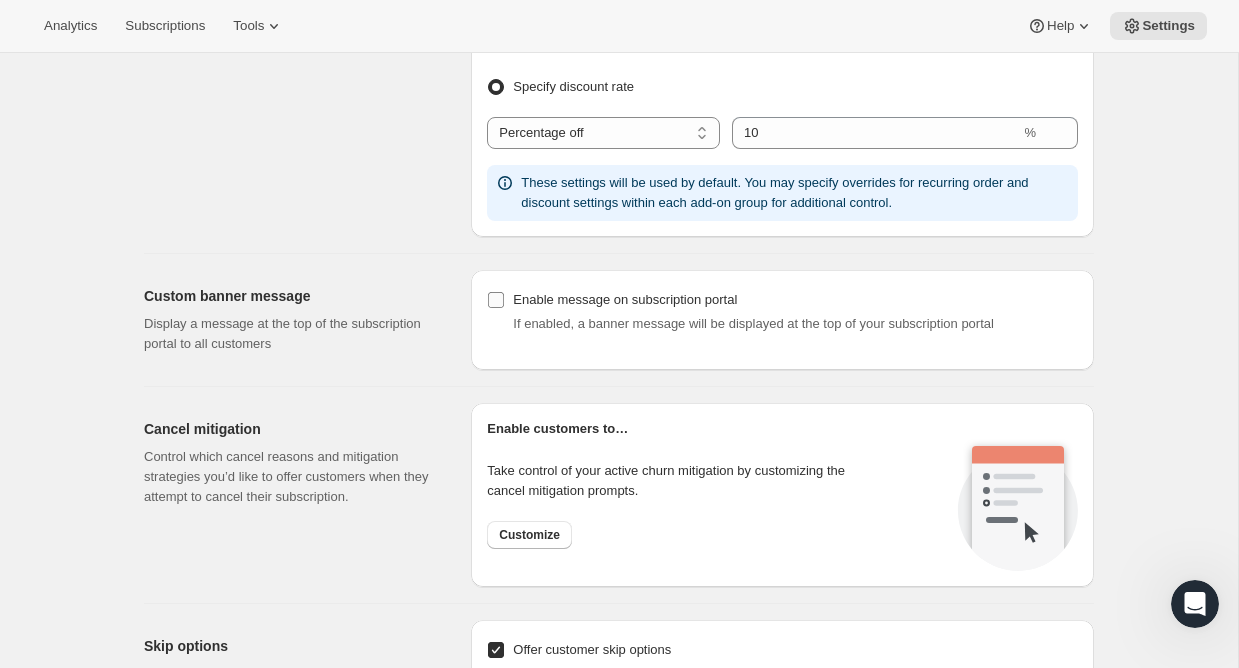 click on "Enable message on subscription portal" at bounding box center (795, 300) 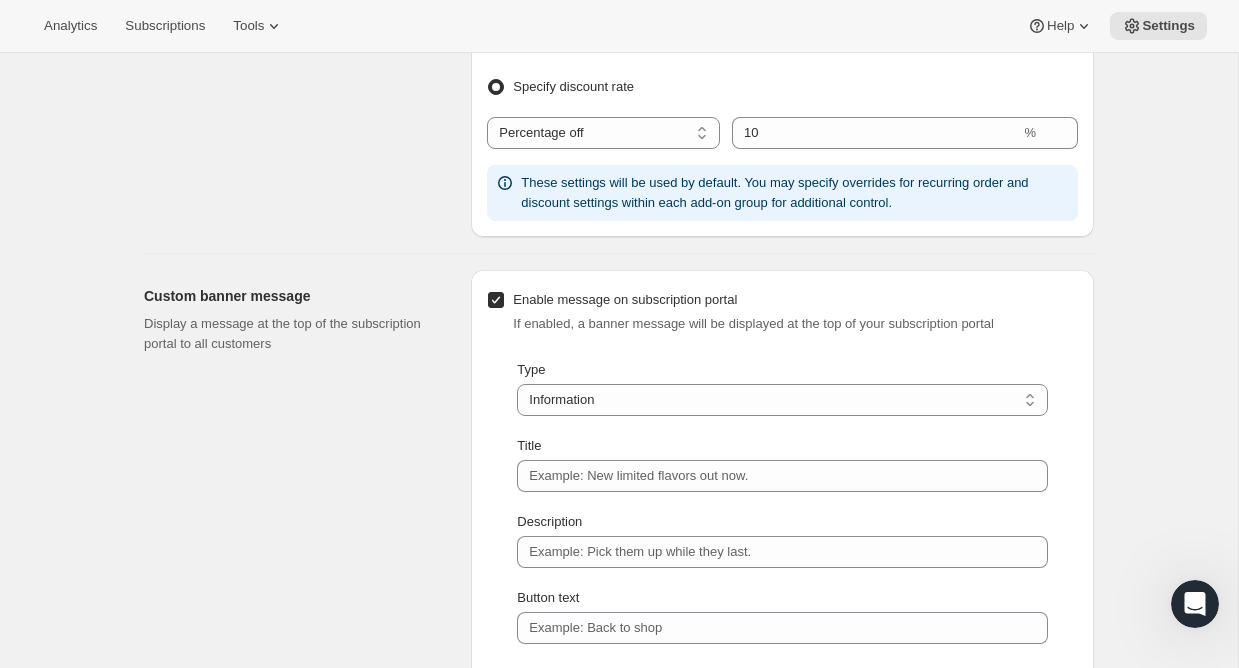 click on "Enable message on subscription portal" at bounding box center [795, 300] 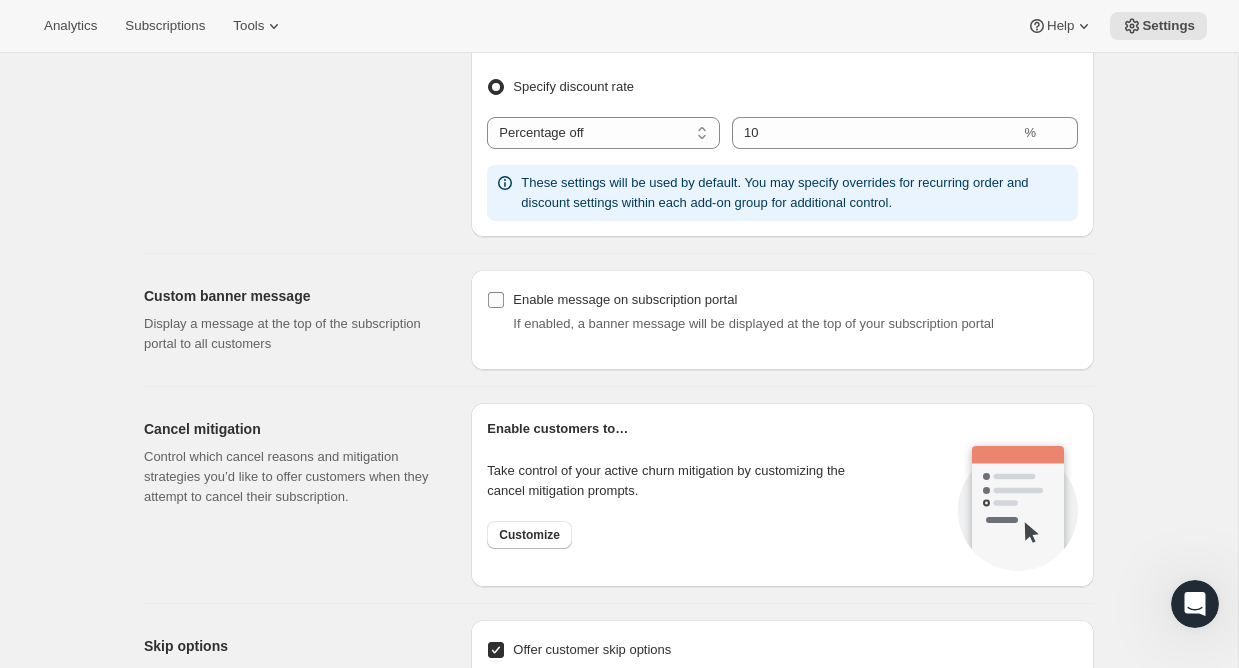 click on "Enable message on subscription portal" at bounding box center [795, 300] 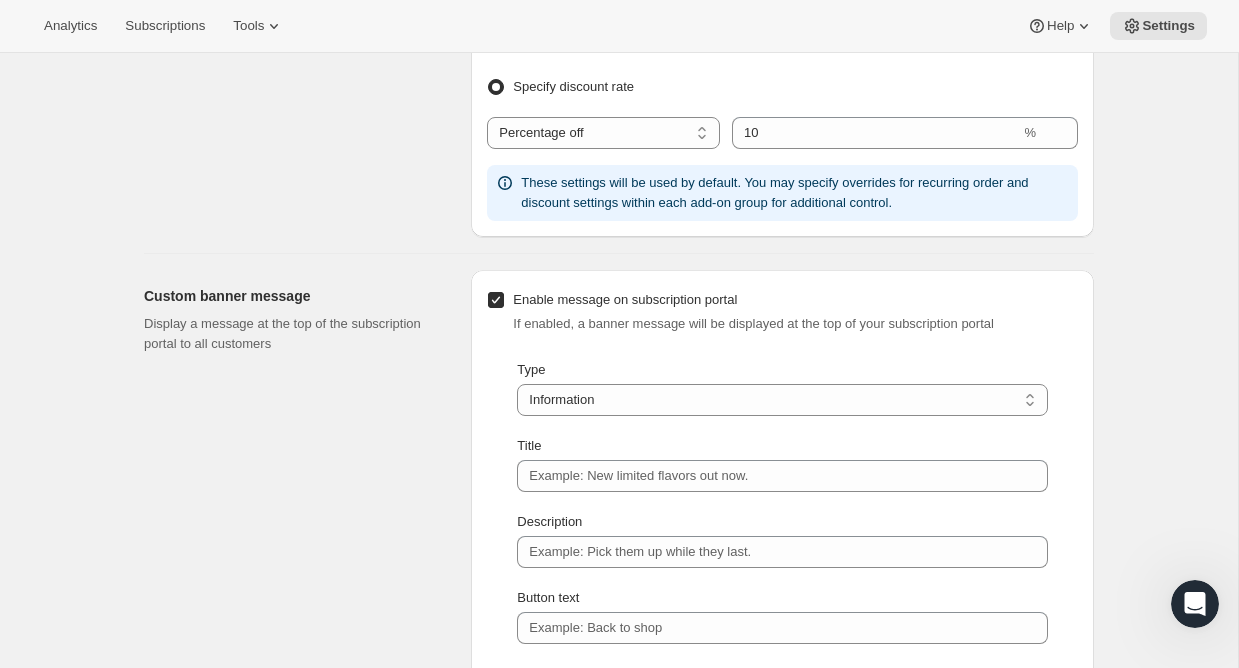 click on "Enable message on subscription portal" at bounding box center (795, 300) 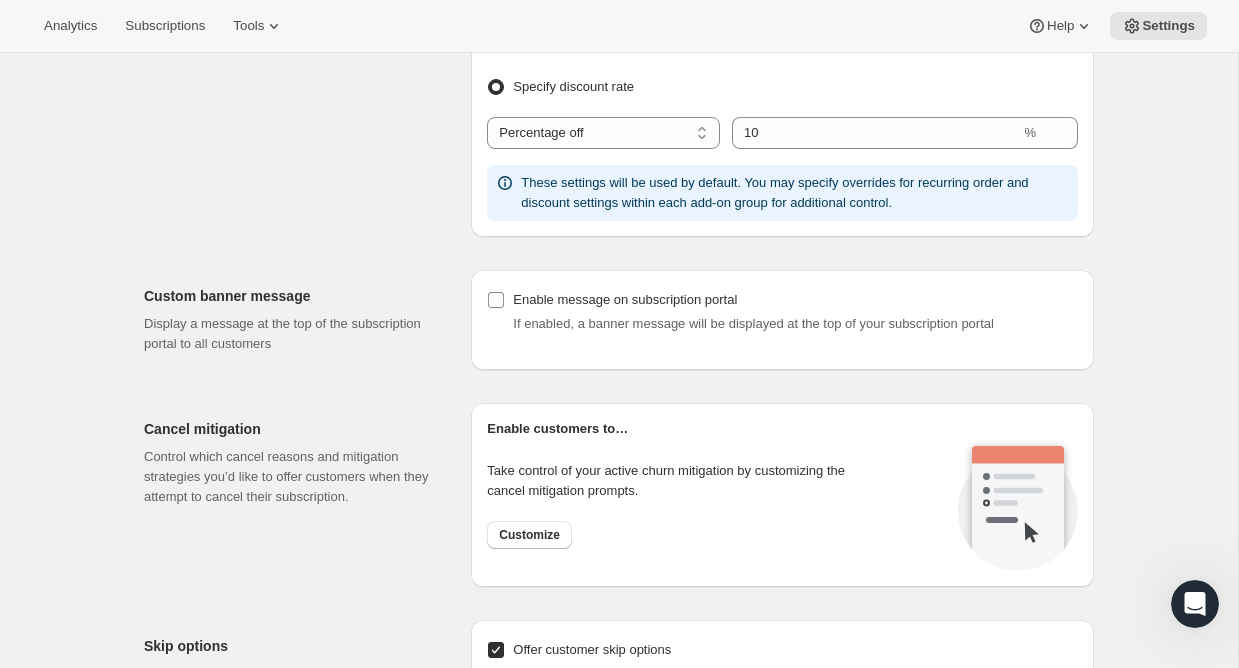 click on "Enable message on subscription portal" at bounding box center [795, 300] 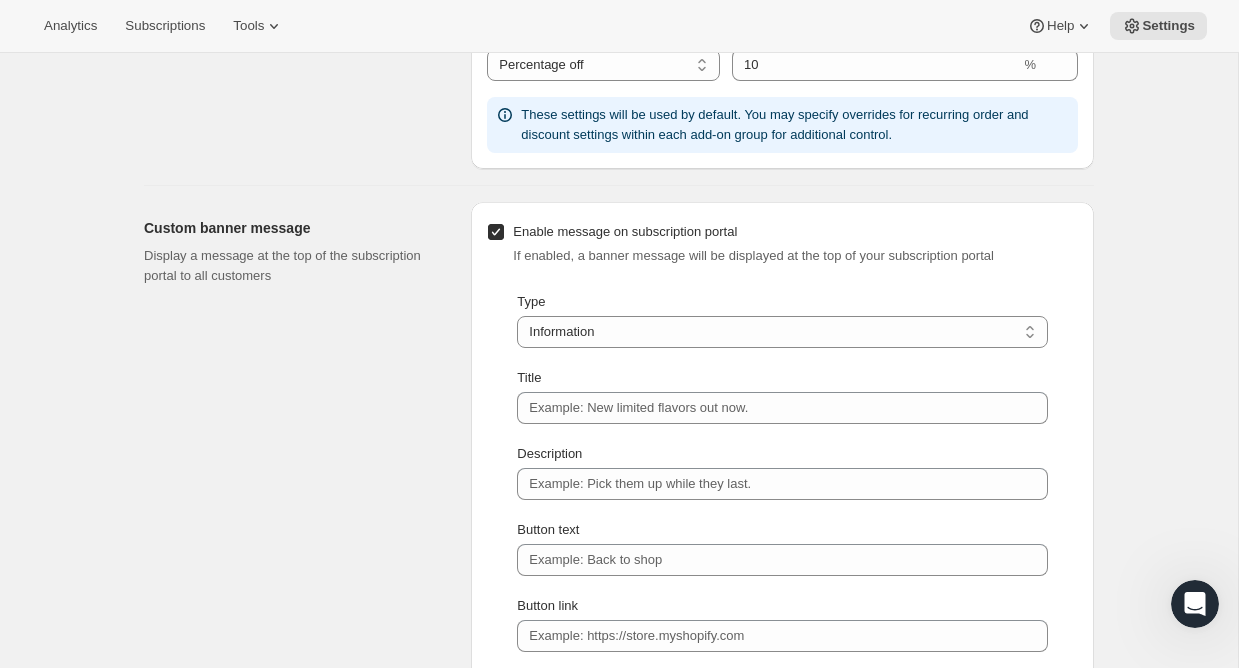 scroll, scrollTop: 1260, scrollLeft: 0, axis: vertical 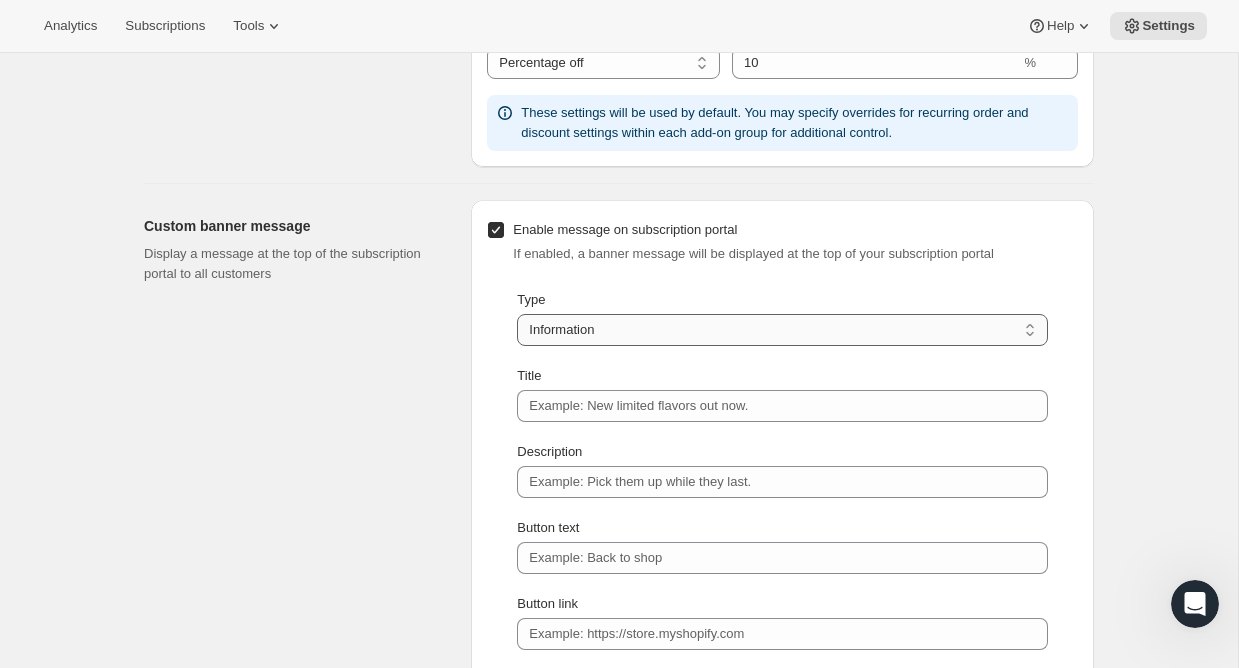 click on "Information Error Warning Success" at bounding box center (782, 330) 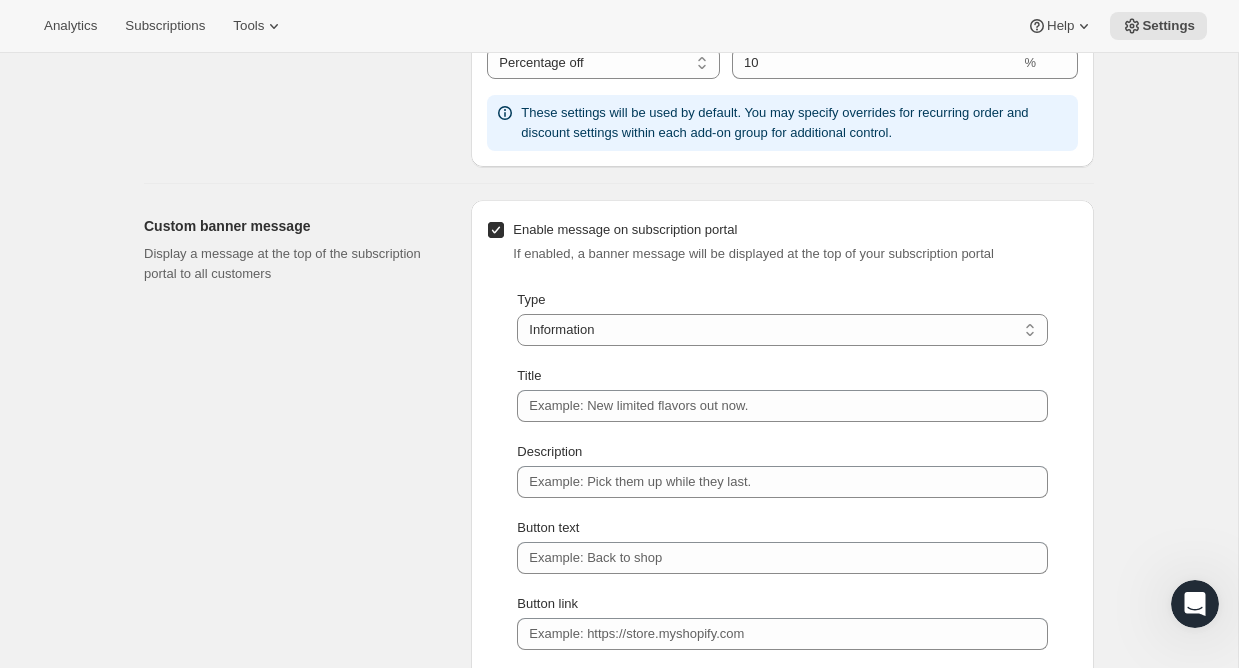 click on "Enable message on subscription portal" at bounding box center [795, 230] 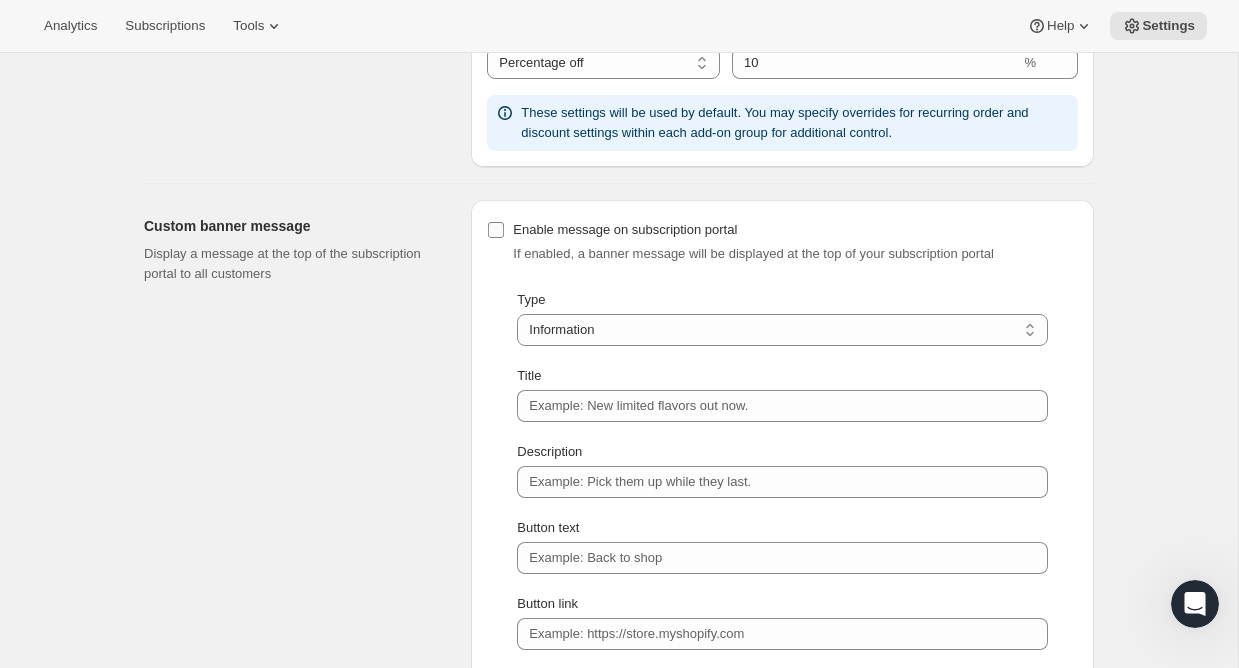 checkbox on "false" 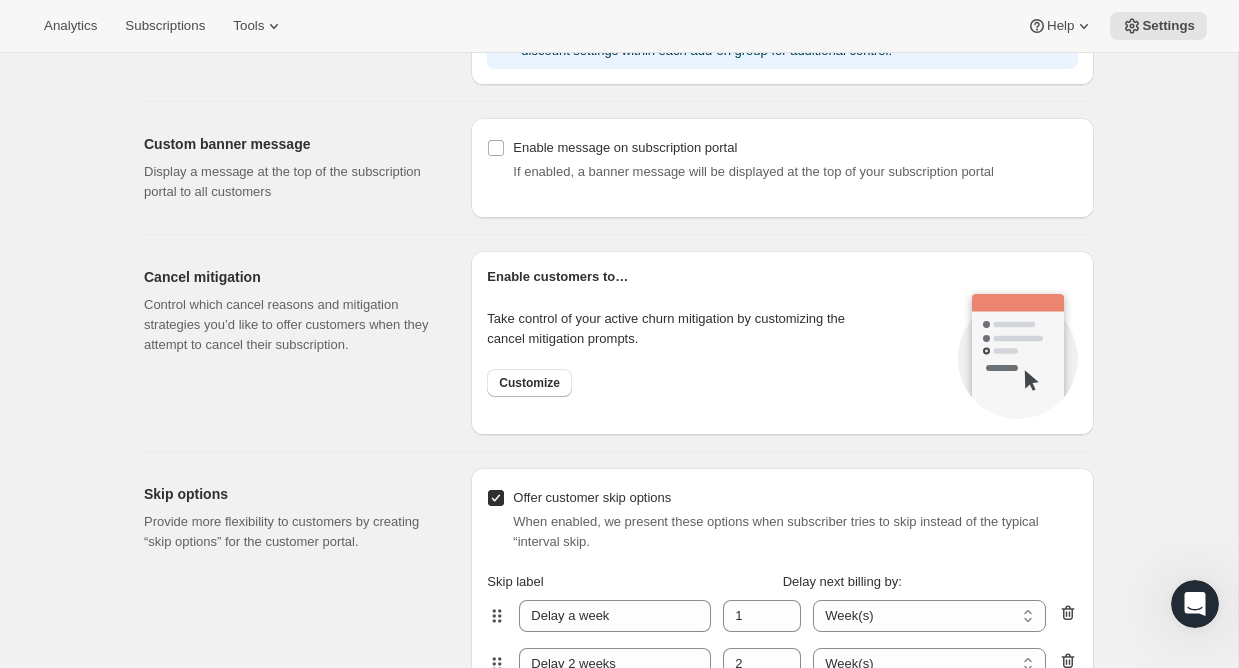 scroll, scrollTop: 1343, scrollLeft: 0, axis: vertical 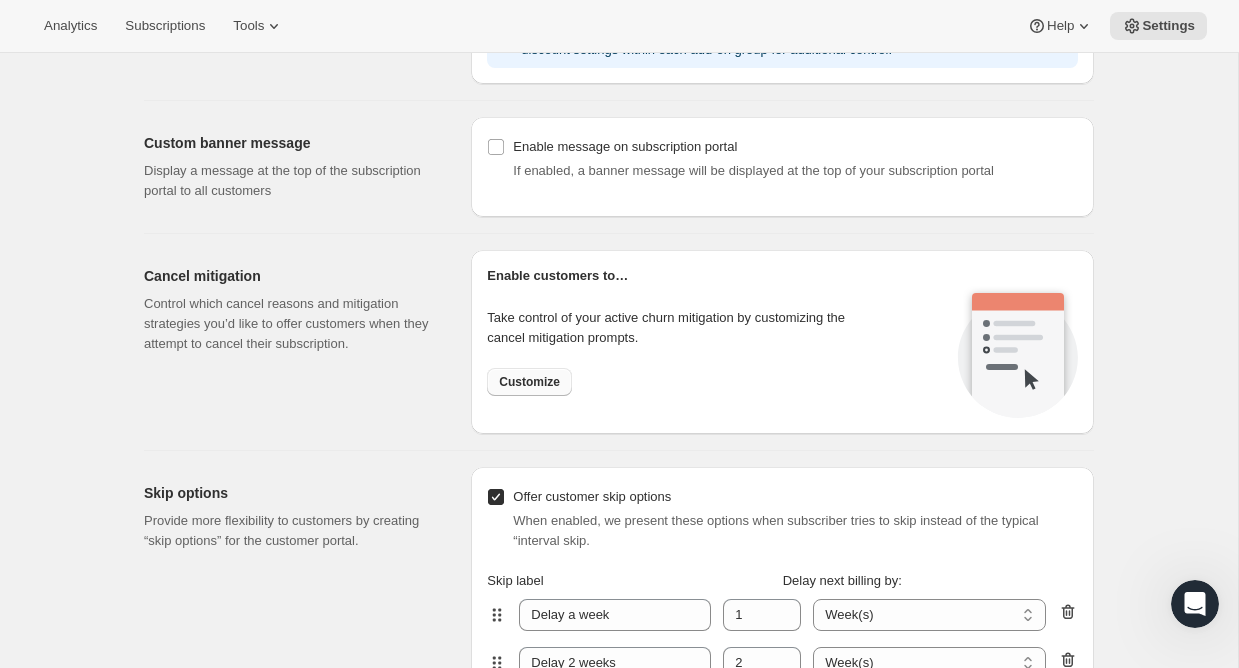 click on "Customize" at bounding box center [529, 382] 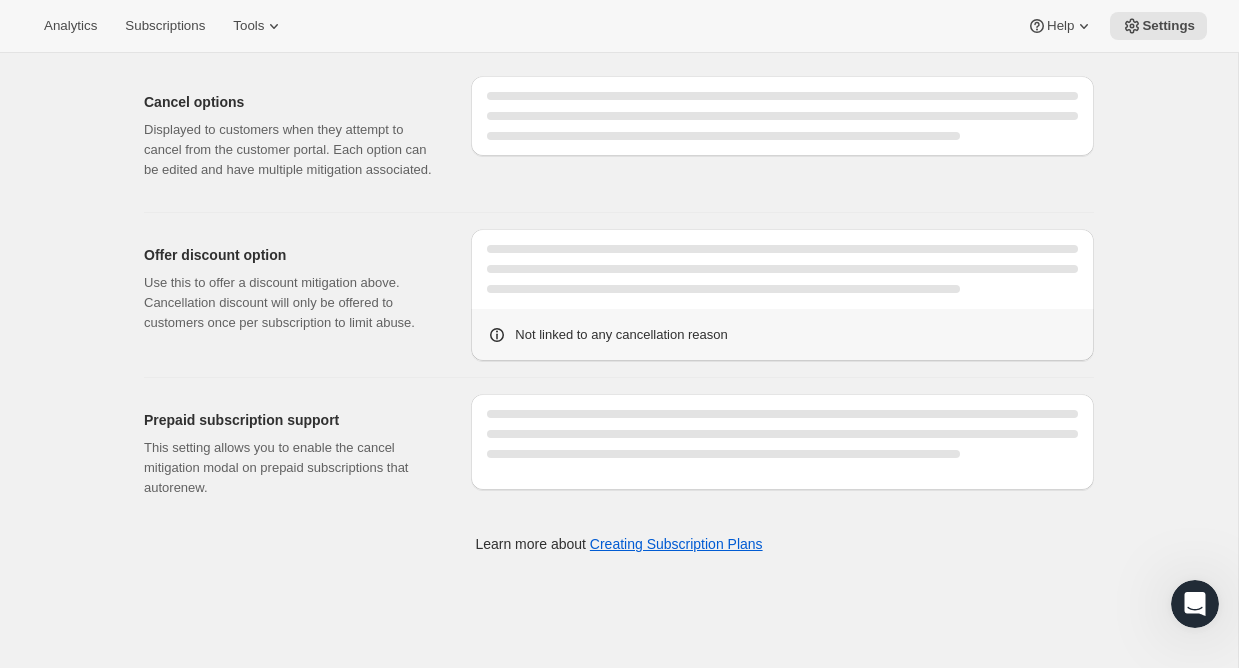 scroll, scrollTop: 0, scrollLeft: 0, axis: both 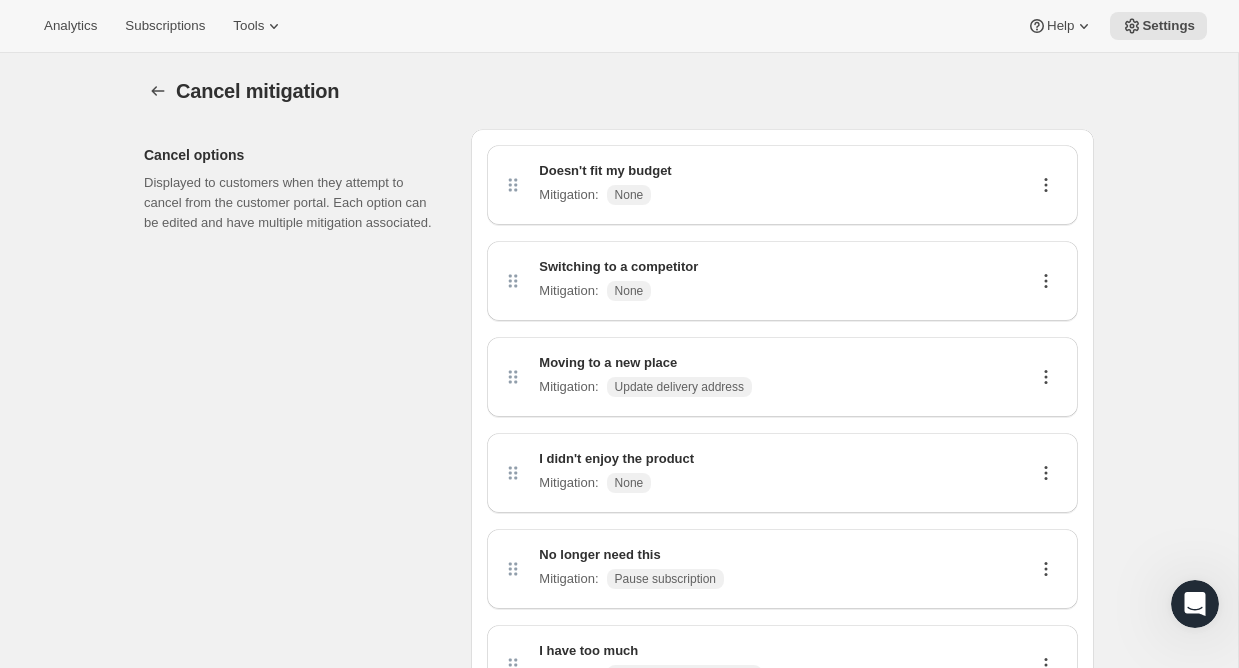click on "Doesn't fit my budget Mitigation :   None" at bounding box center [782, 185] 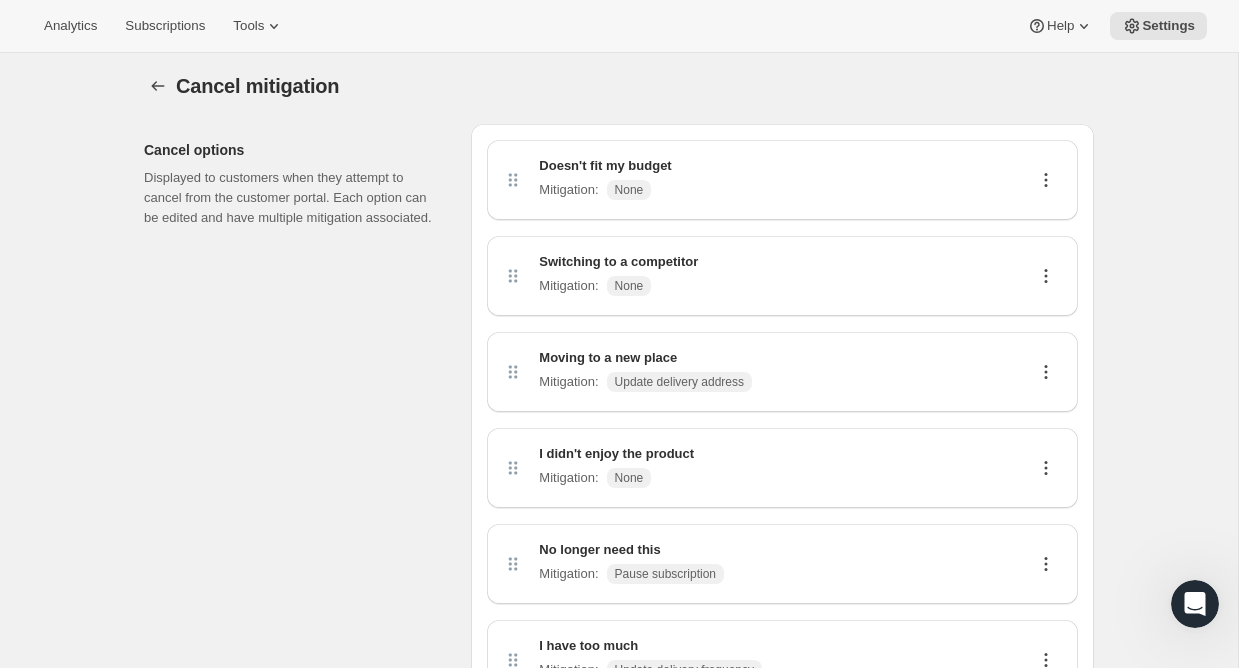 scroll, scrollTop: 0, scrollLeft: 0, axis: both 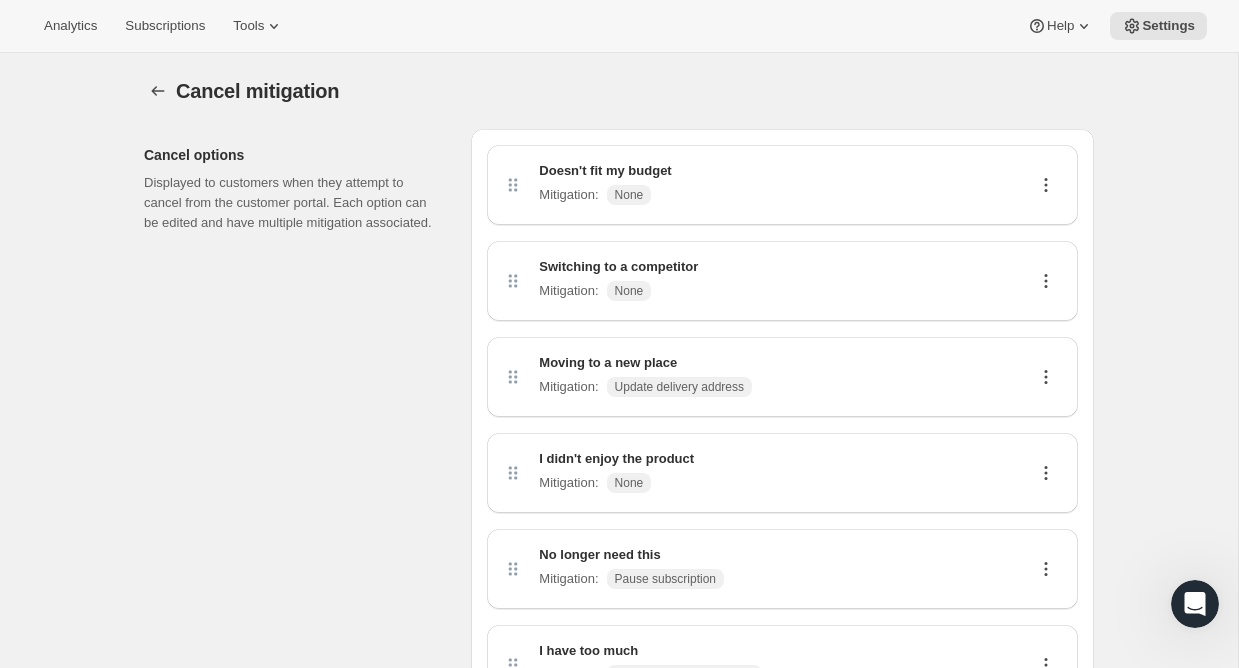 click 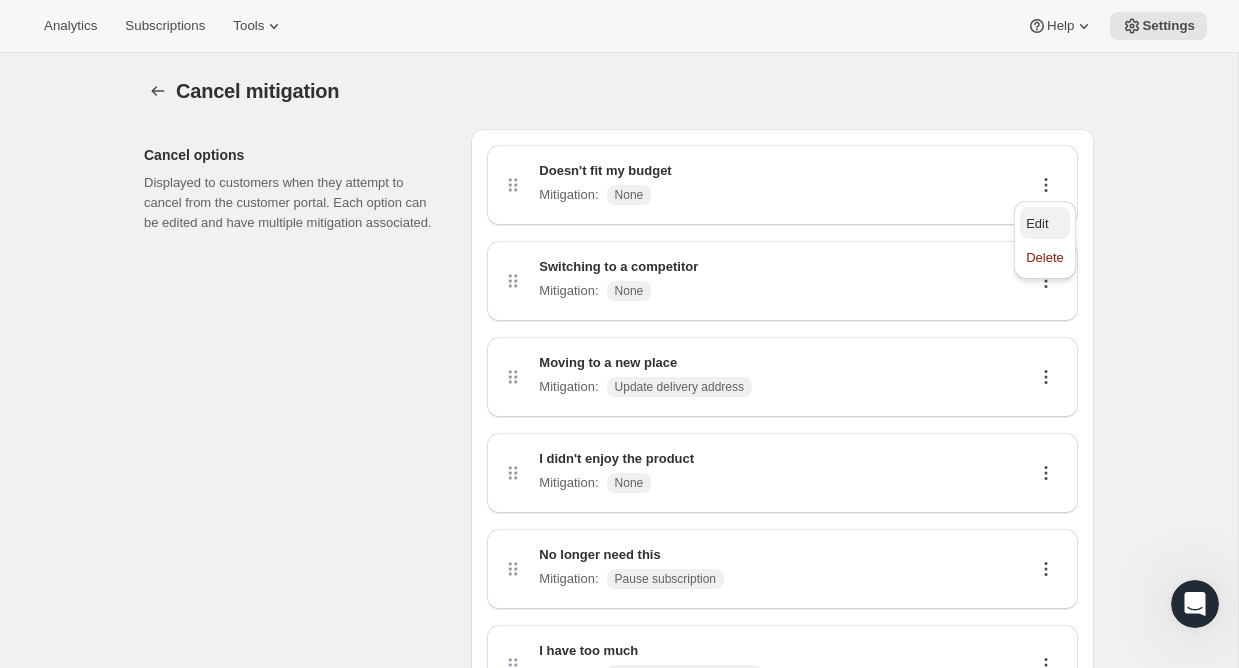 click on "Edit" at bounding box center (1037, 223) 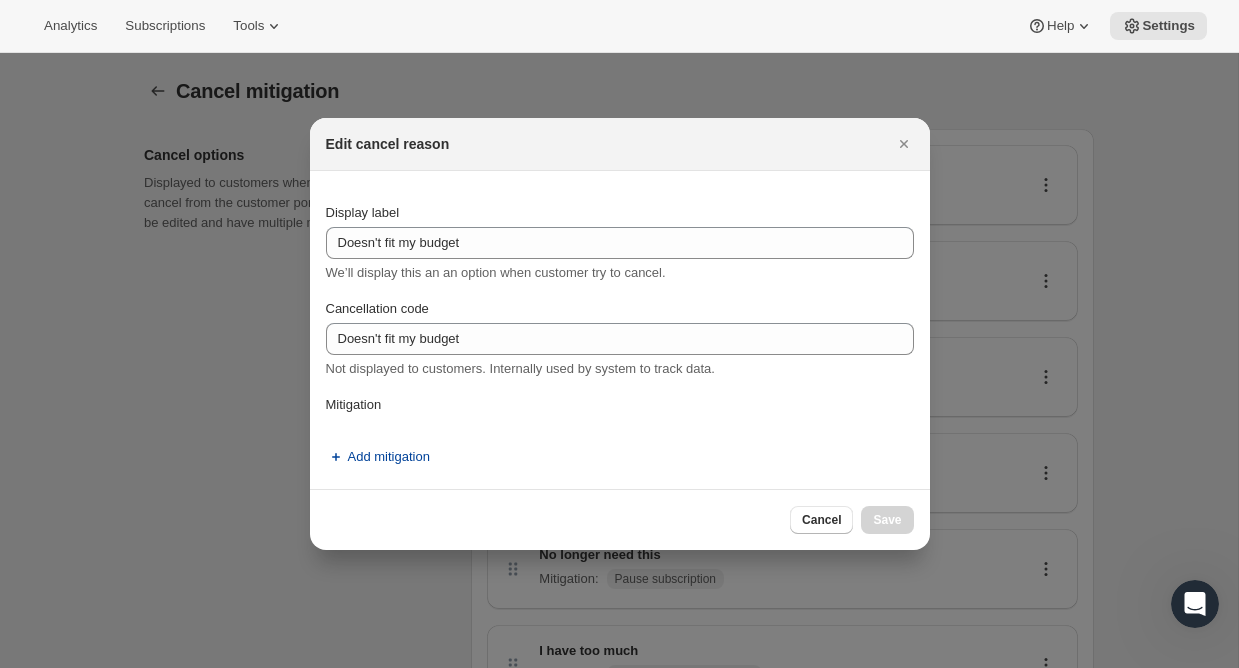 click on "Add mitigation" at bounding box center (389, 457) 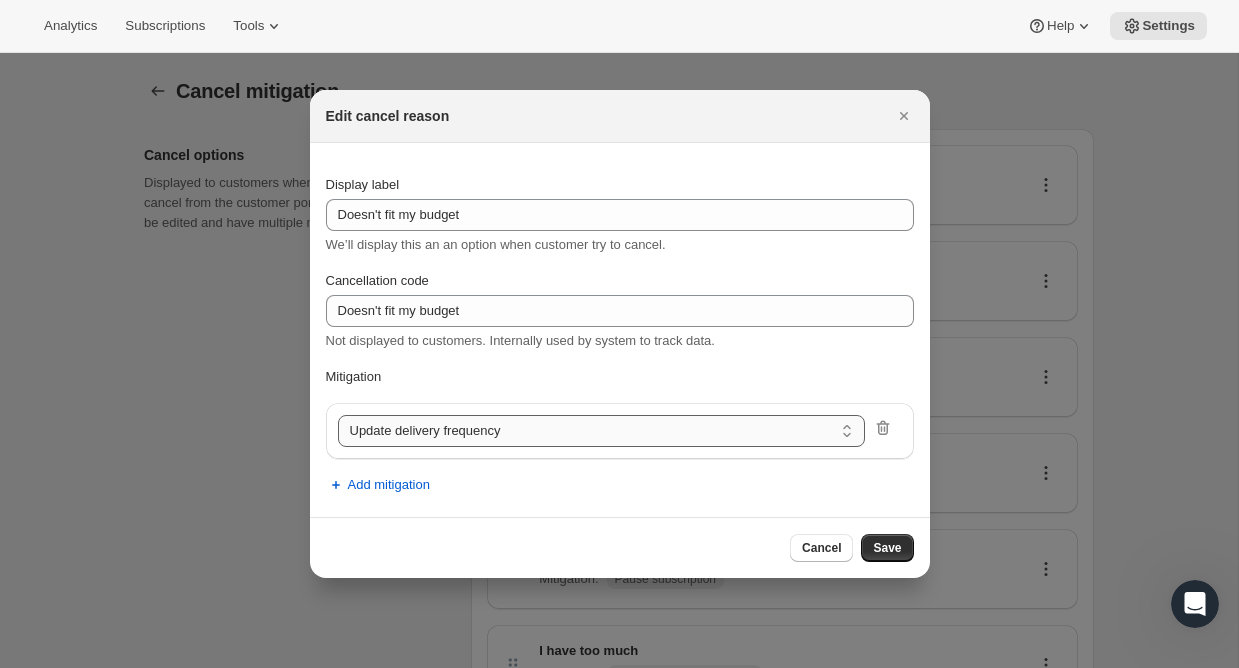 click on "Update delivery frequency Update delivery address Pause subscription Skip next order Reschedule next order Offer discount" at bounding box center [602, 431] 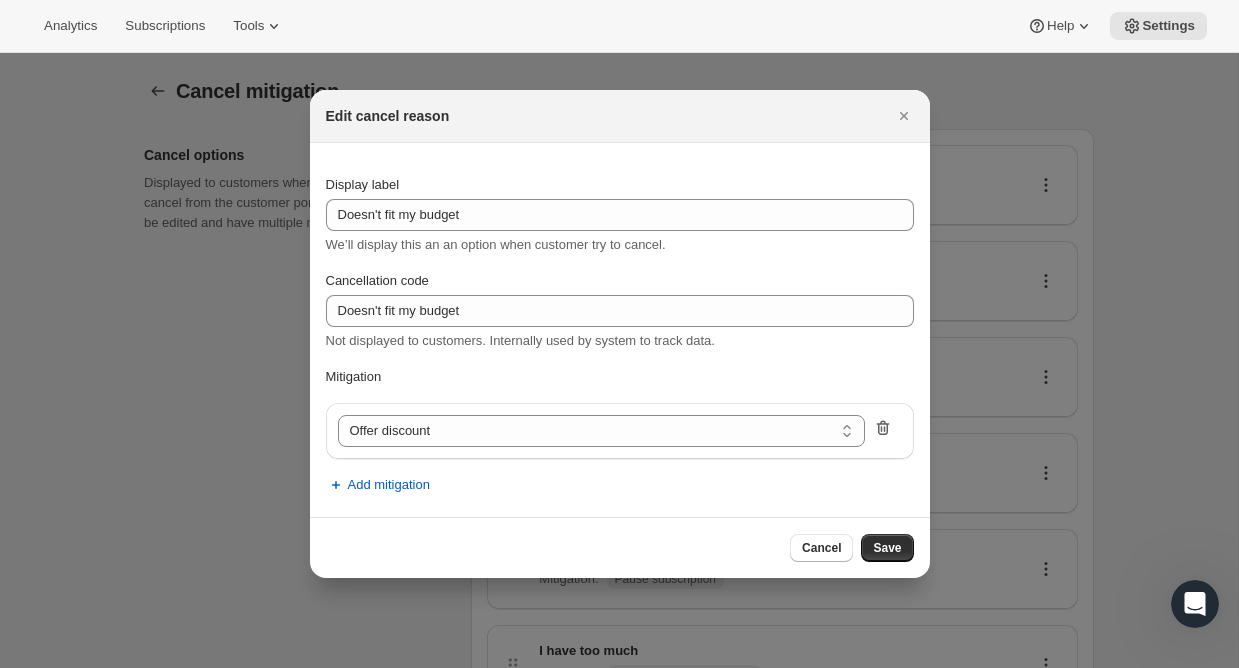 click 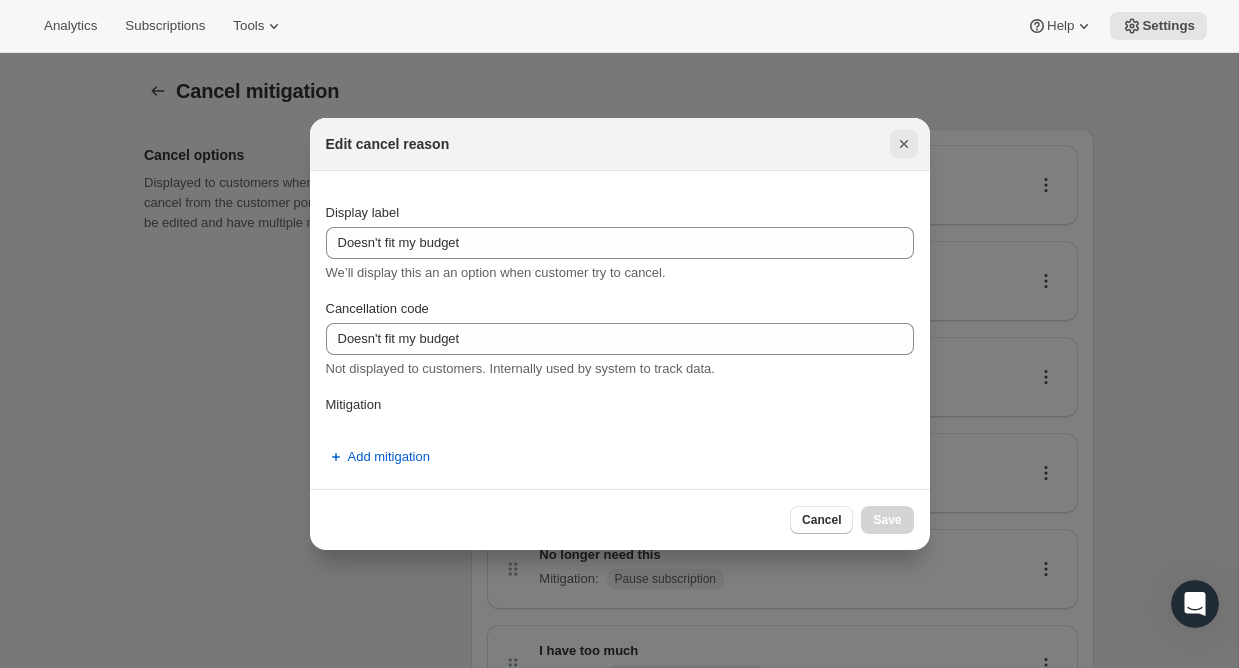 click 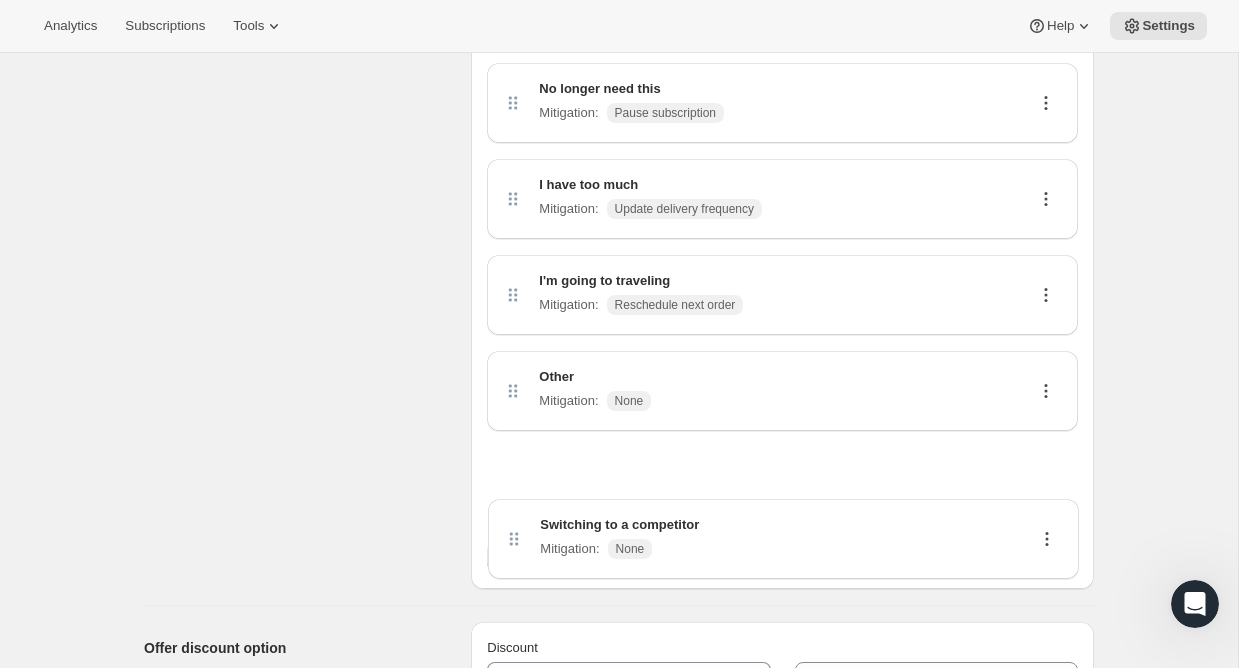scroll, scrollTop: 418, scrollLeft: 0, axis: vertical 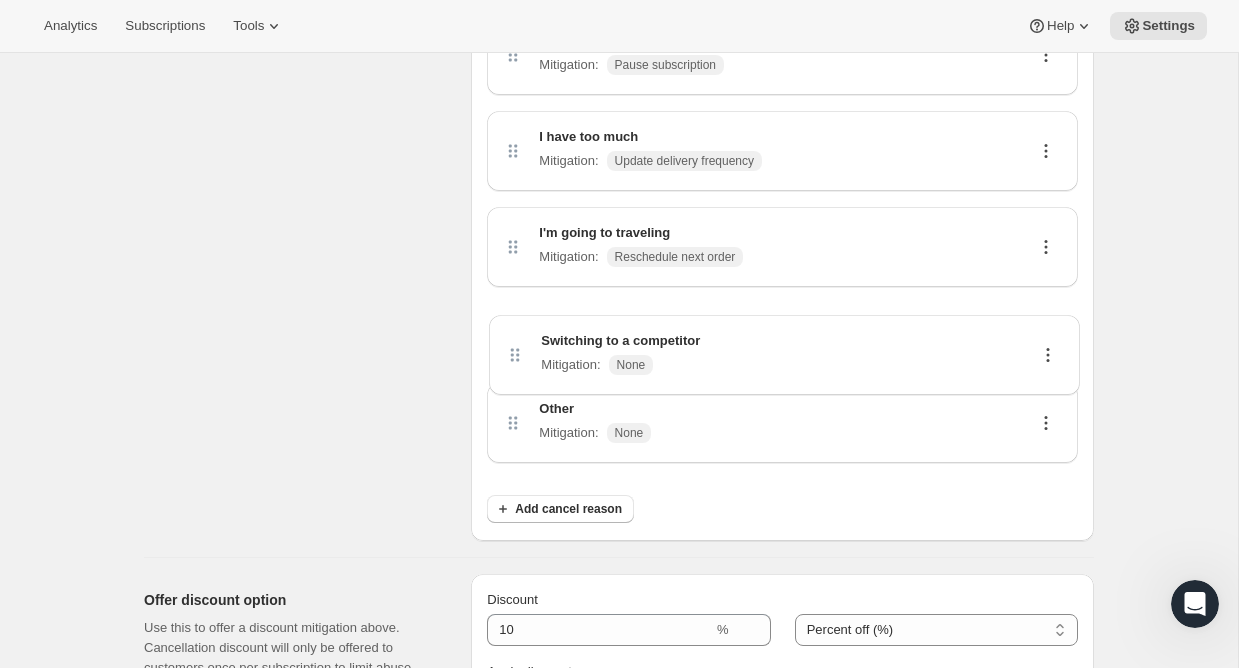 drag, startPoint x: 512, startPoint y: 286, endPoint x: 515, endPoint y: 360, distance: 74.06078 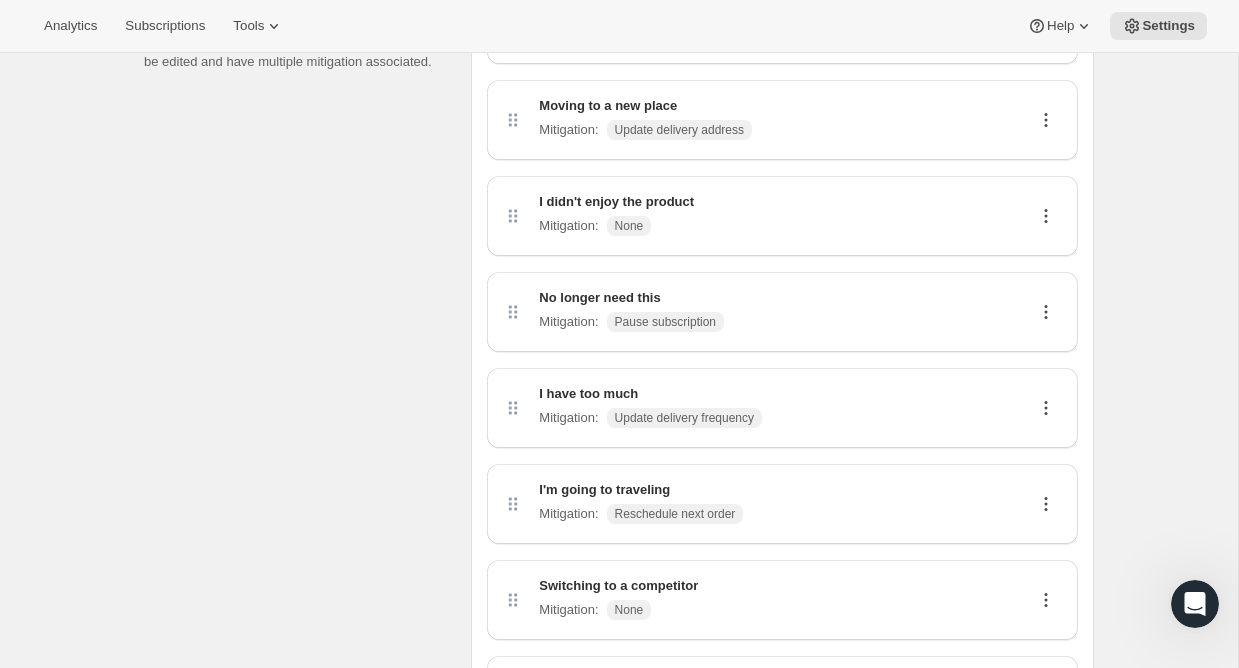 scroll, scrollTop: 202, scrollLeft: 0, axis: vertical 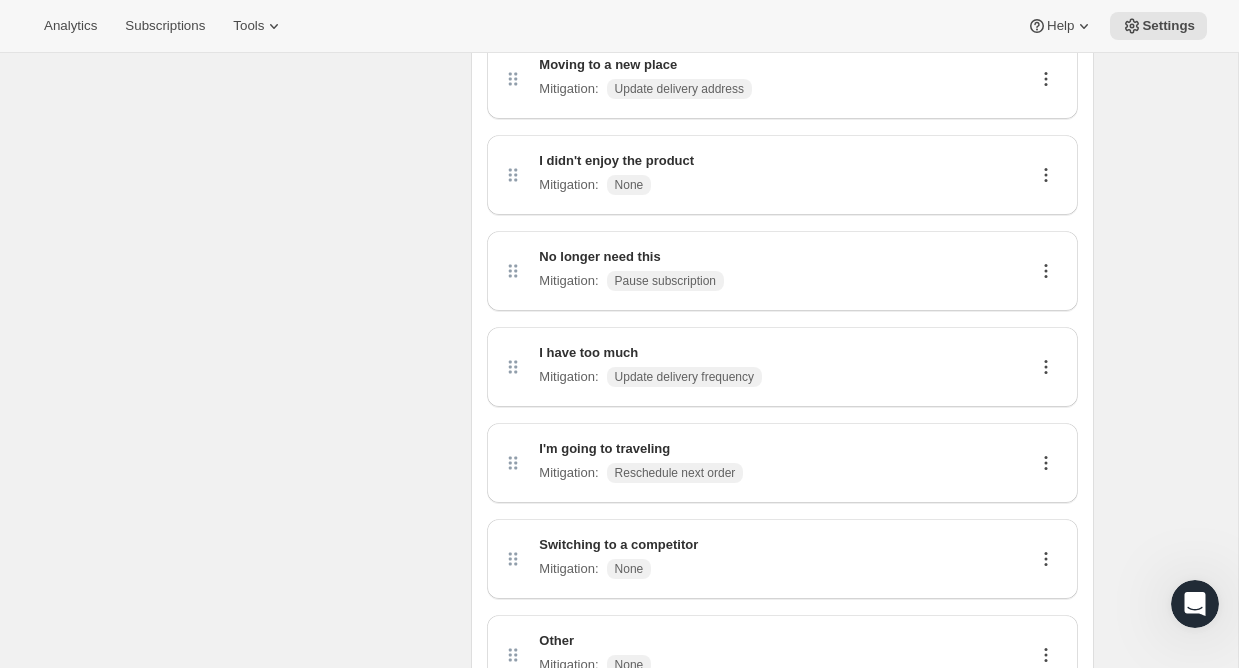 click on "I'm going to traveling Mitigation :   Reschedule next order" at bounding box center [782, 463] 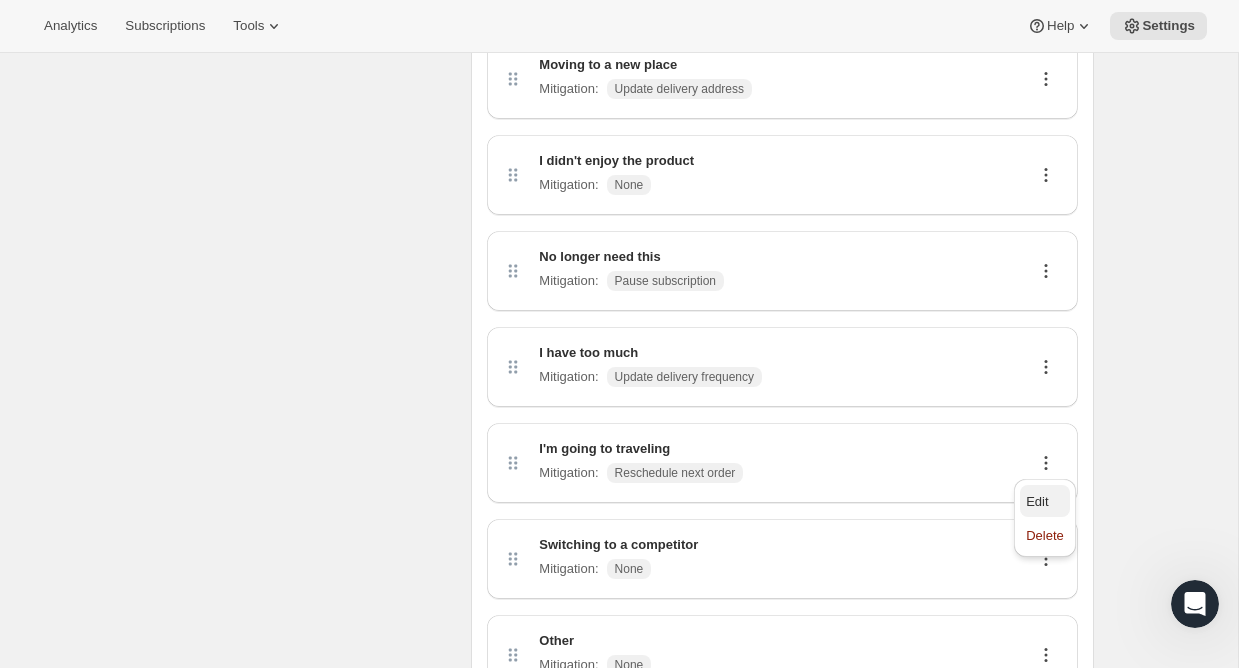 click on "Edit" at bounding box center [1037, 501] 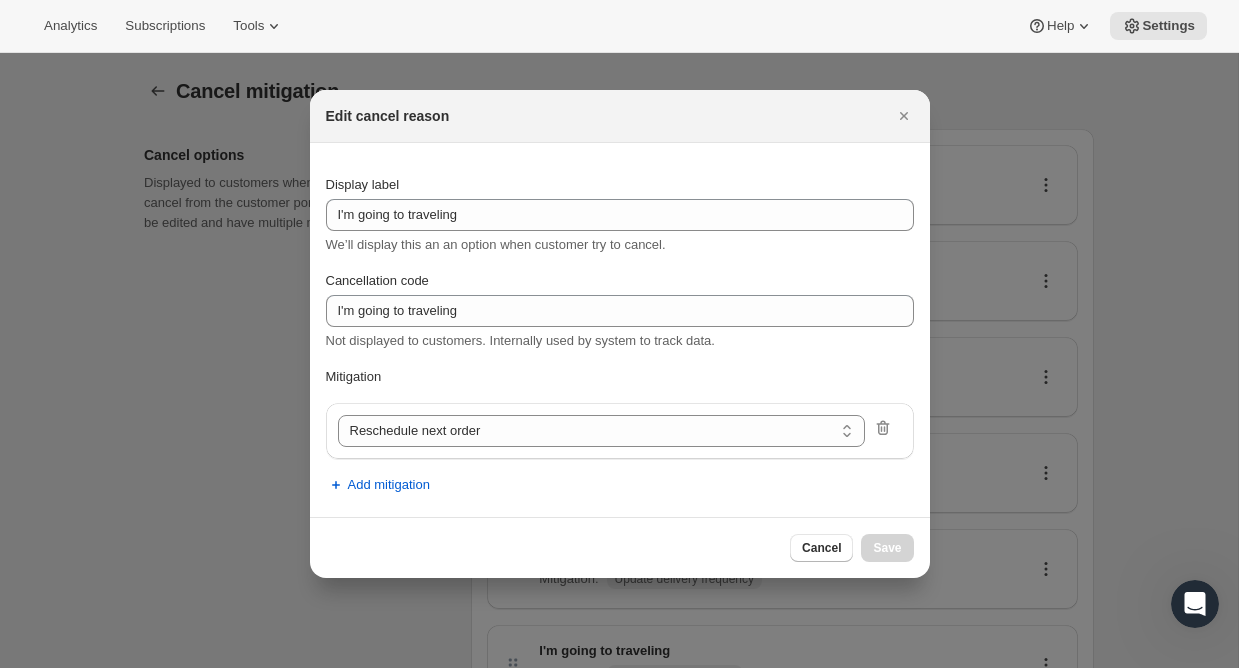 scroll, scrollTop: 202, scrollLeft: 0, axis: vertical 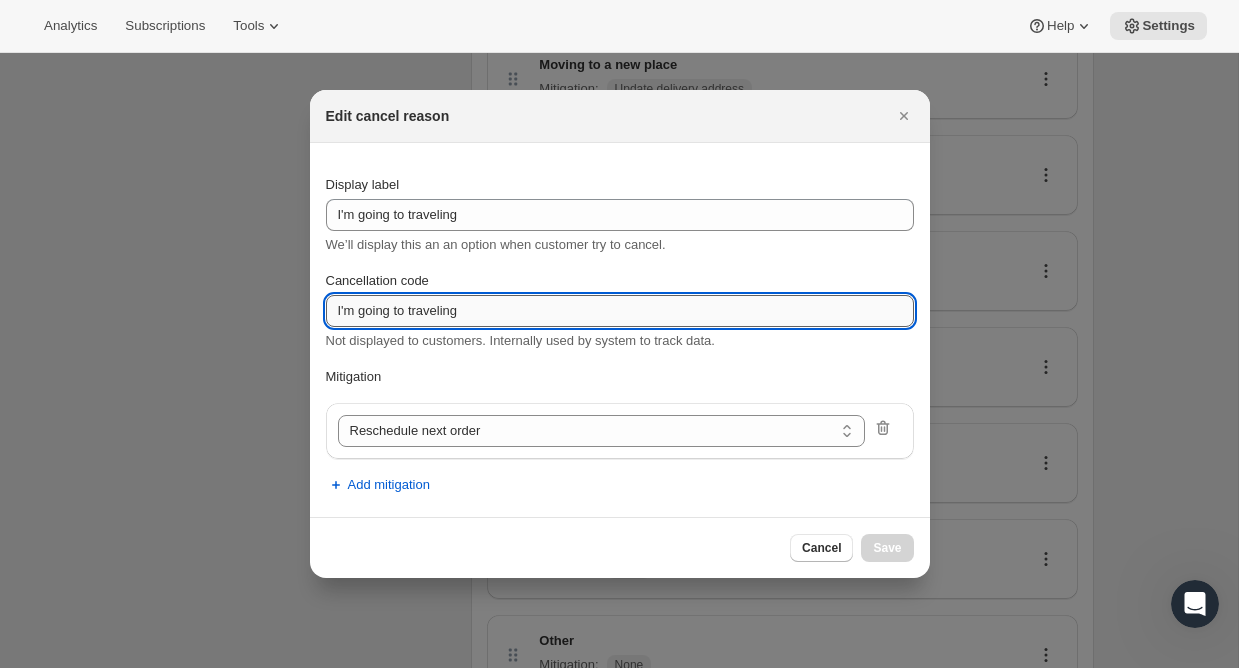 click on "I'm going to traveling" at bounding box center [620, 311] 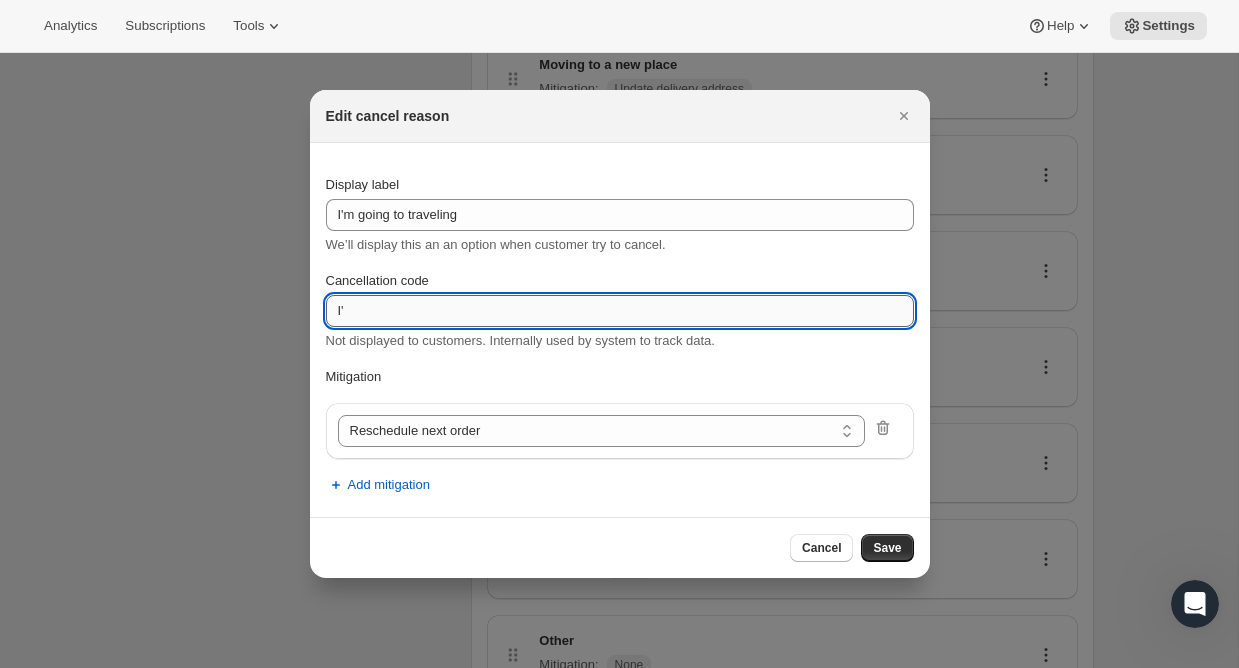 type on "I" 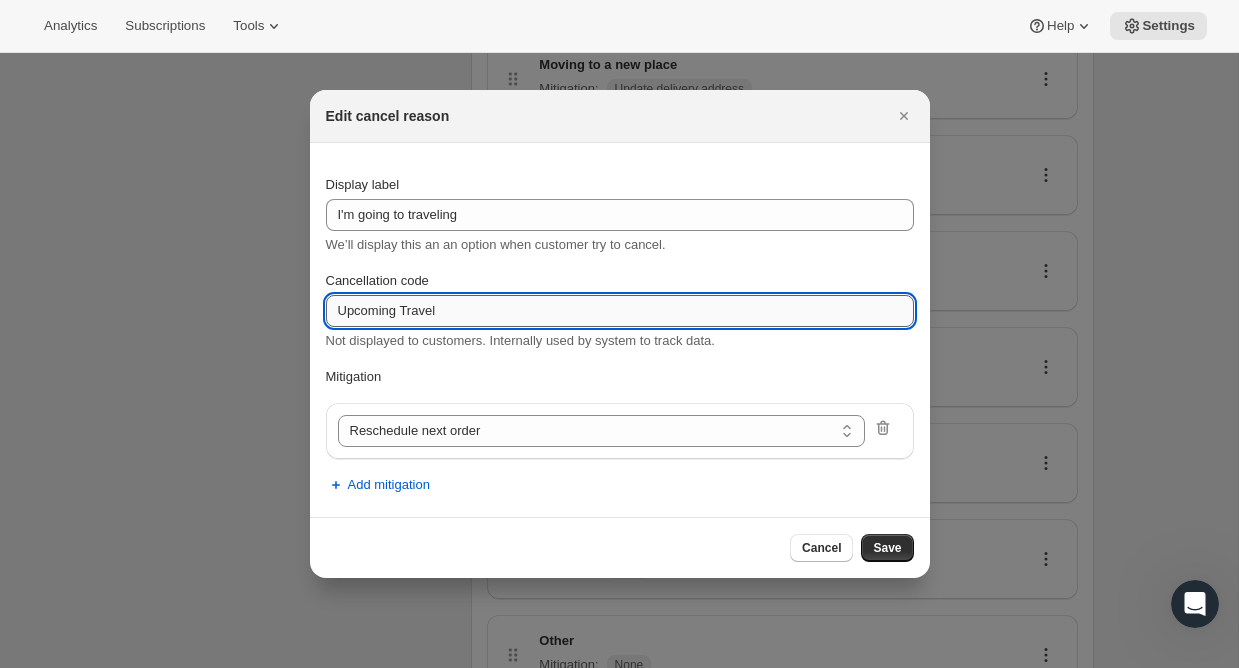 click on "Upcoming Travel" at bounding box center [620, 311] 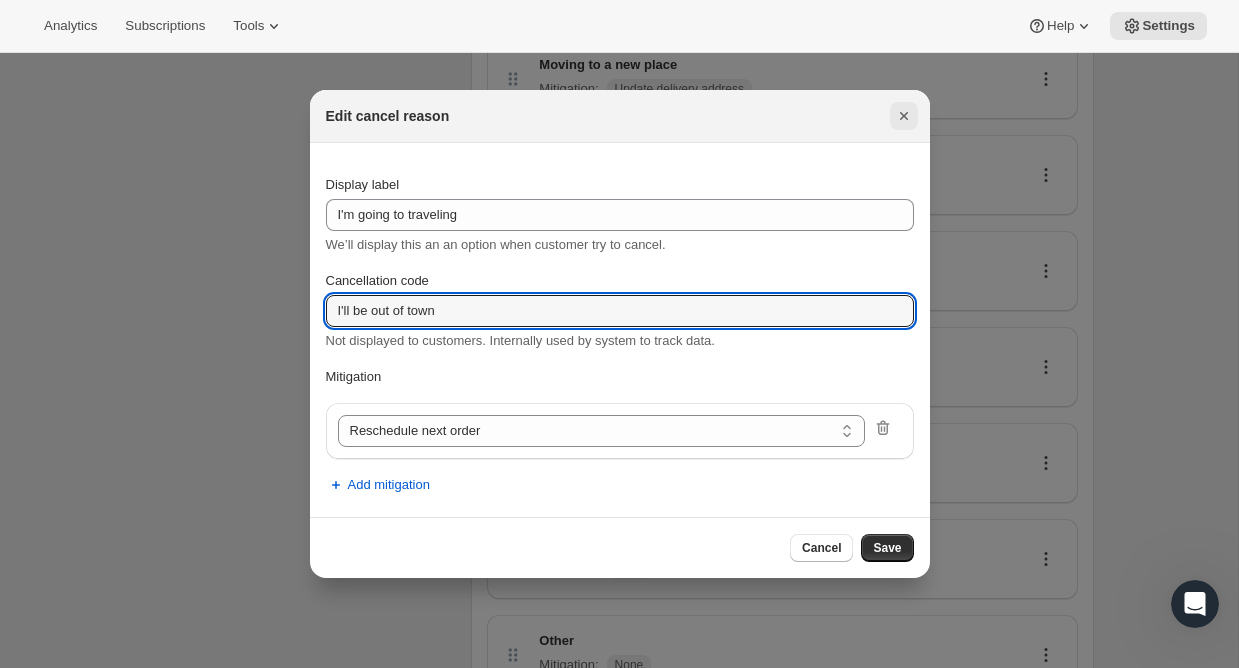 type on "I'll be out of town" 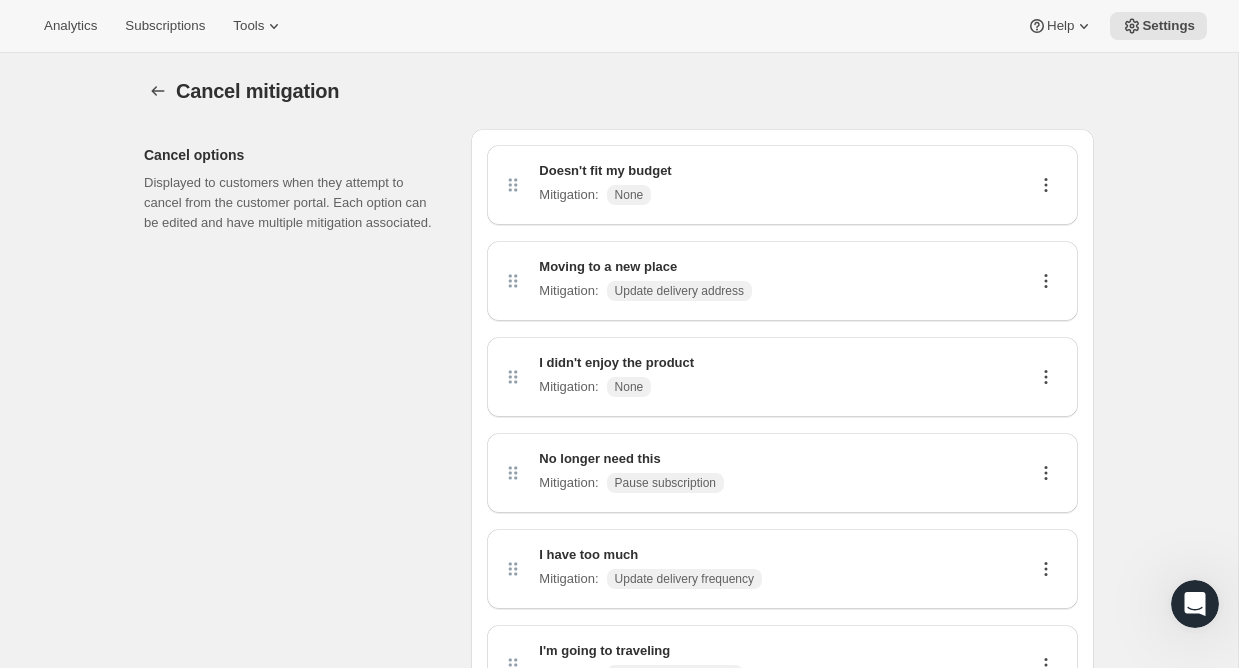 scroll, scrollTop: 202, scrollLeft: 0, axis: vertical 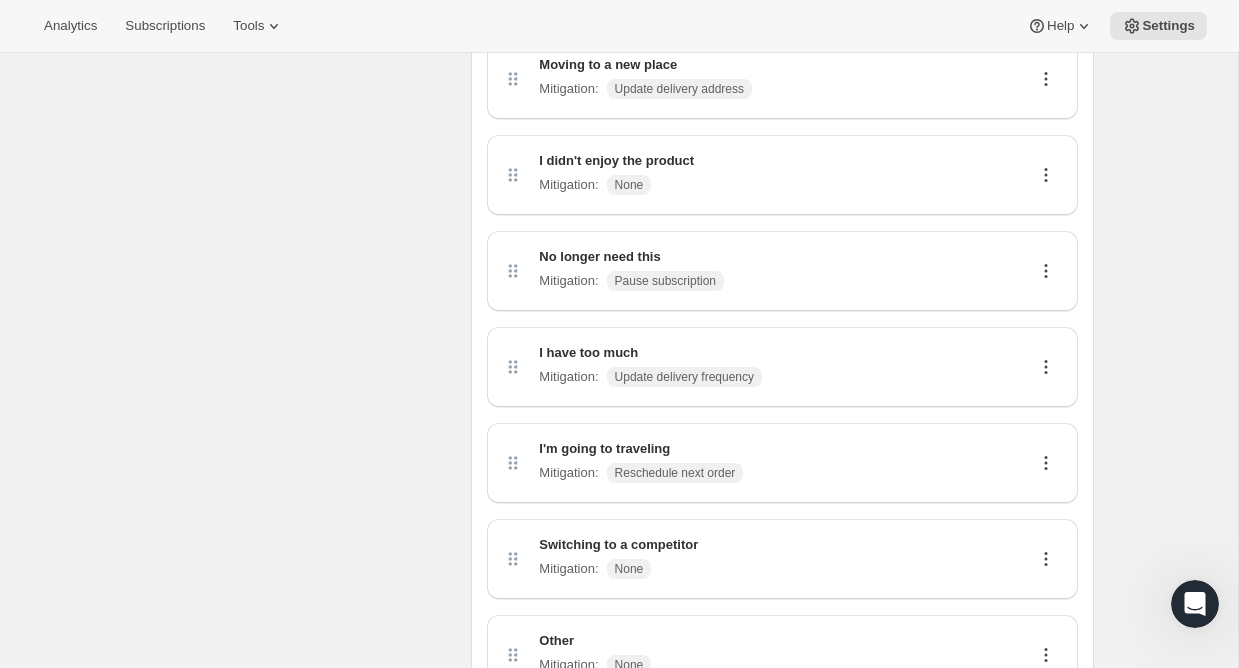 click 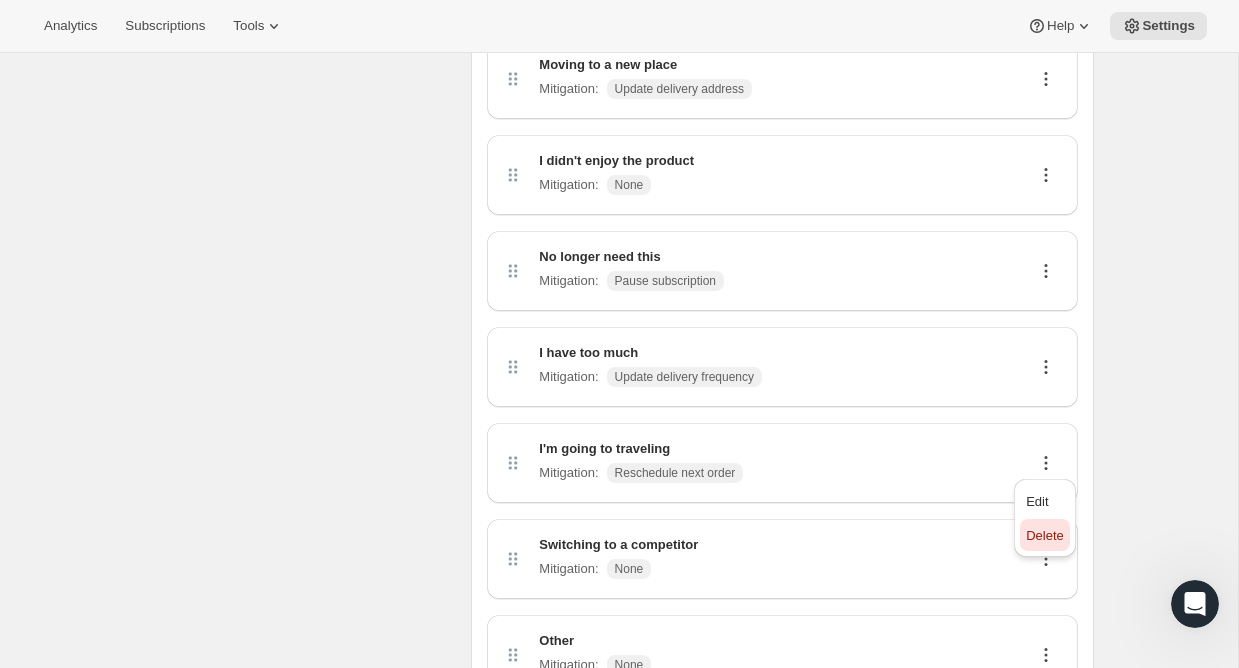 click on "Delete" at bounding box center [1045, 535] 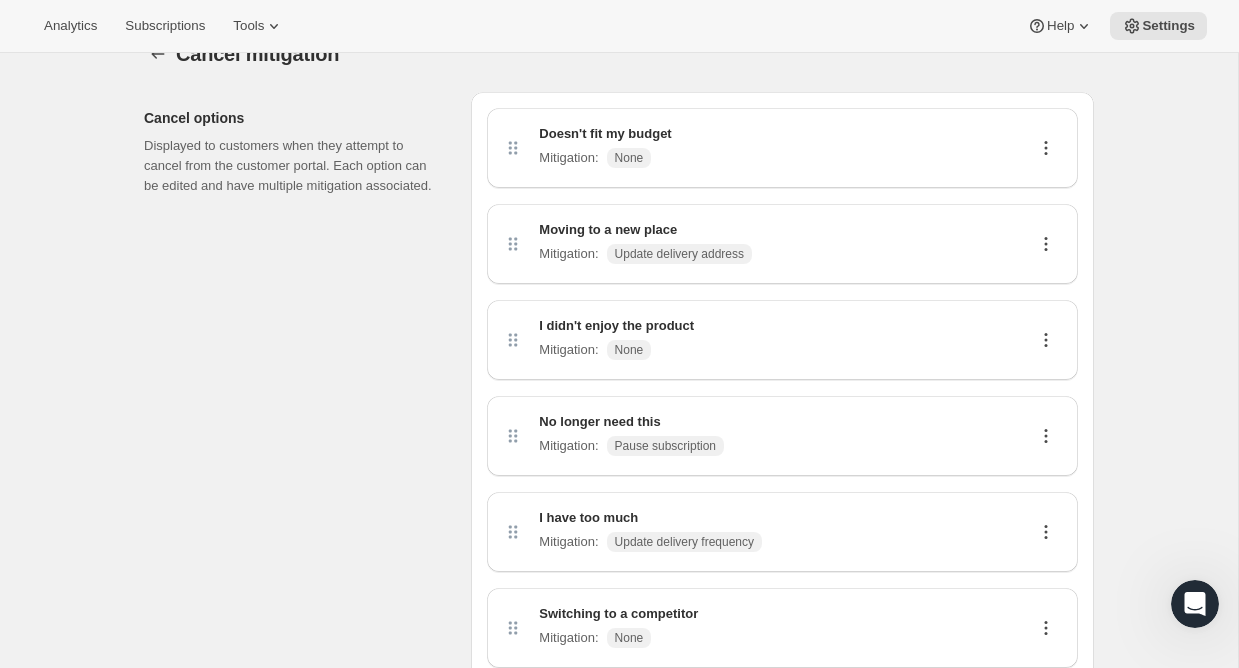 scroll, scrollTop: 43, scrollLeft: 0, axis: vertical 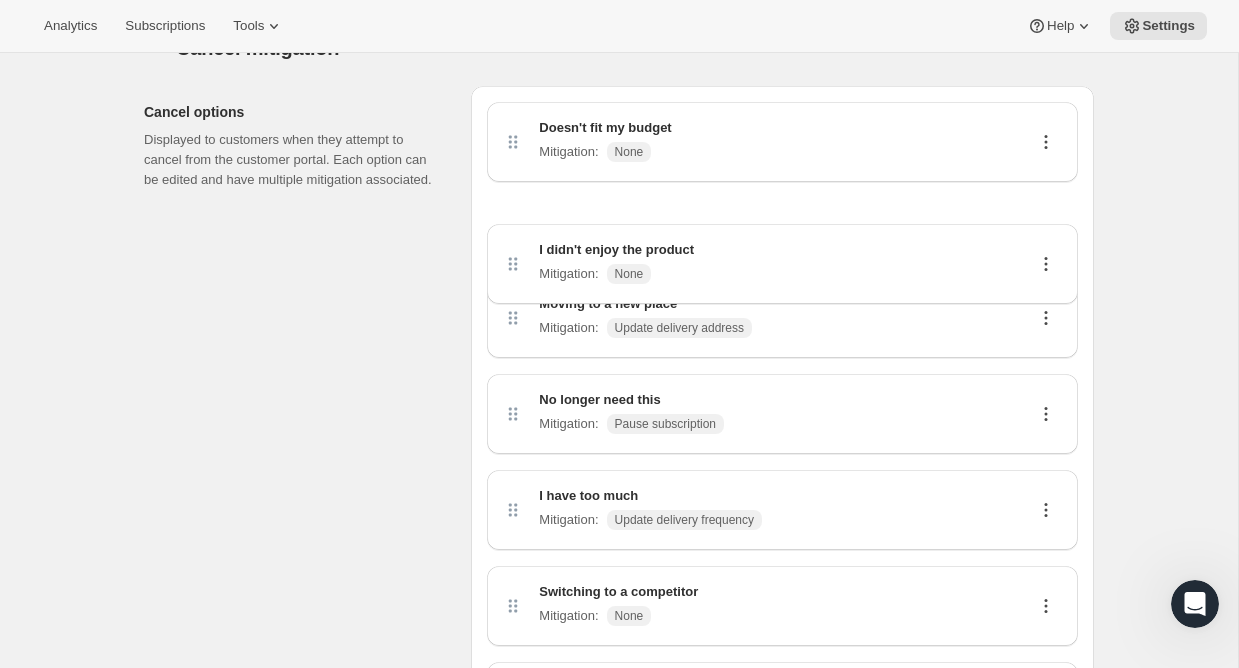 drag, startPoint x: 507, startPoint y: 334, endPoint x: 508, endPoint y: 243, distance: 91.00549 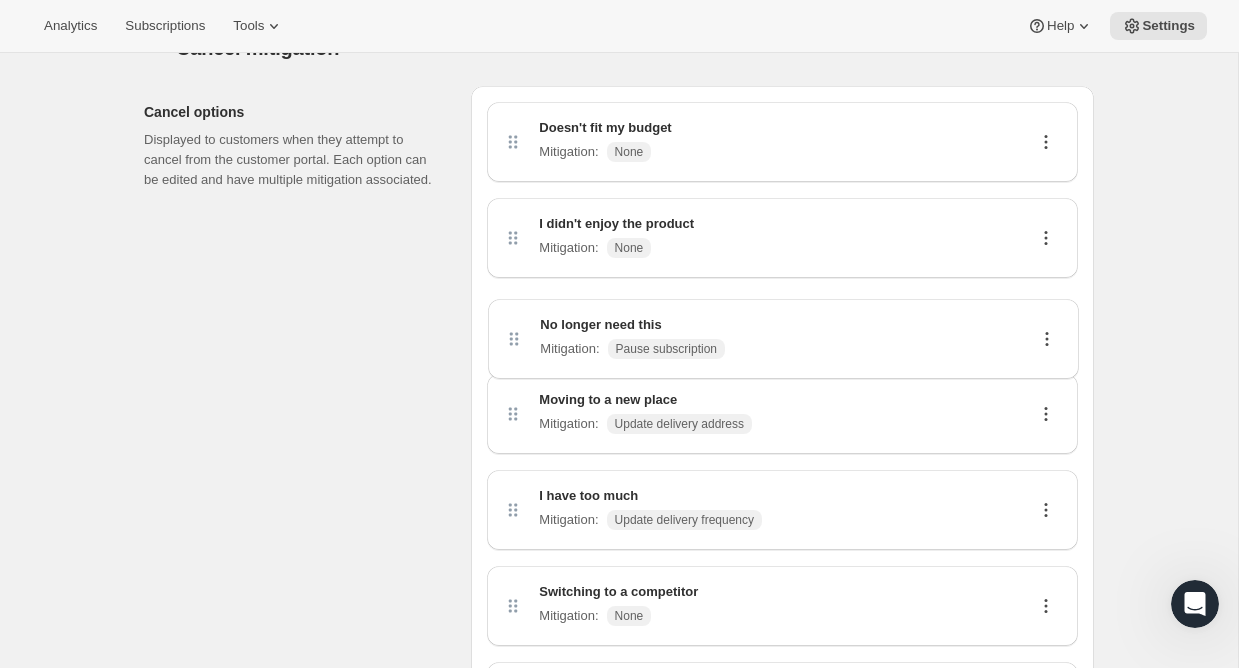 drag, startPoint x: 512, startPoint y: 439, endPoint x: 513, endPoint y: 343, distance: 96.00521 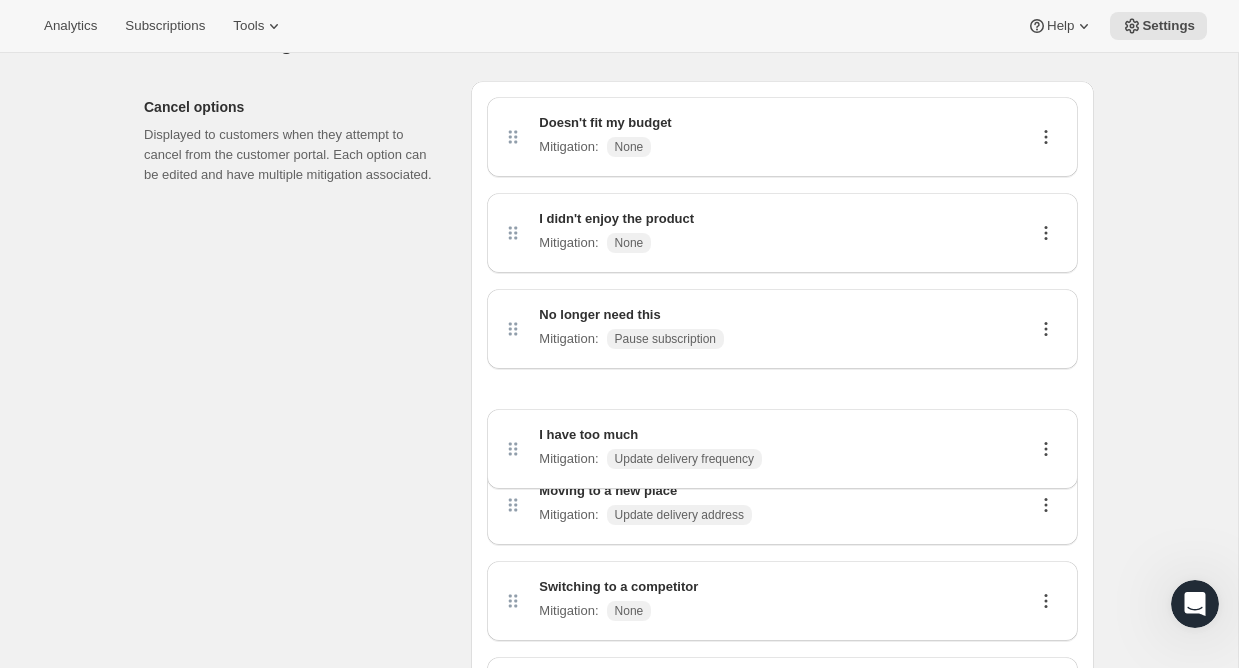 drag, startPoint x: 509, startPoint y: 524, endPoint x: 509, endPoint y: 440, distance: 84 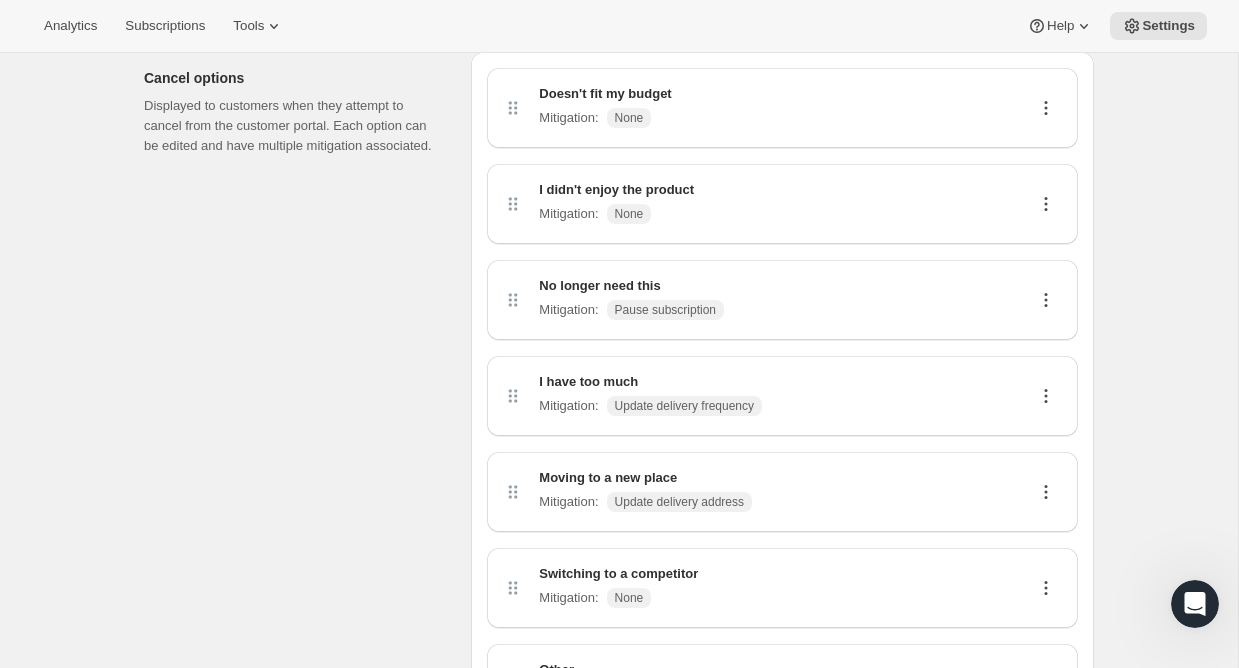 scroll, scrollTop: 92, scrollLeft: 0, axis: vertical 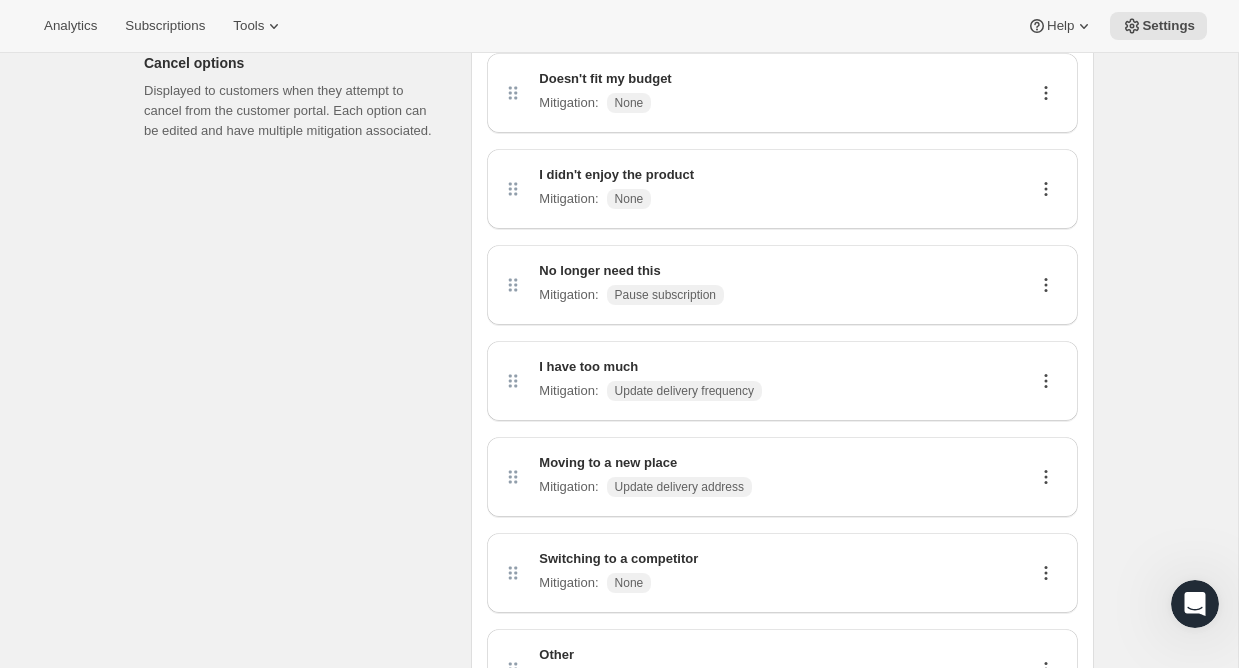 click 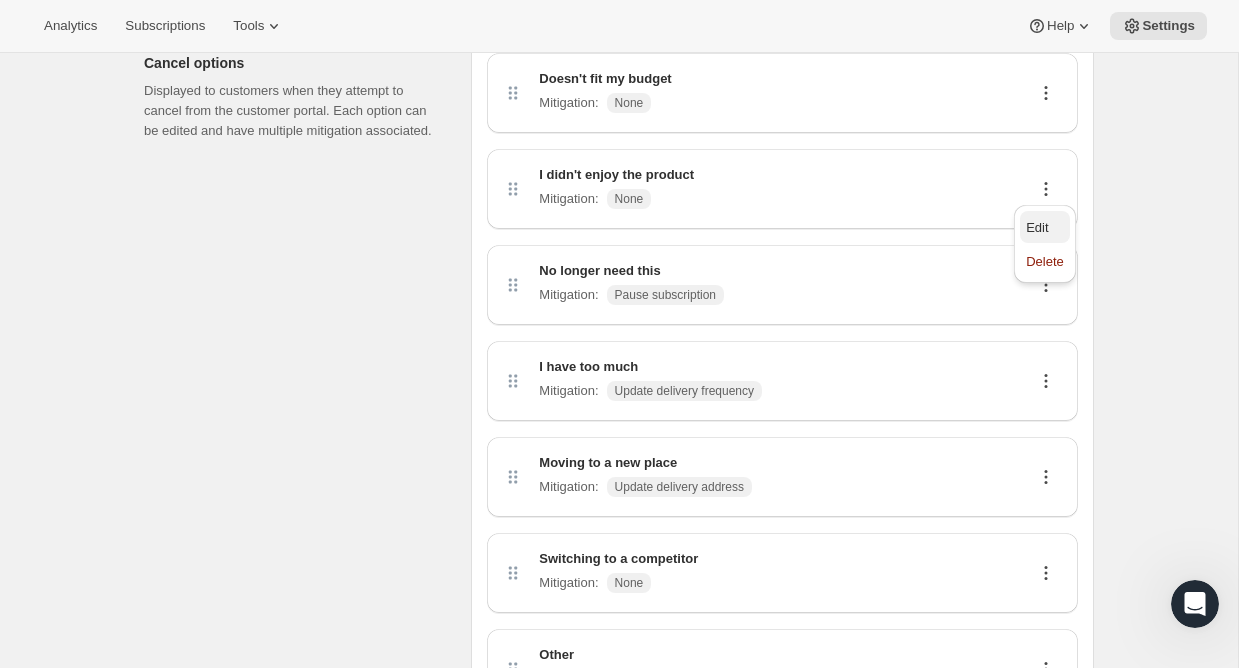 click on "Edit" at bounding box center (1045, 228) 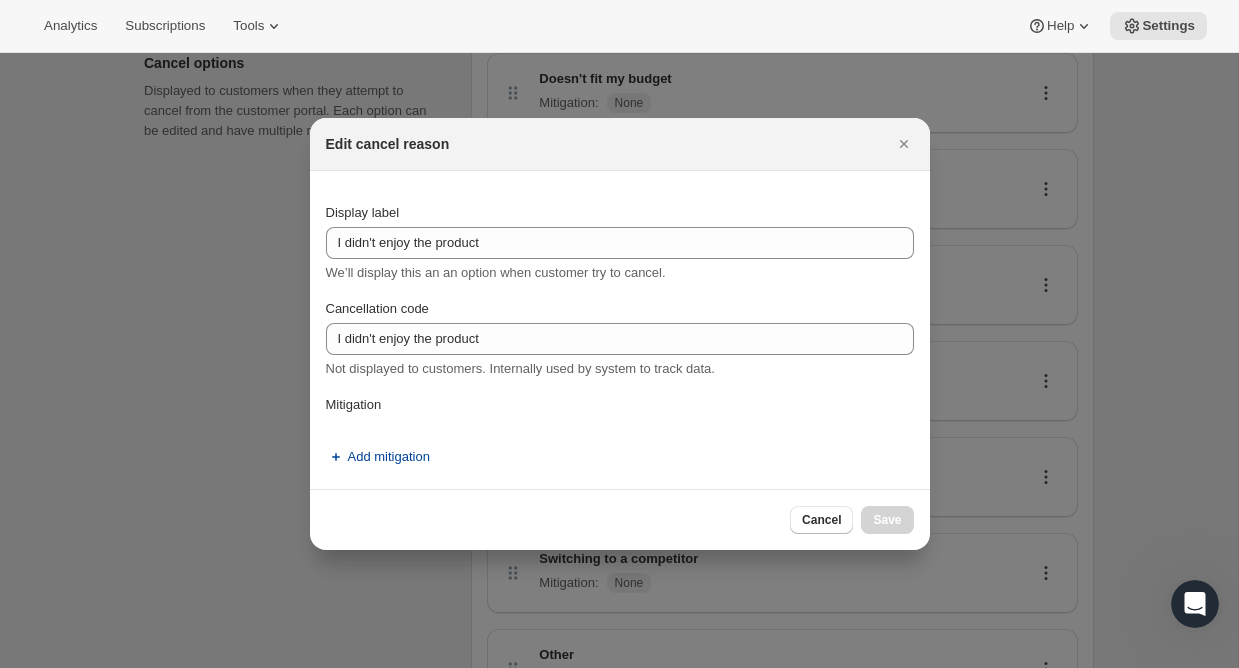 click on "Add mitigation" at bounding box center [389, 457] 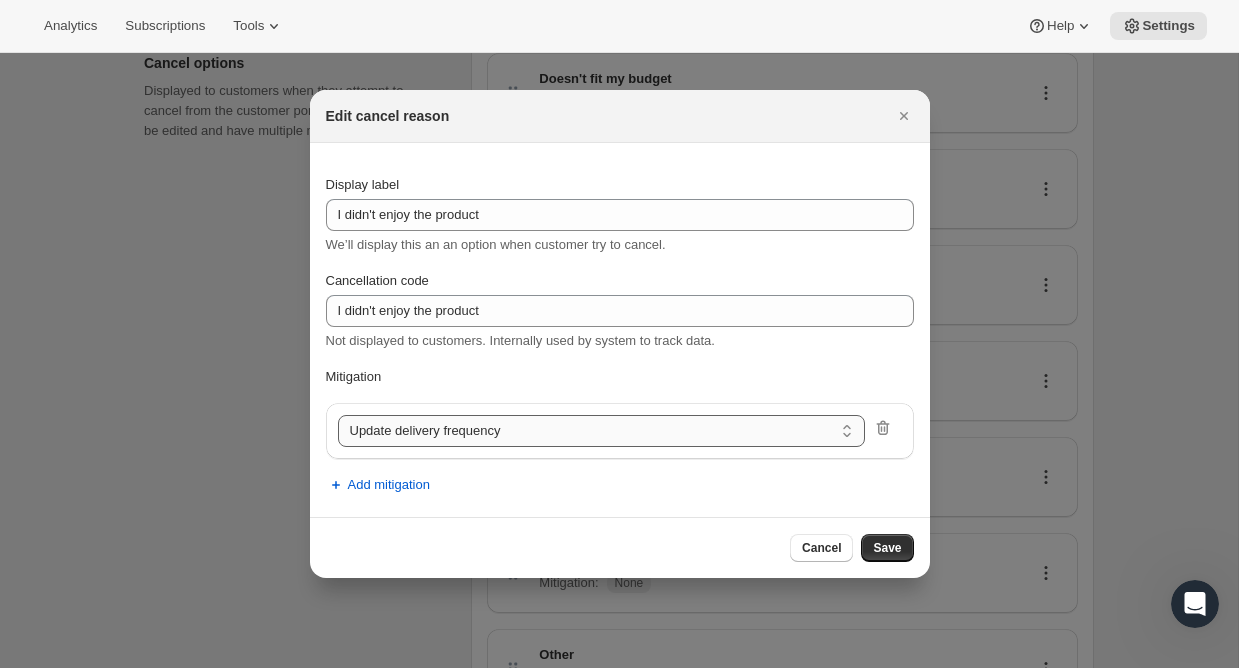 click on "Update delivery frequency Update delivery address Pause subscription Skip next order Reschedule next order Offer discount" at bounding box center (602, 431) 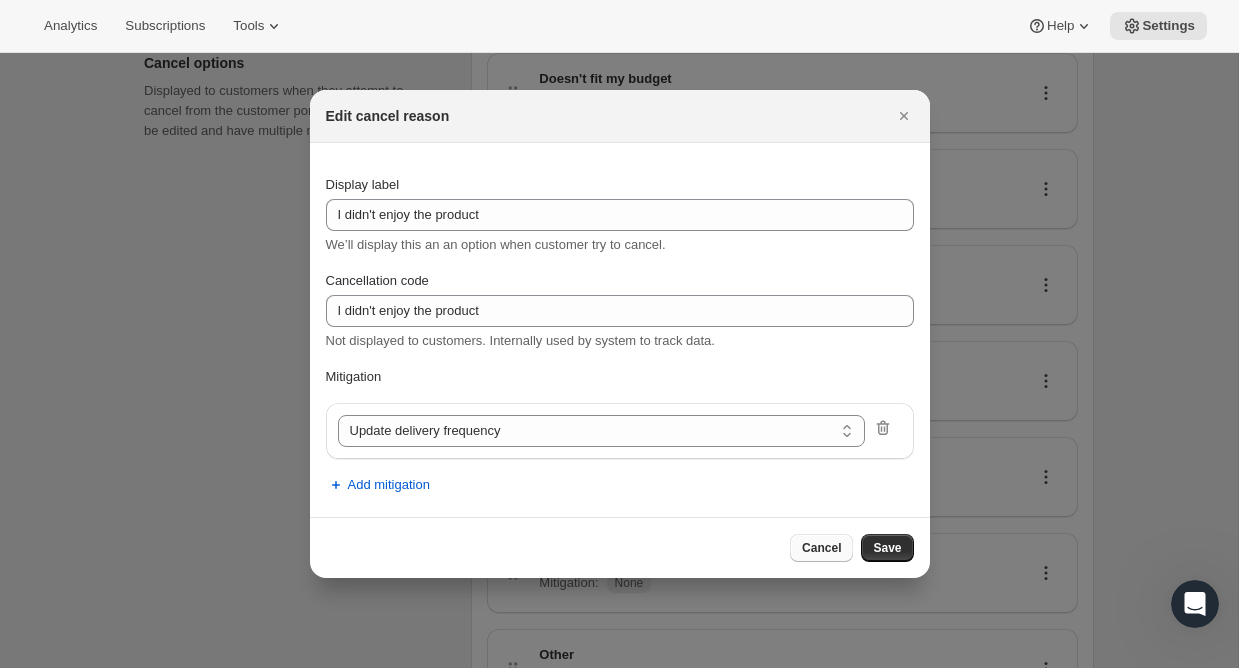 click on "Cancel" at bounding box center [821, 548] 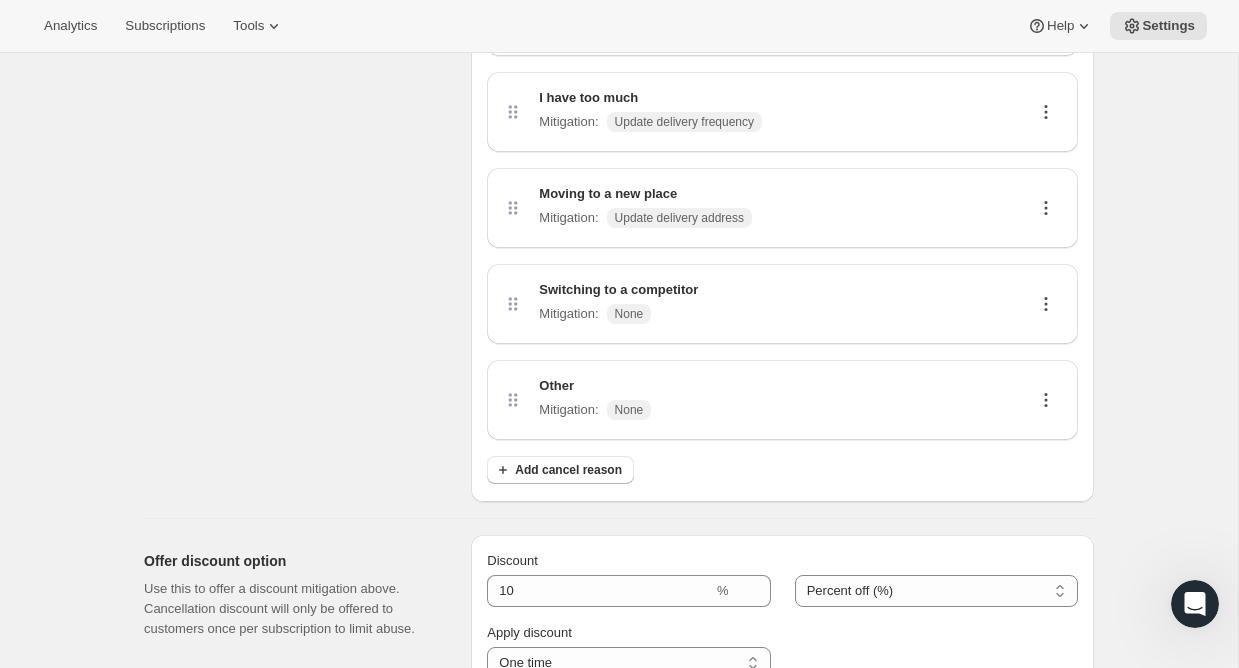 scroll, scrollTop: 362, scrollLeft: 0, axis: vertical 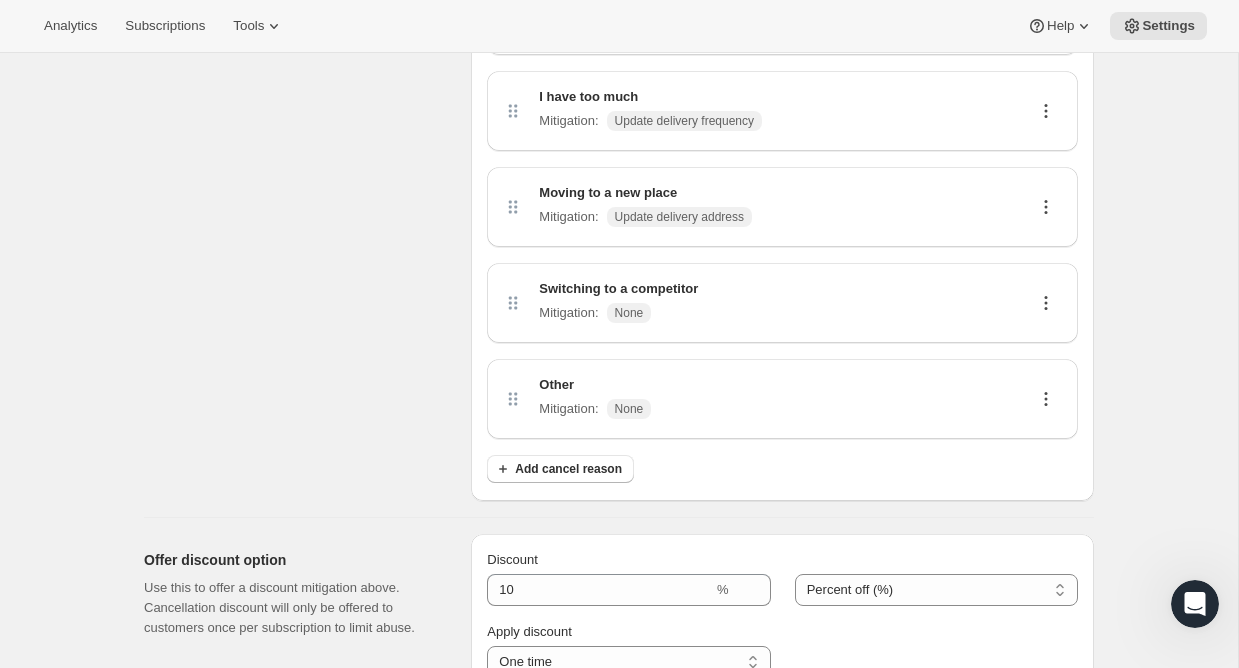 click 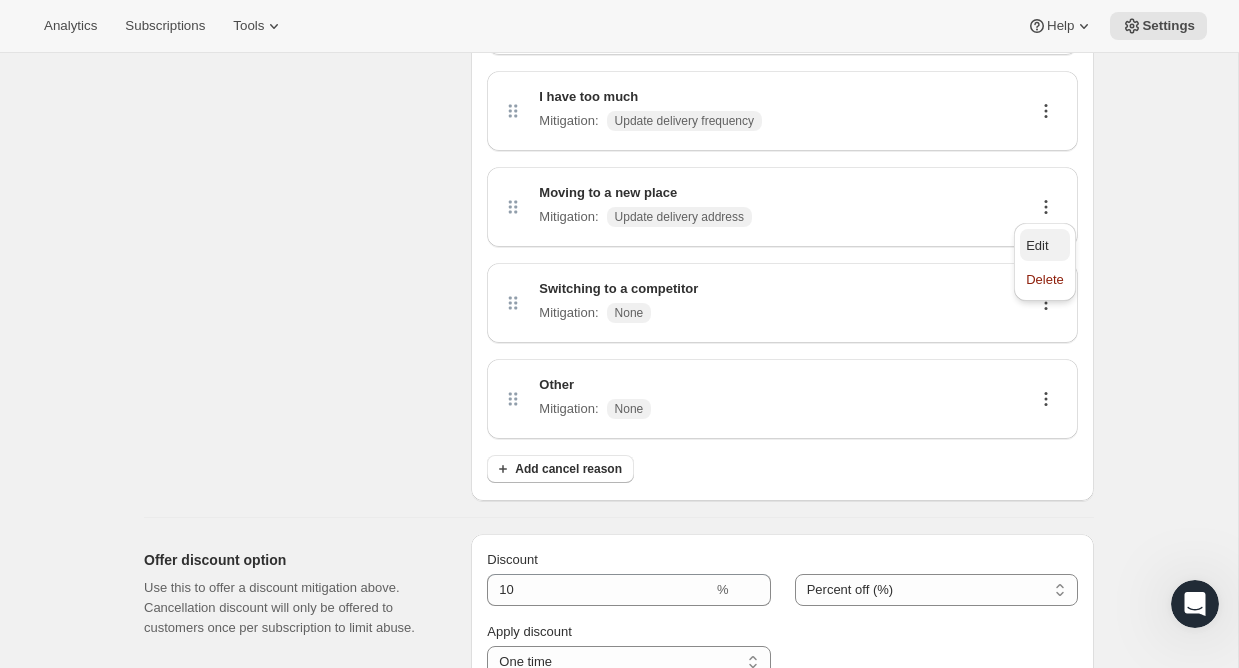 click on "Edit" at bounding box center (1045, 246) 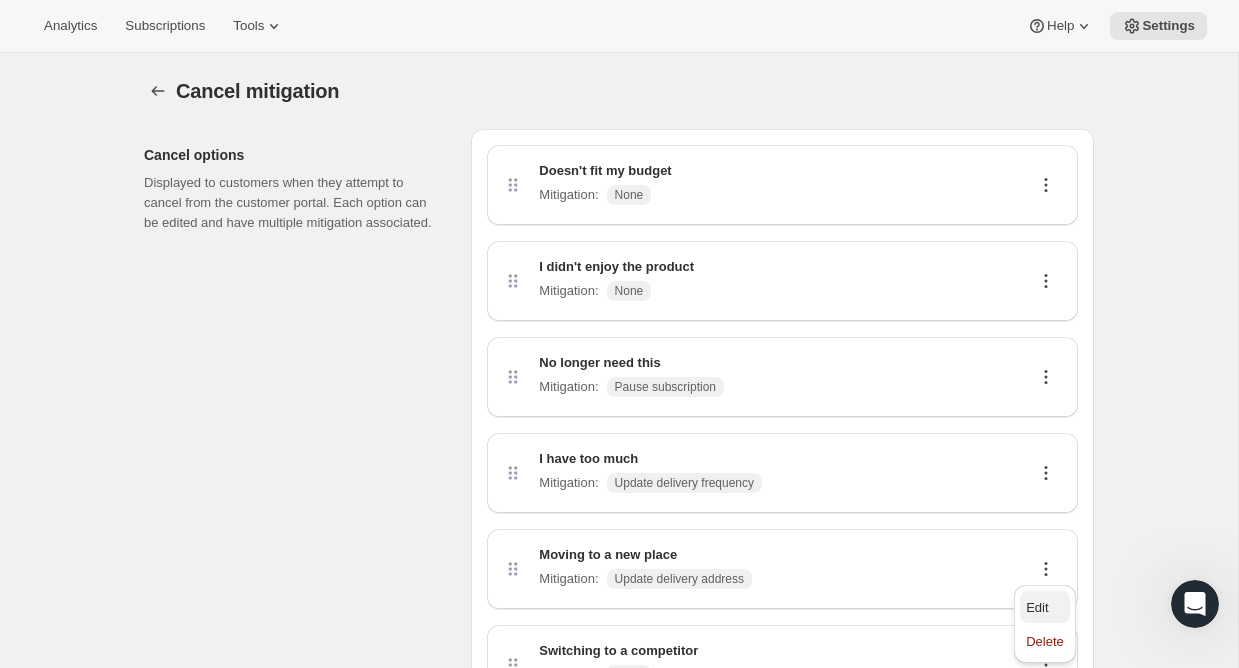 select on "updateAddress" 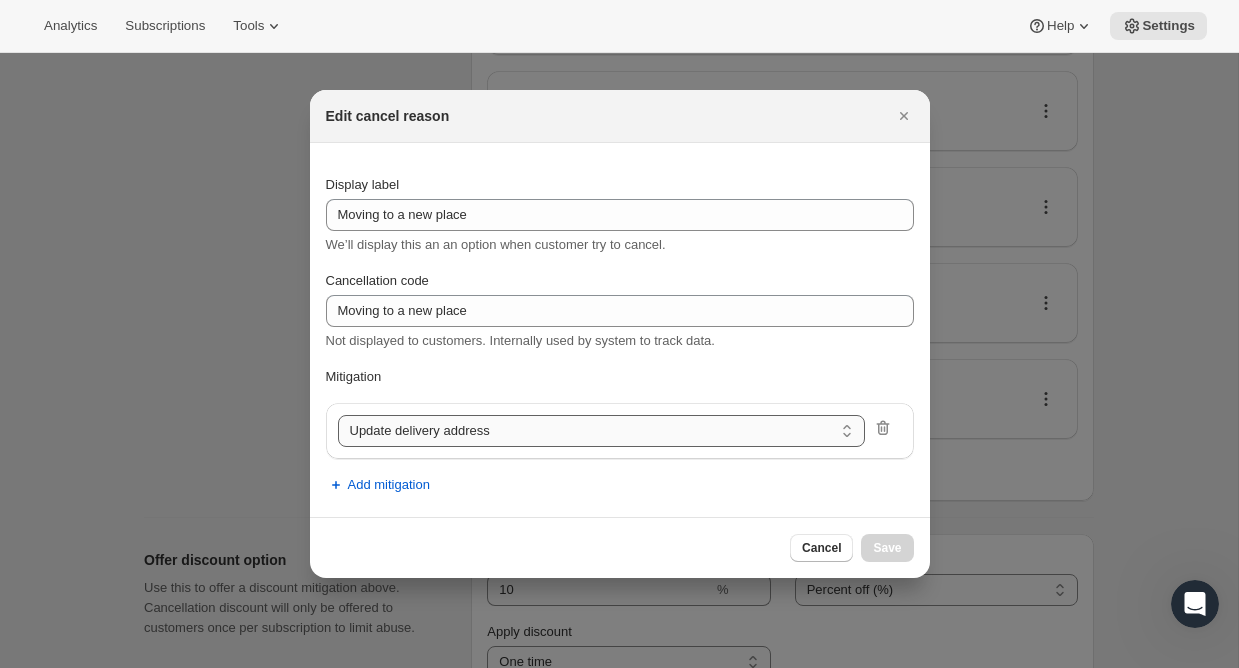 click on "Update delivery frequency Update delivery address Pause subscription Skip next order Reschedule next order Offer discount" at bounding box center (602, 431) 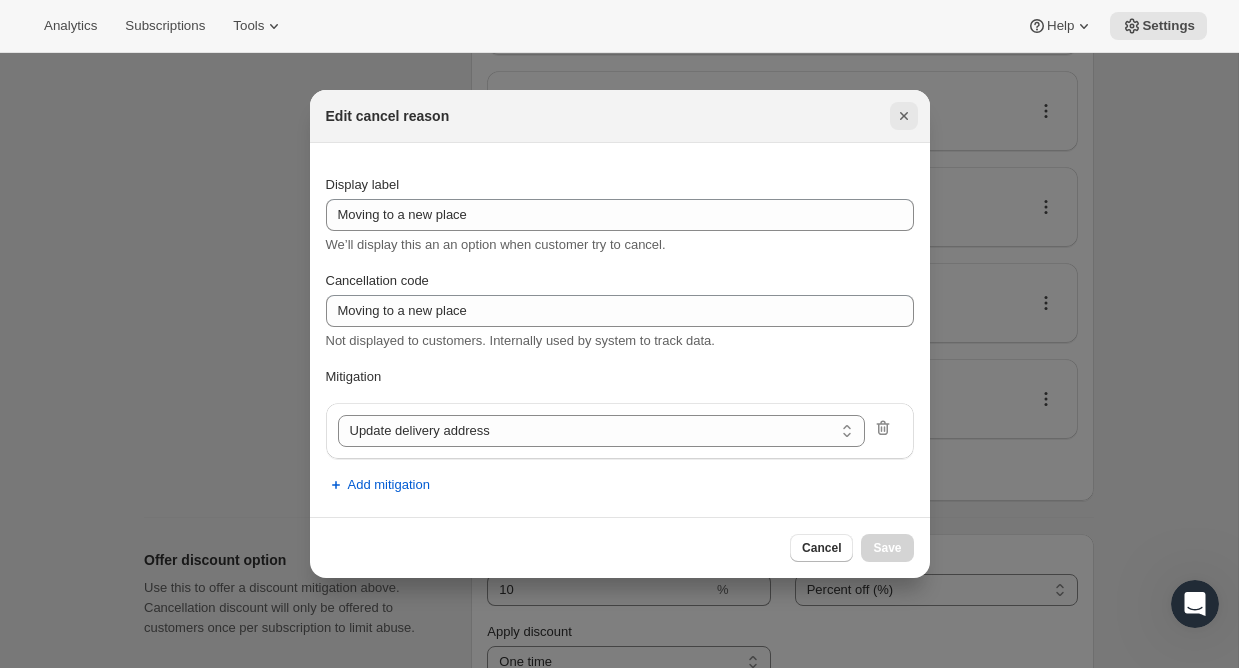 click at bounding box center (904, 116) 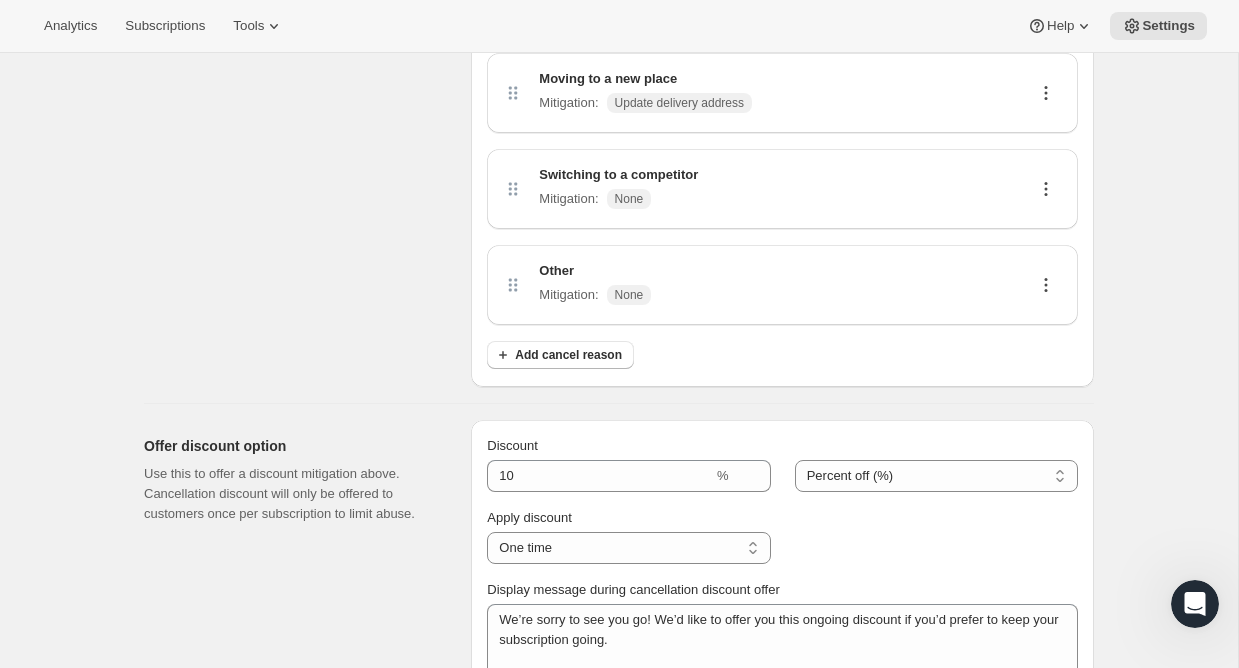 scroll, scrollTop: 0, scrollLeft: 0, axis: both 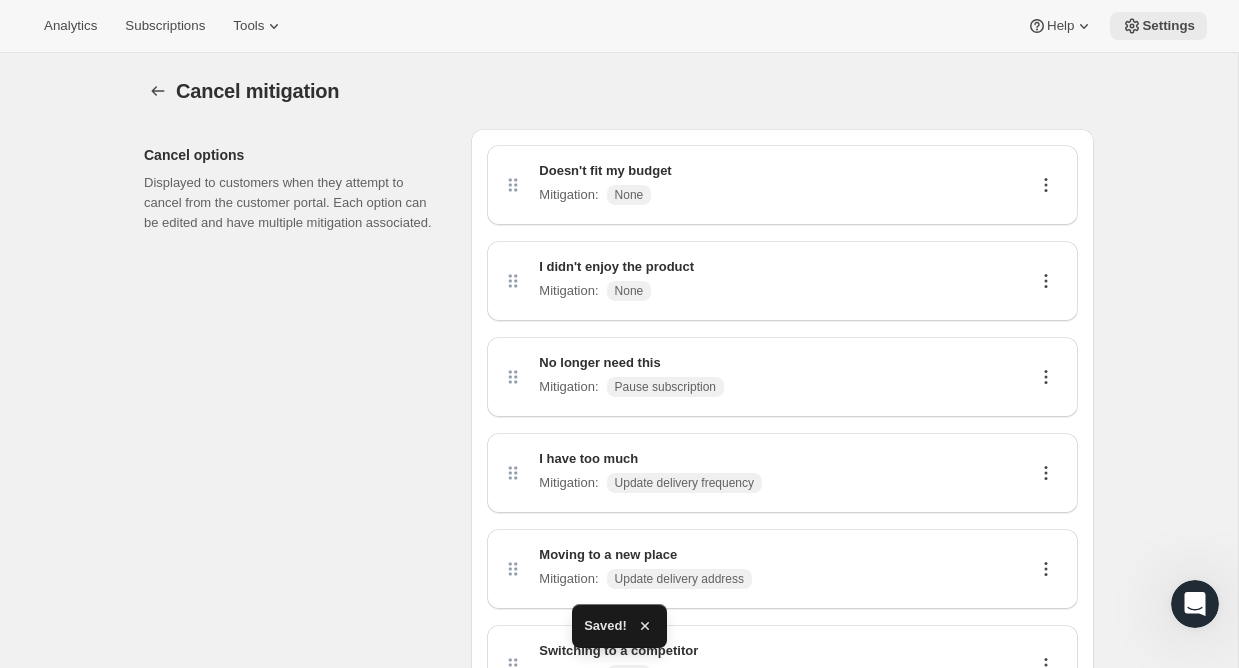 click on "Settings" at bounding box center (1168, 26) 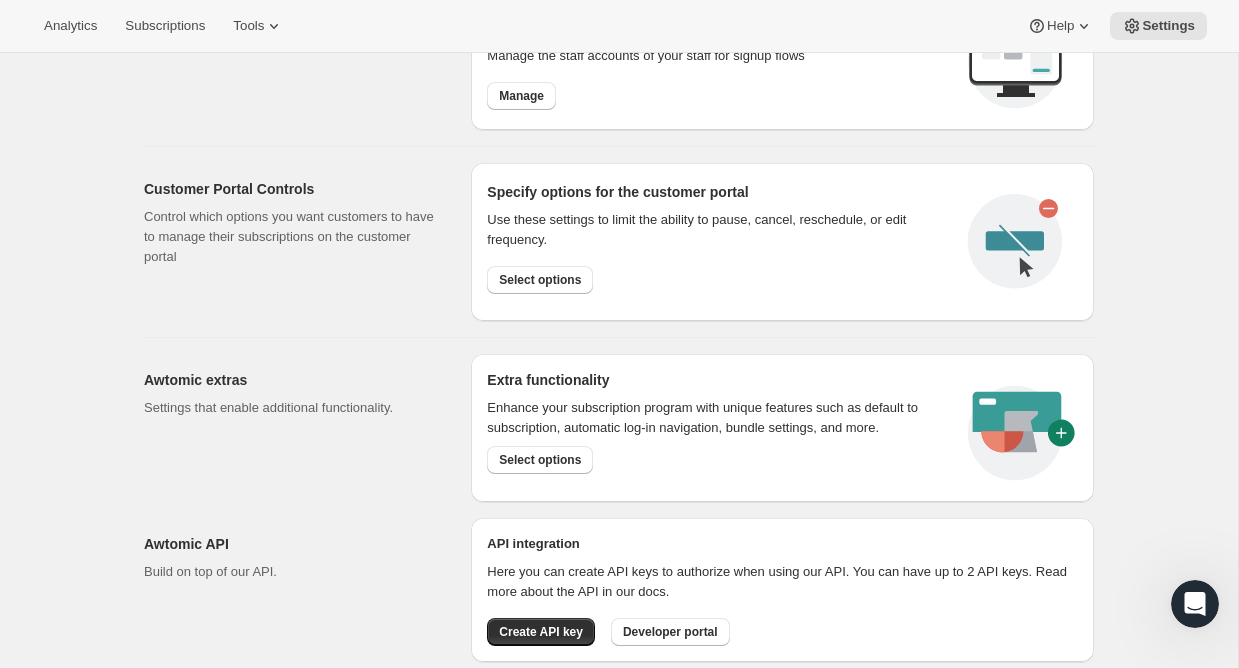 scroll, scrollTop: 972, scrollLeft: 0, axis: vertical 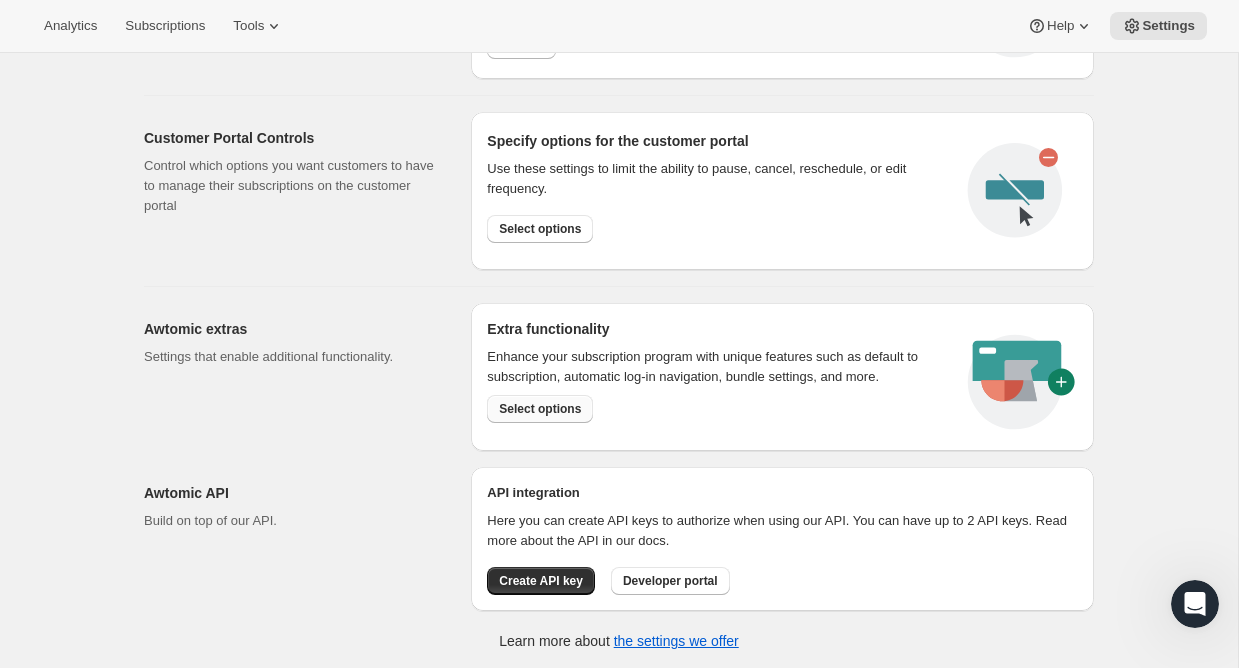 click on "Select options" at bounding box center (540, 409) 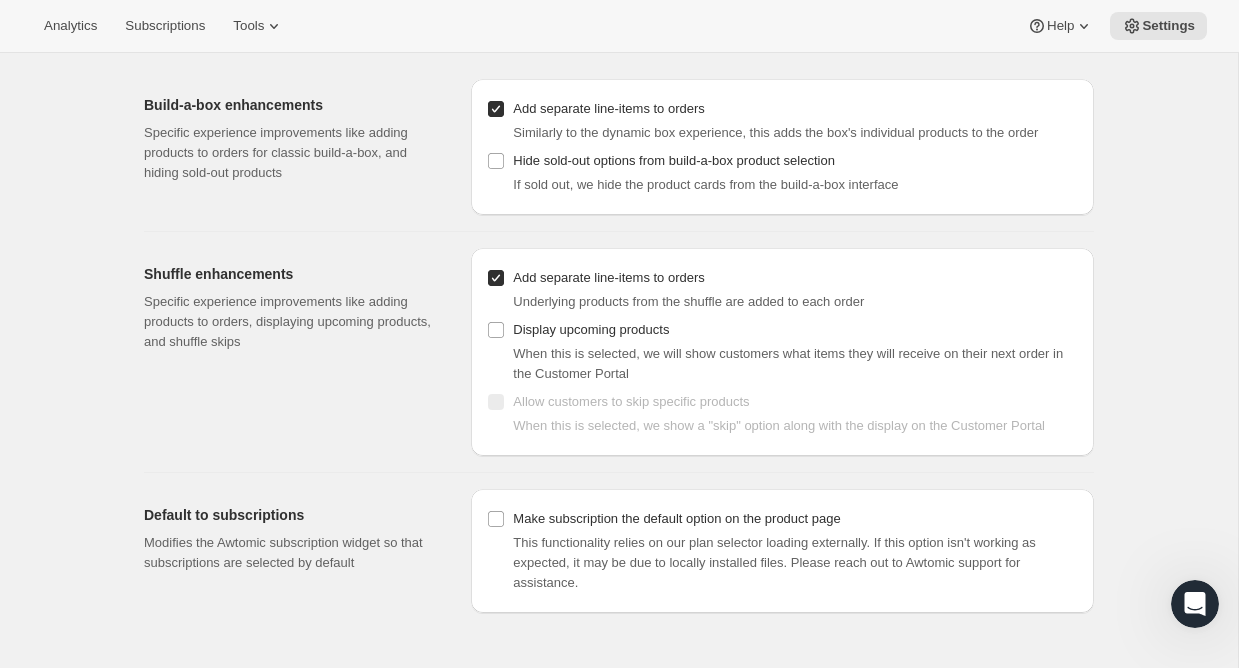 scroll, scrollTop: 53, scrollLeft: 0, axis: vertical 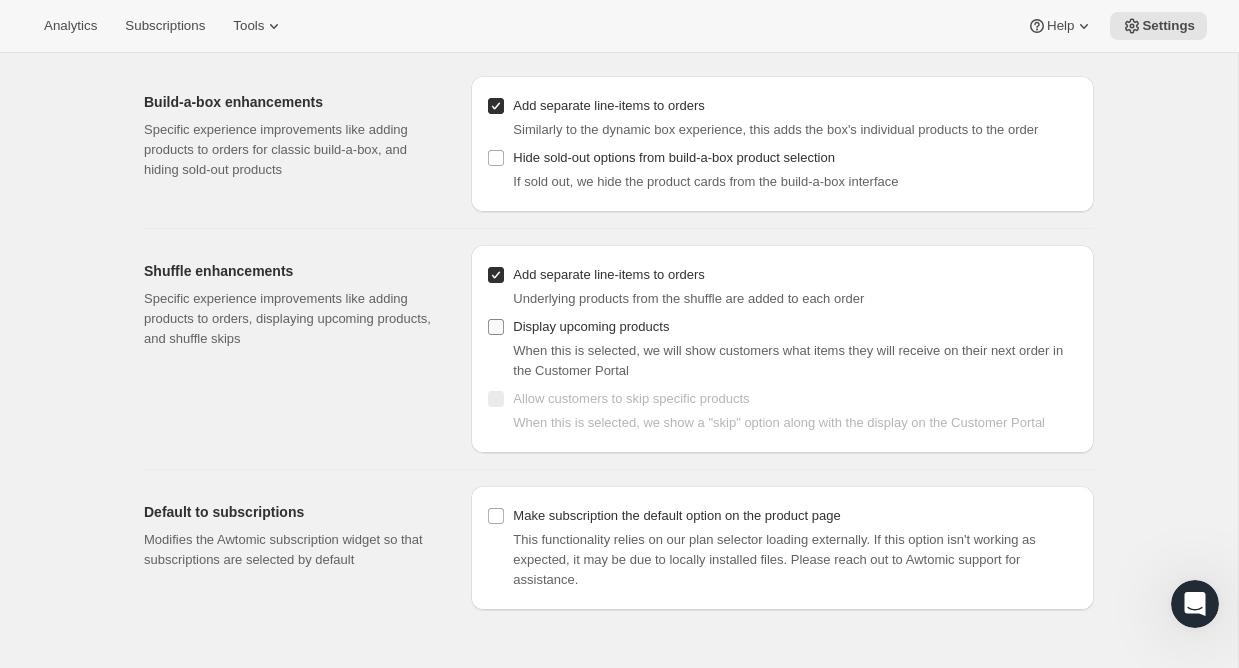 click on "Display upcoming products" at bounding box center (496, 327) 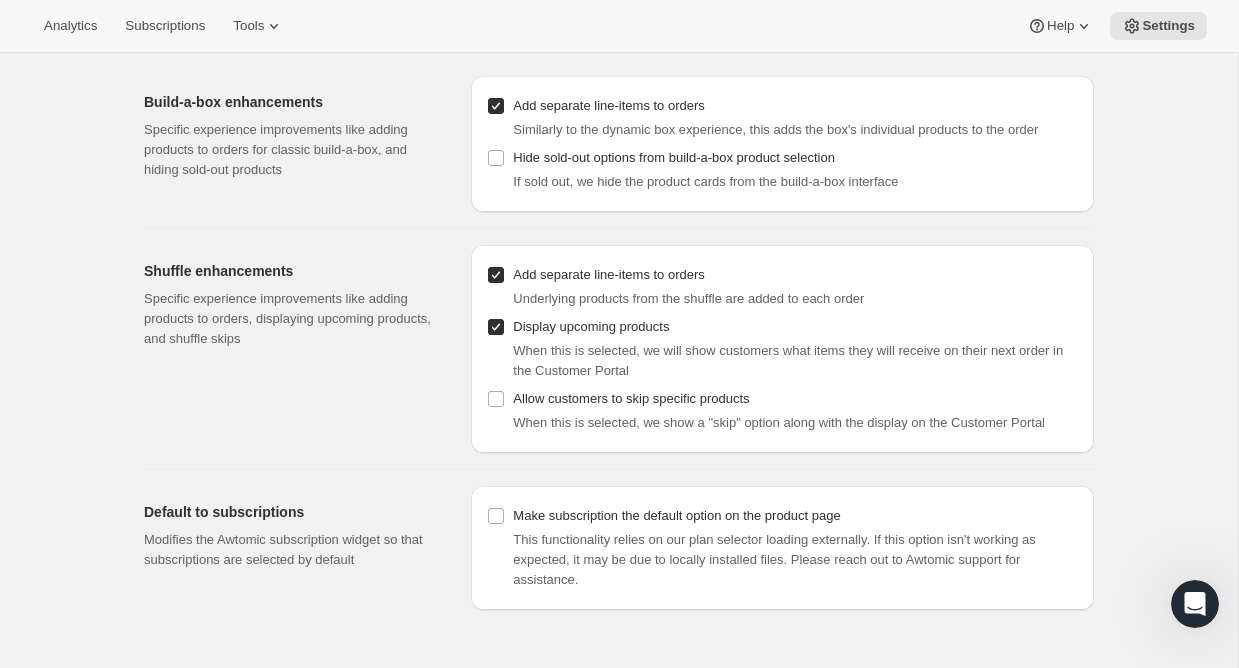 click on "Display upcoming products" at bounding box center [496, 327] 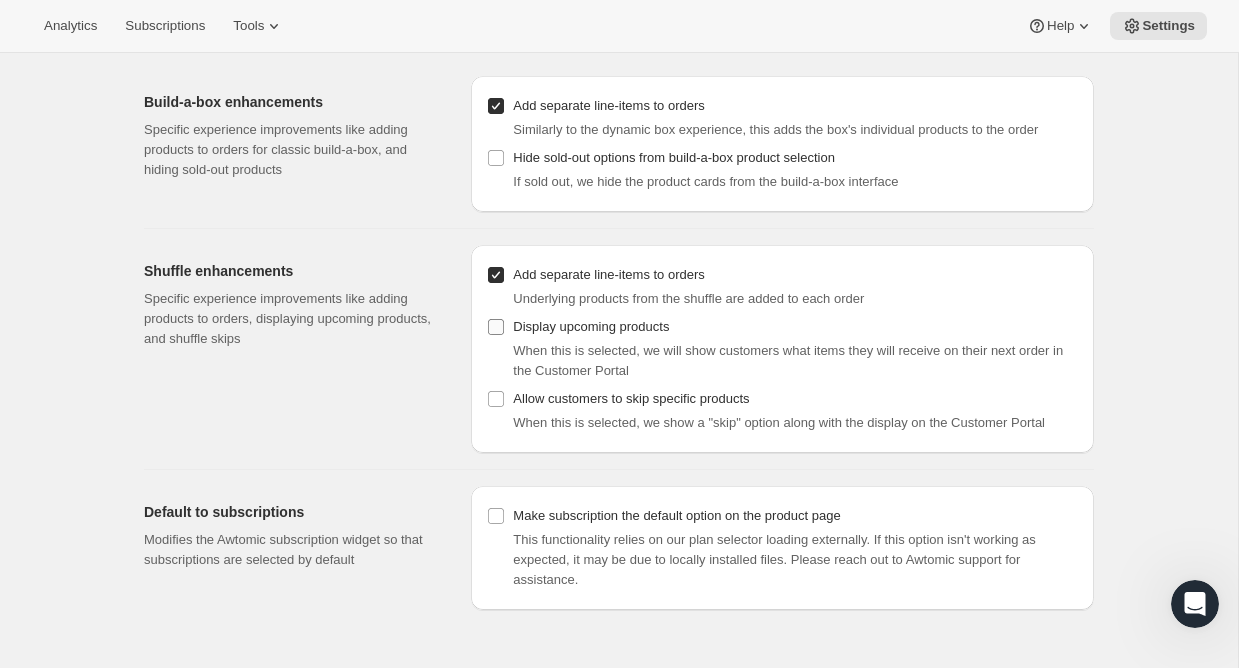 checkbox on "false" 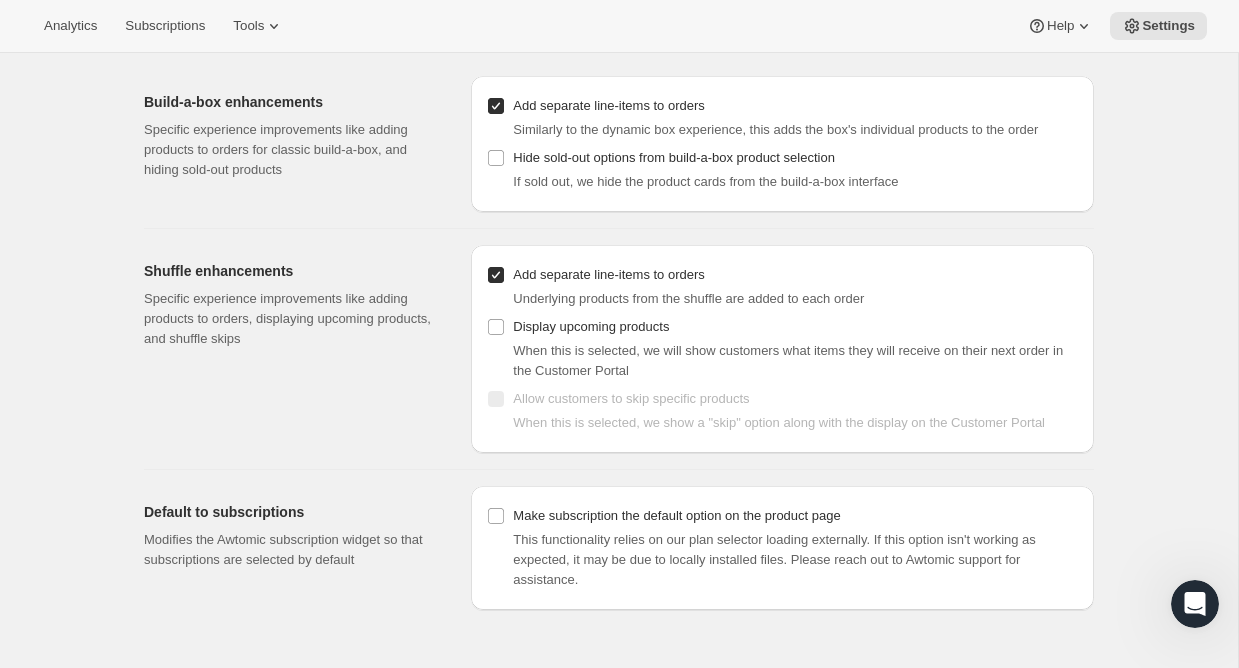 click on "Add separate line-items to orders" at bounding box center (496, 275) 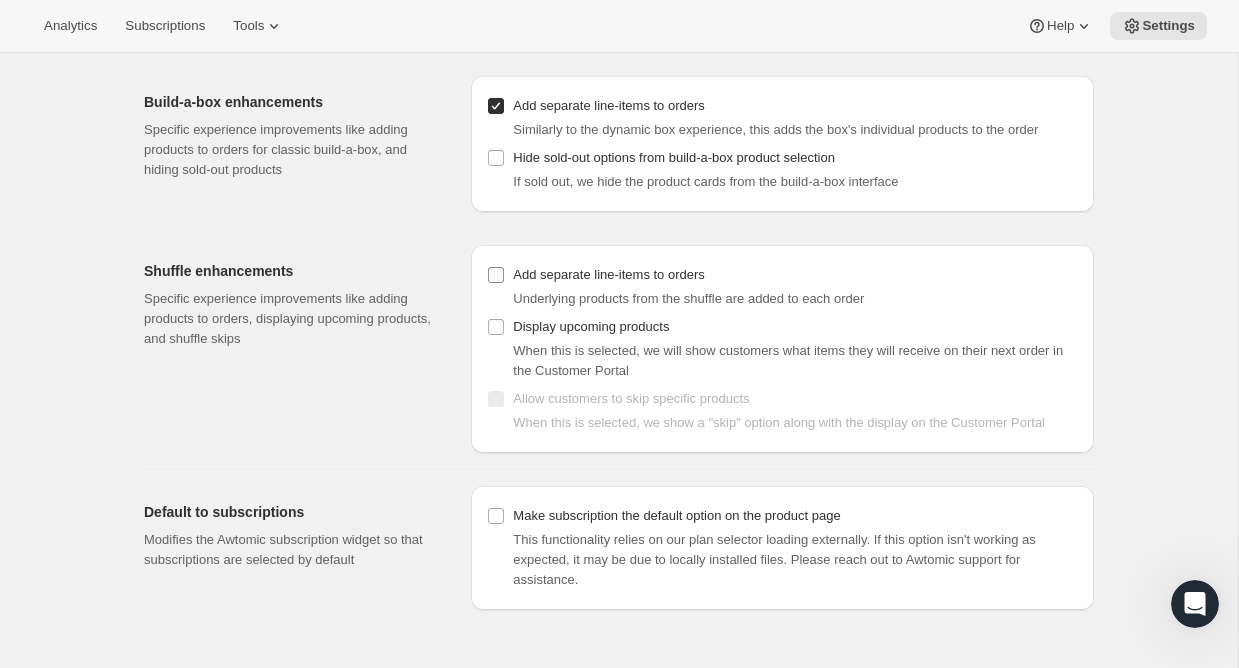 checkbox on "false" 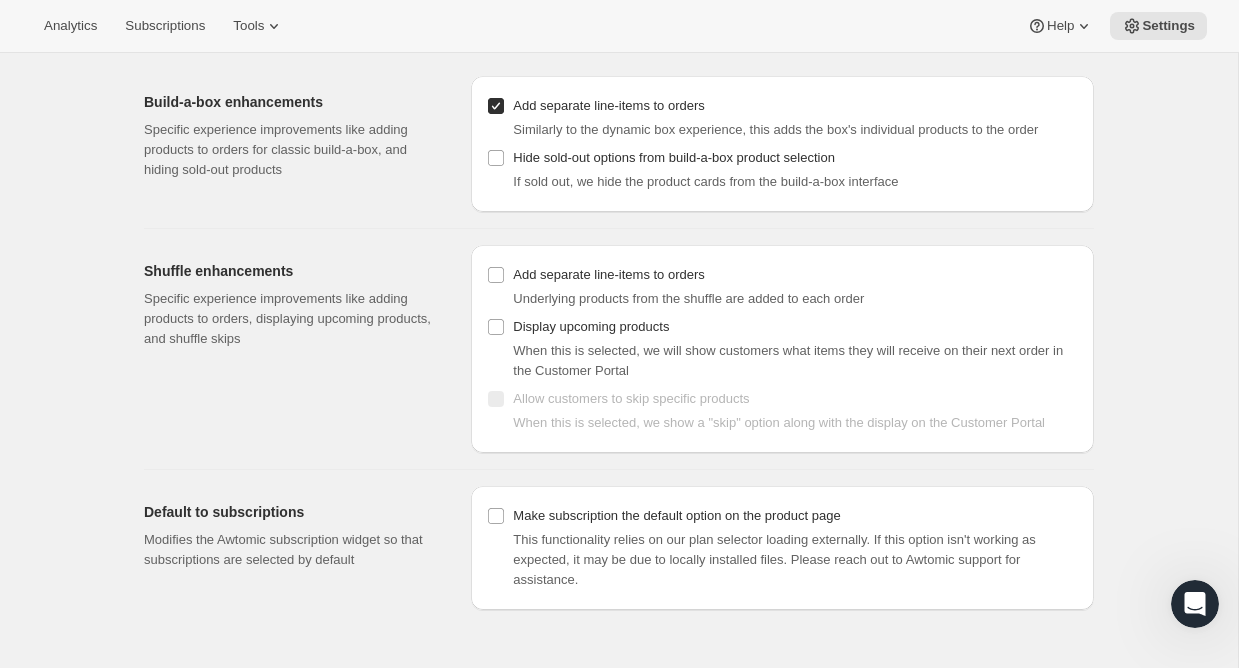 click on "Add separate line-items to orders" at bounding box center (496, 106) 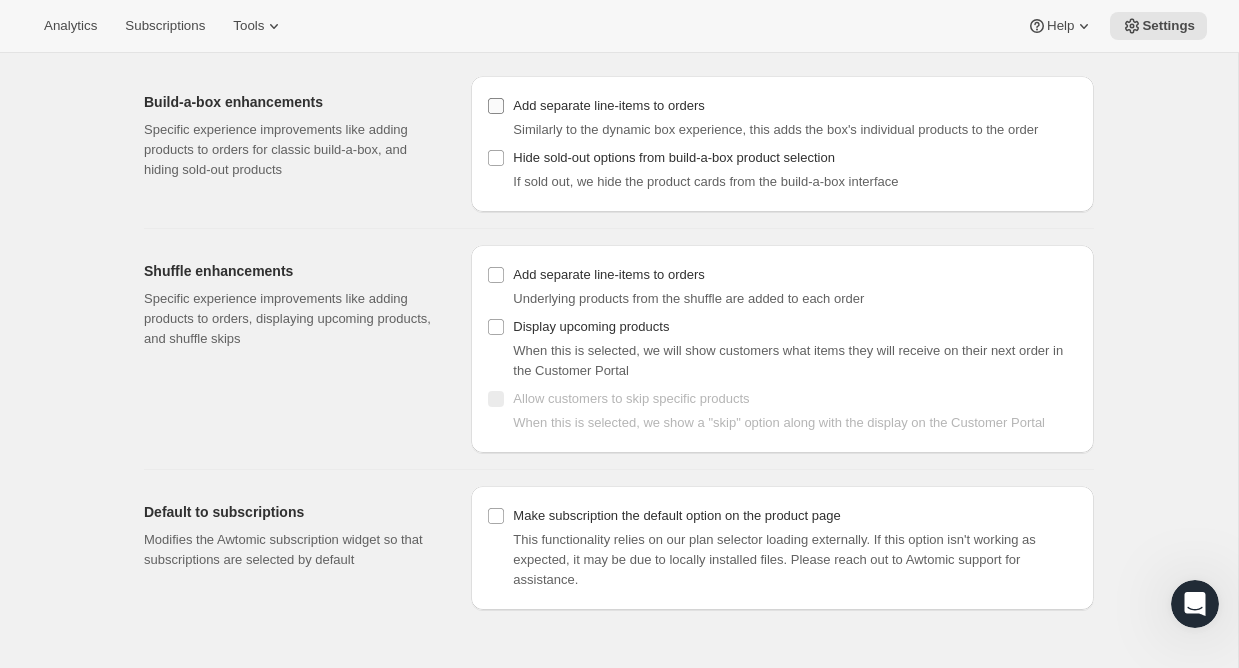 click on "Add separate line-items to orders" at bounding box center [496, 106] 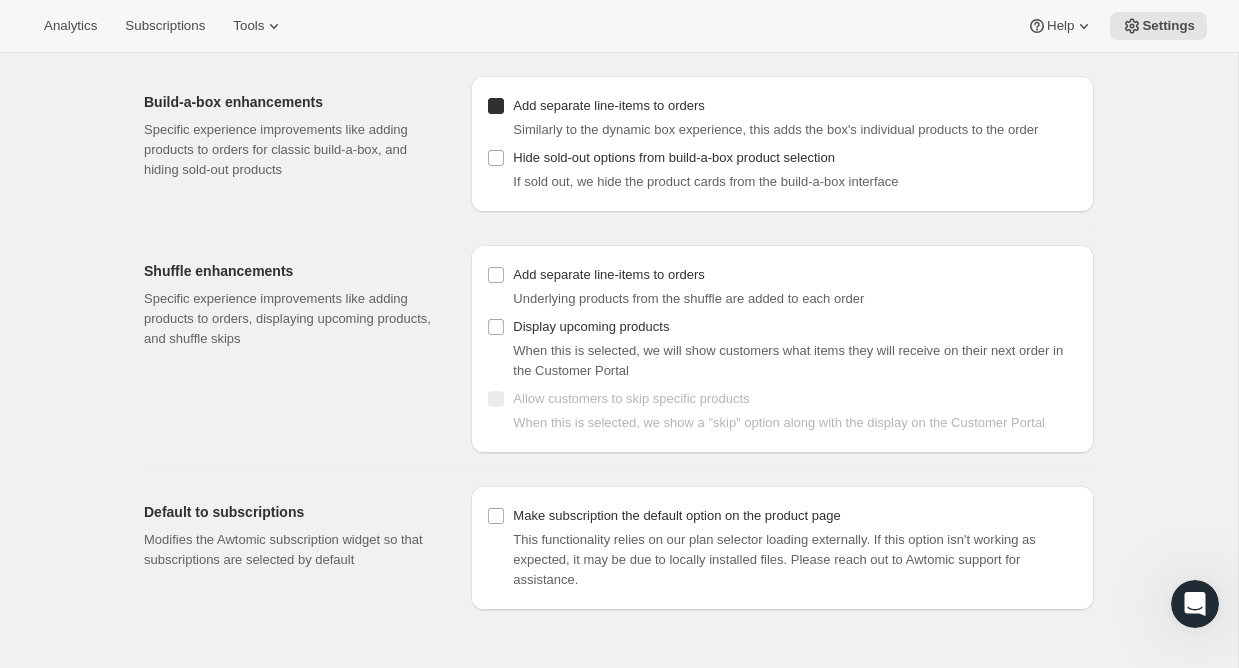 checkbox on "true" 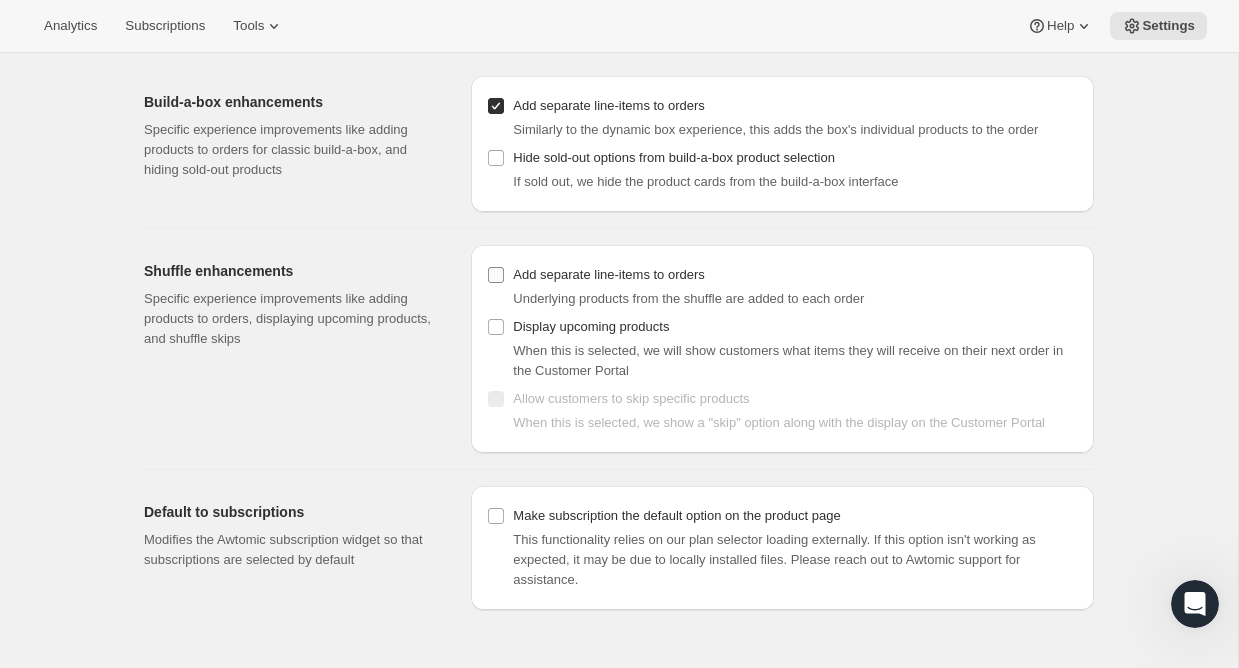click on "Add separate line-items to orders" at bounding box center [496, 275] 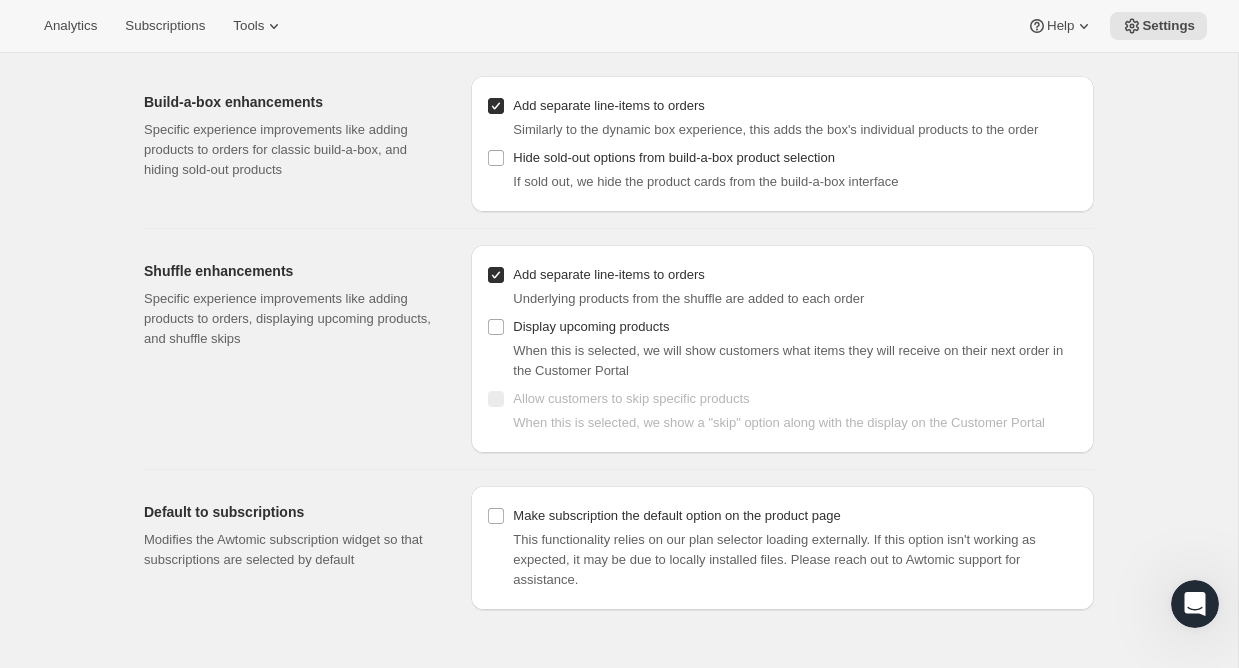 scroll, scrollTop: 0, scrollLeft: 0, axis: both 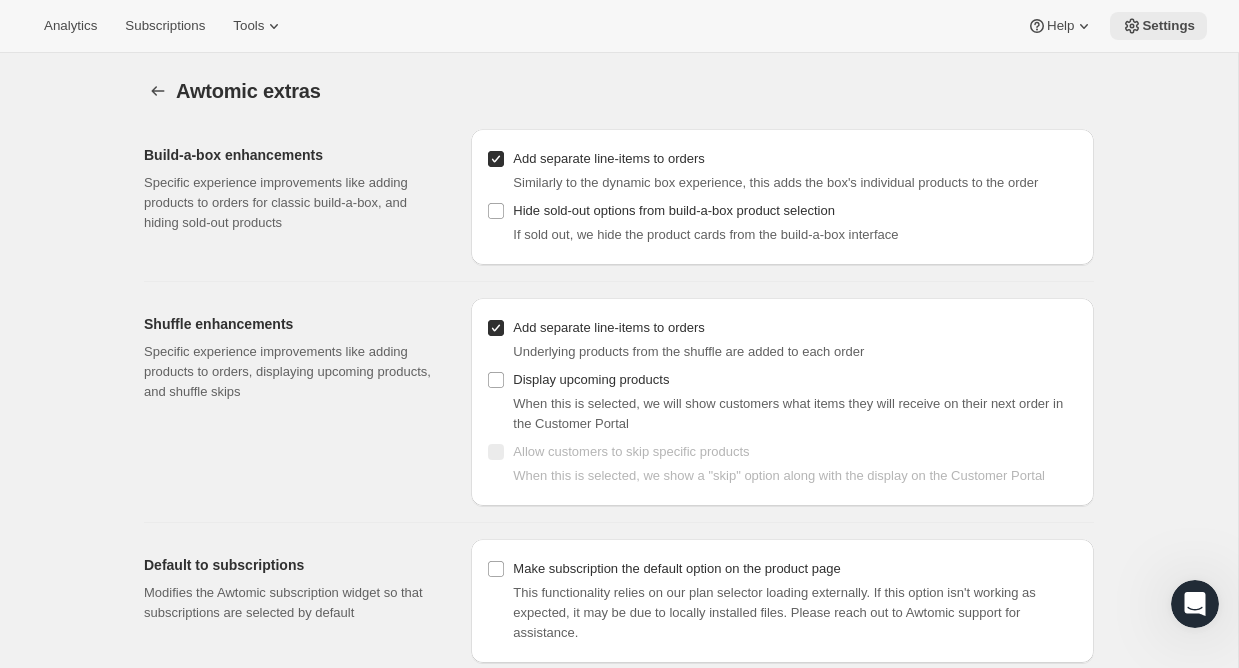 click 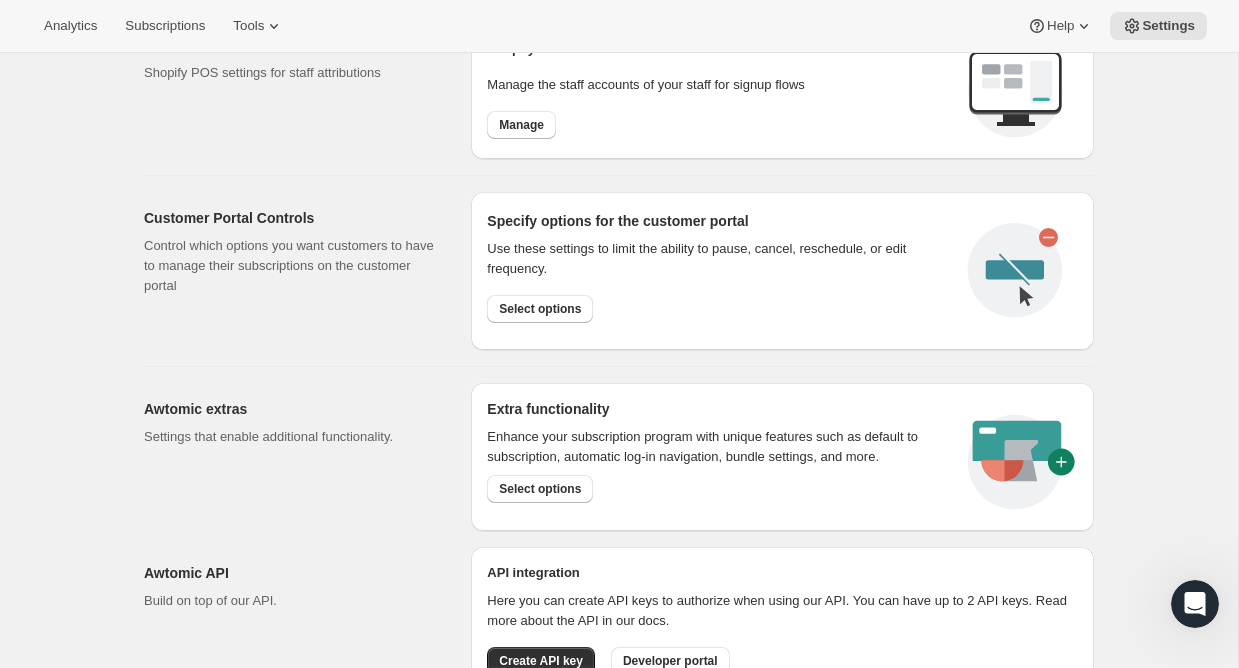 scroll, scrollTop: 868, scrollLeft: 0, axis: vertical 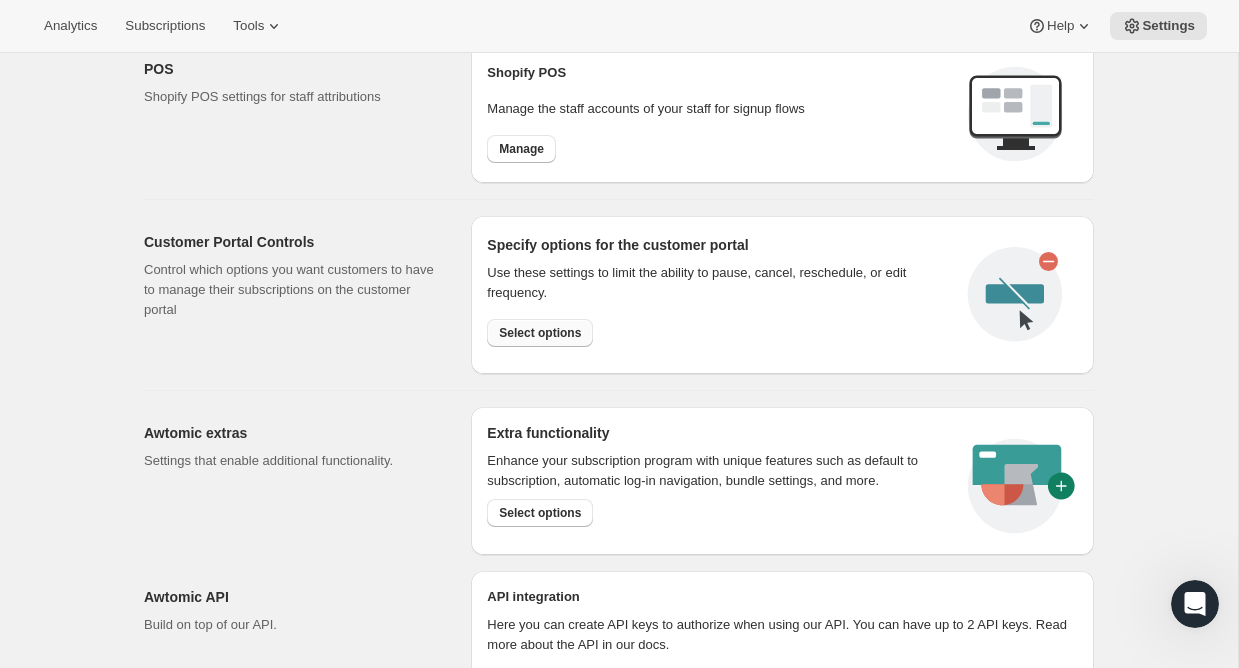 click on "Select options" at bounding box center (540, 333) 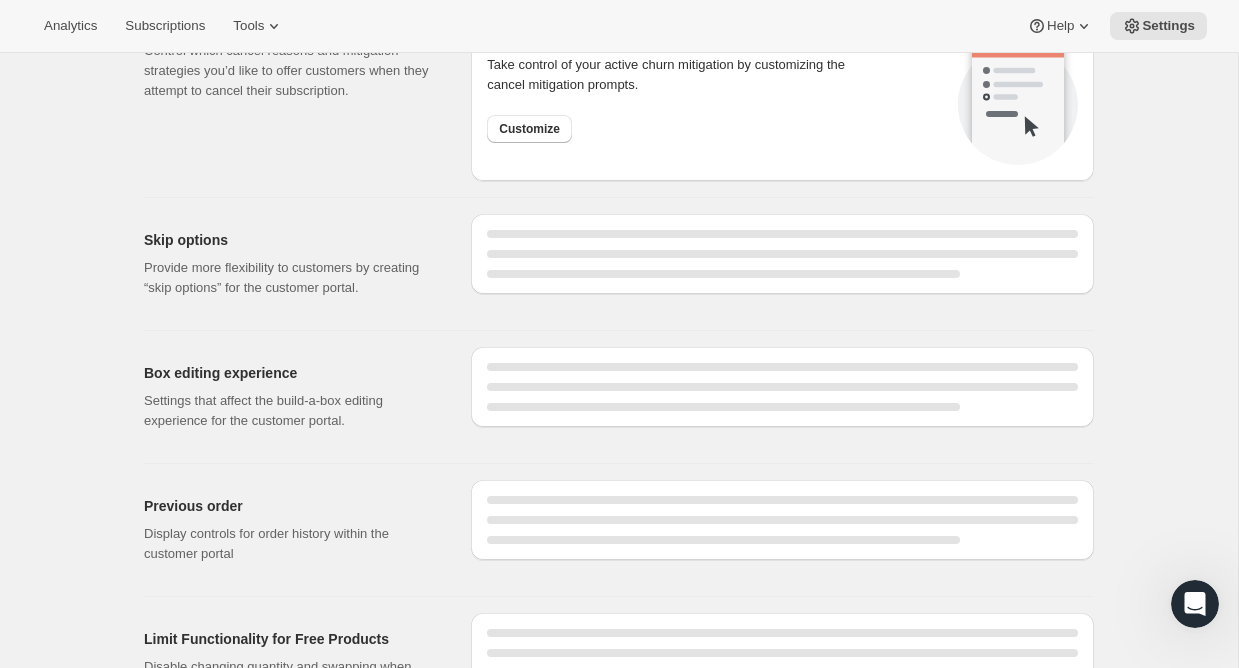 scroll, scrollTop: 0, scrollLeft: 0, axis: both 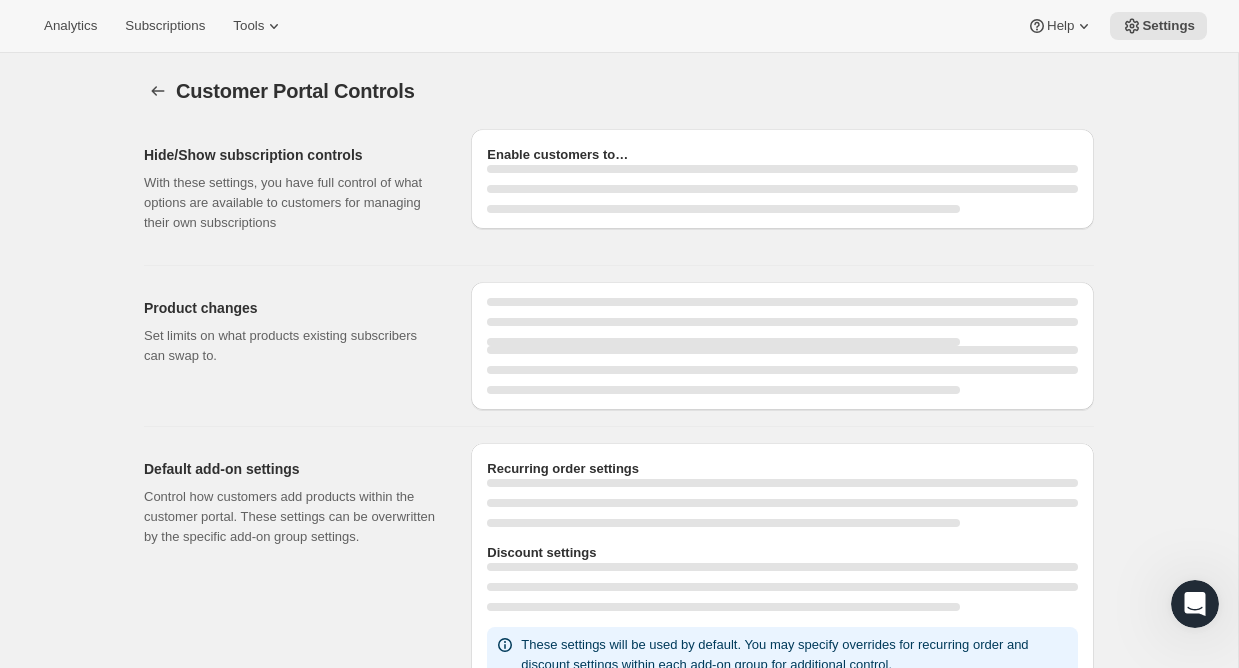 select on "INTERVAL" 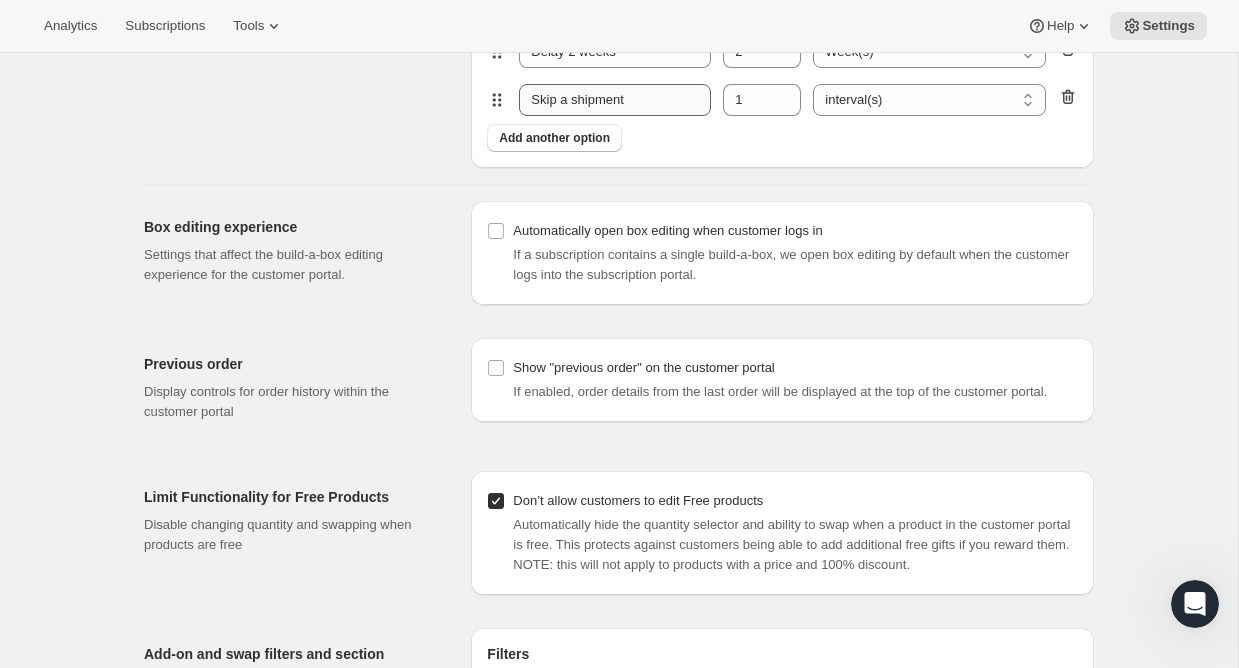 scroll, scrollTop: 1950, scrollLeft: 0, axis: vertical 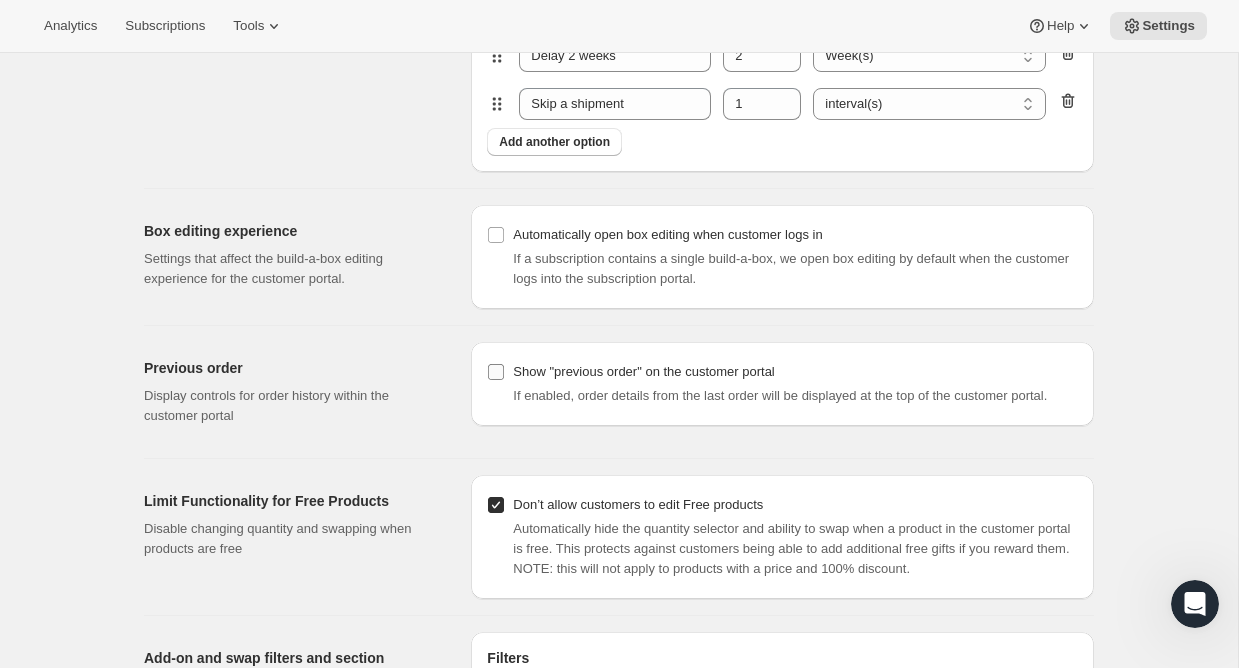 click on "Show "previous order" on the customer portal" at bounding box center [643, 372] 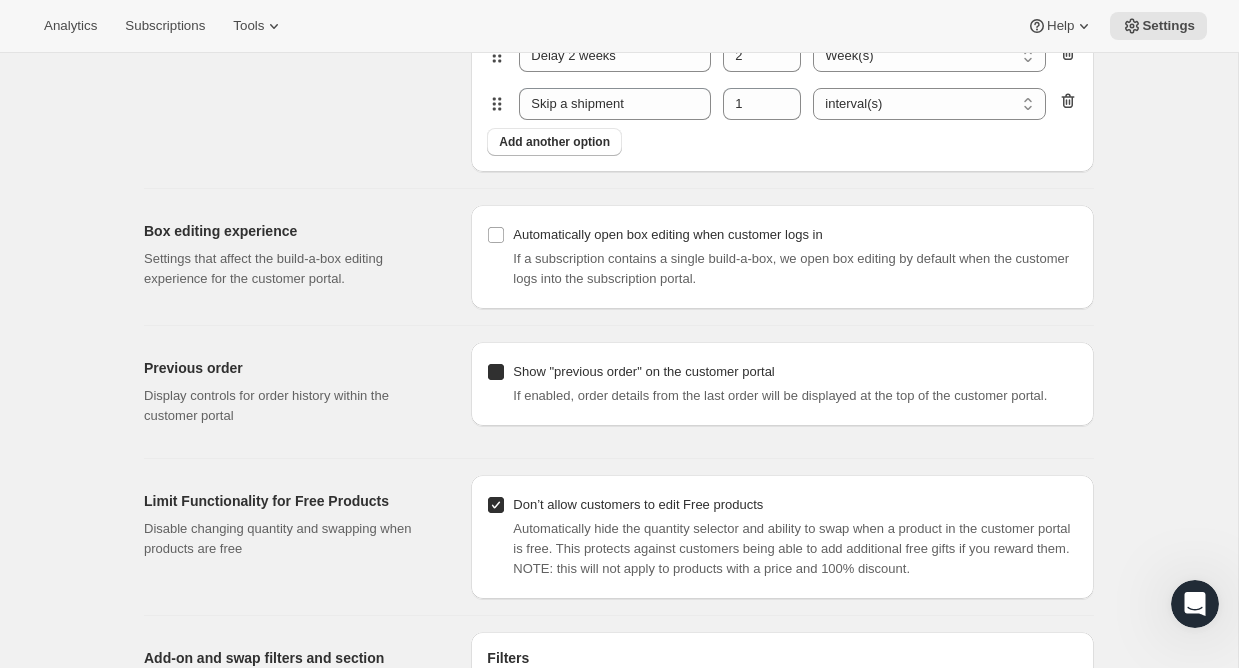 checkbox on "true" 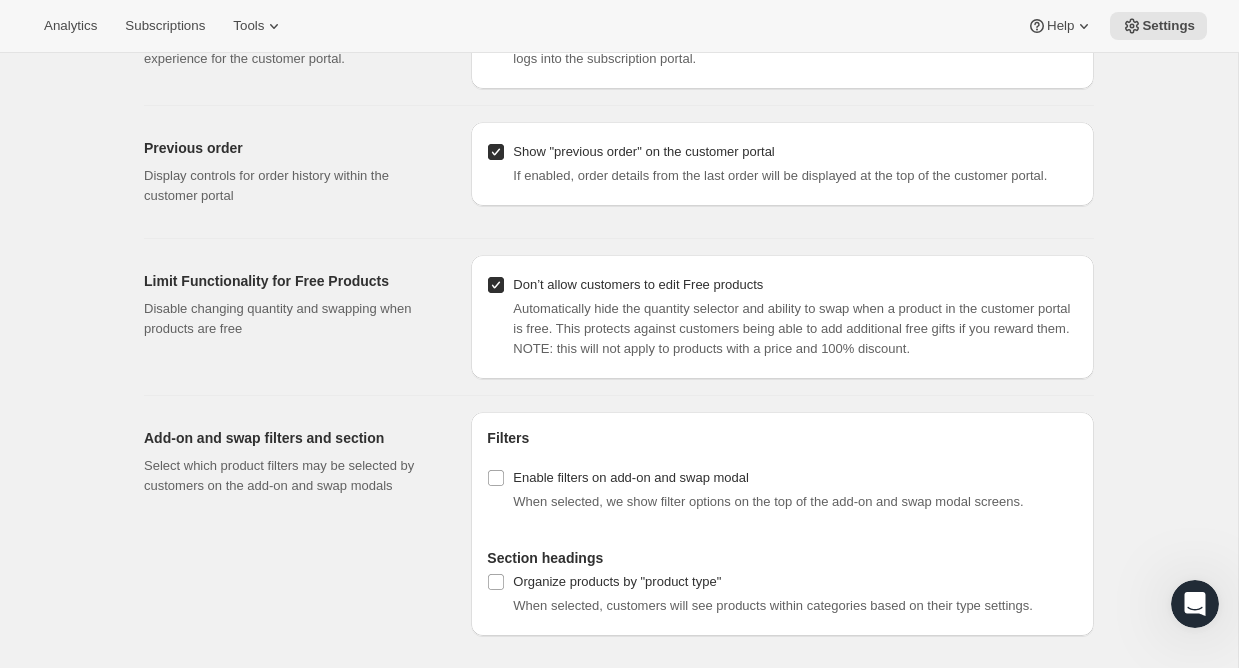 scroll, scrollTop: 2170, scrollLeft: 0, axis: vertical 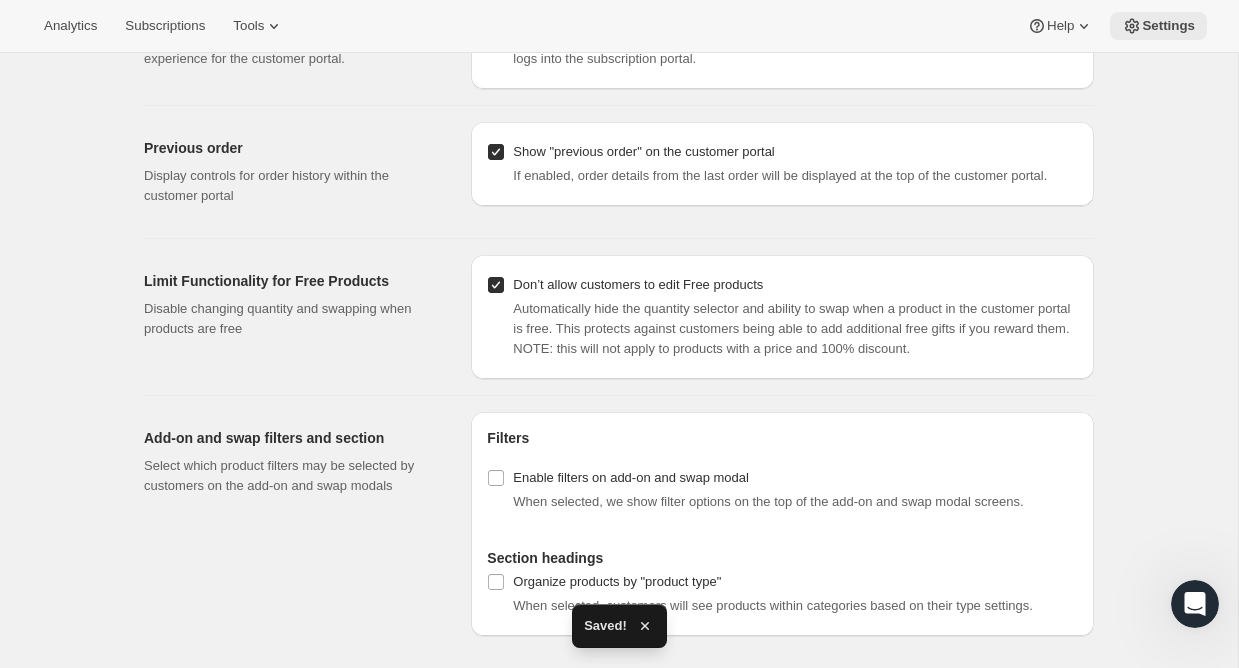 click on "Settings" at bounding box center [1158, 26] 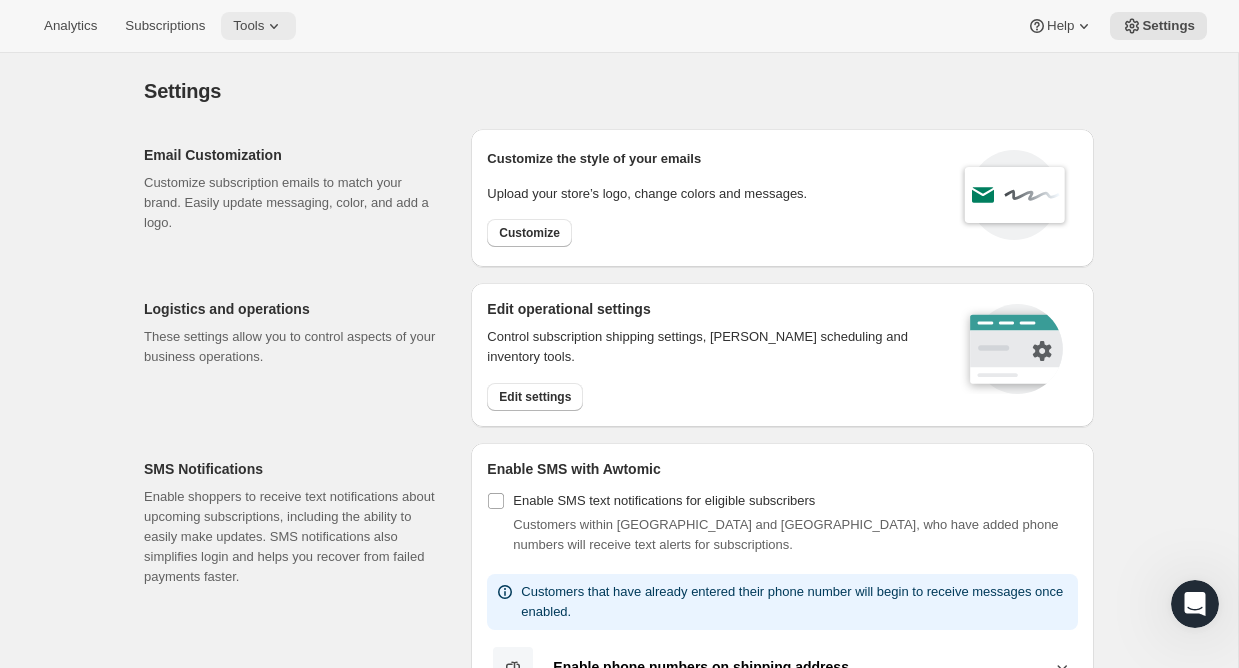 click on "Tools" at bounding box center [248, 26] 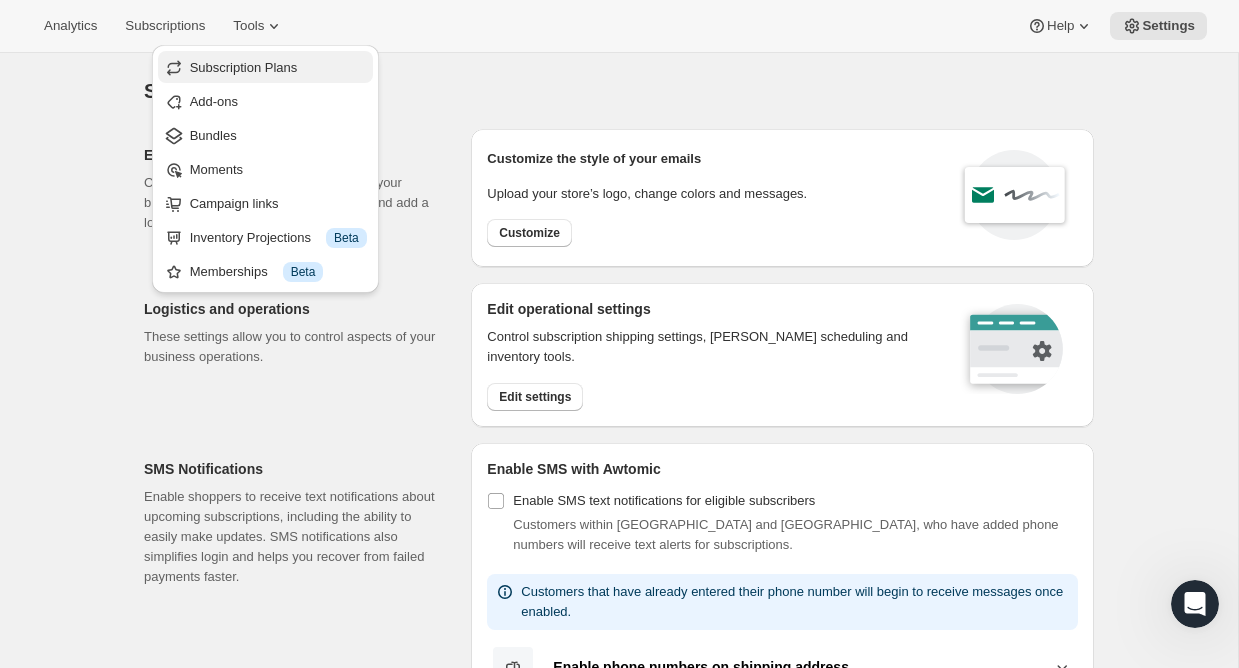 click on "Subscription Plans" at bounding box center (244, 67) 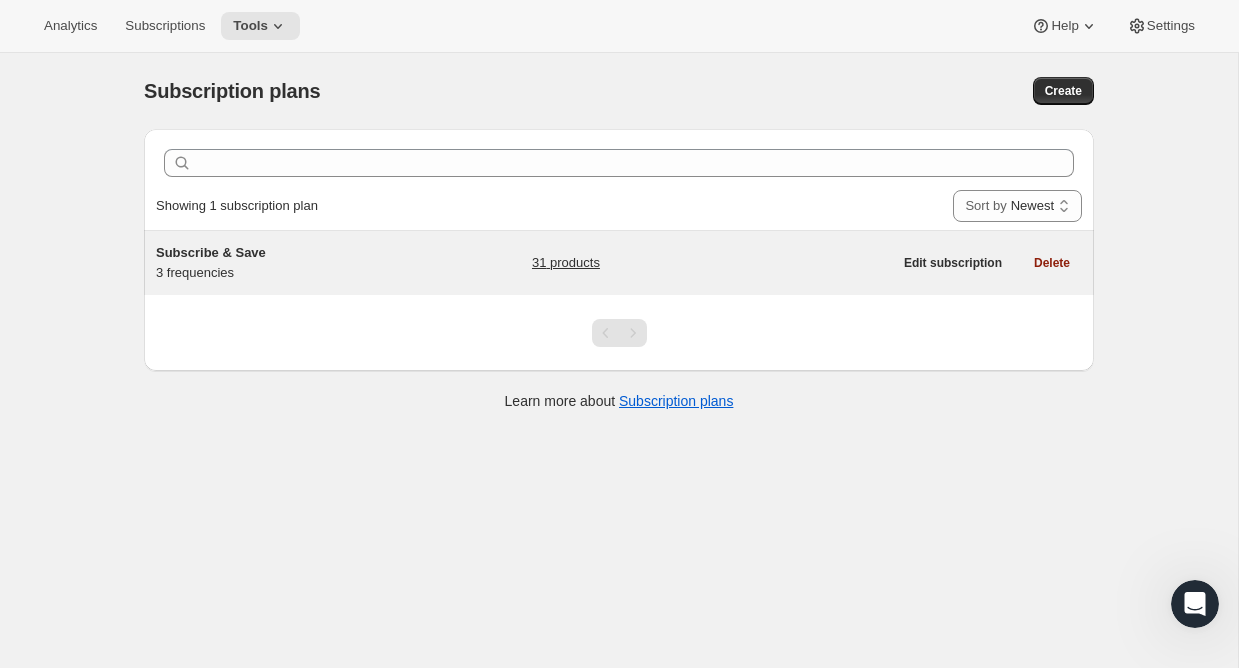 click on "31   products" at bounding box center [712, 263] 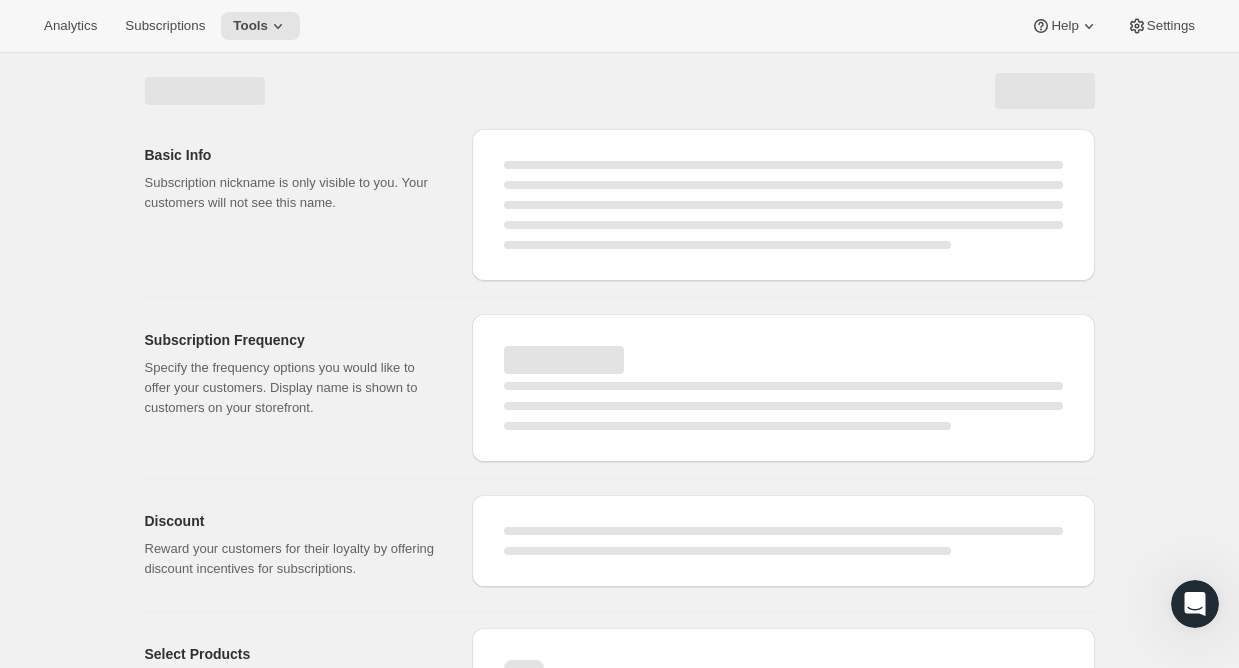 select on "WEEK" 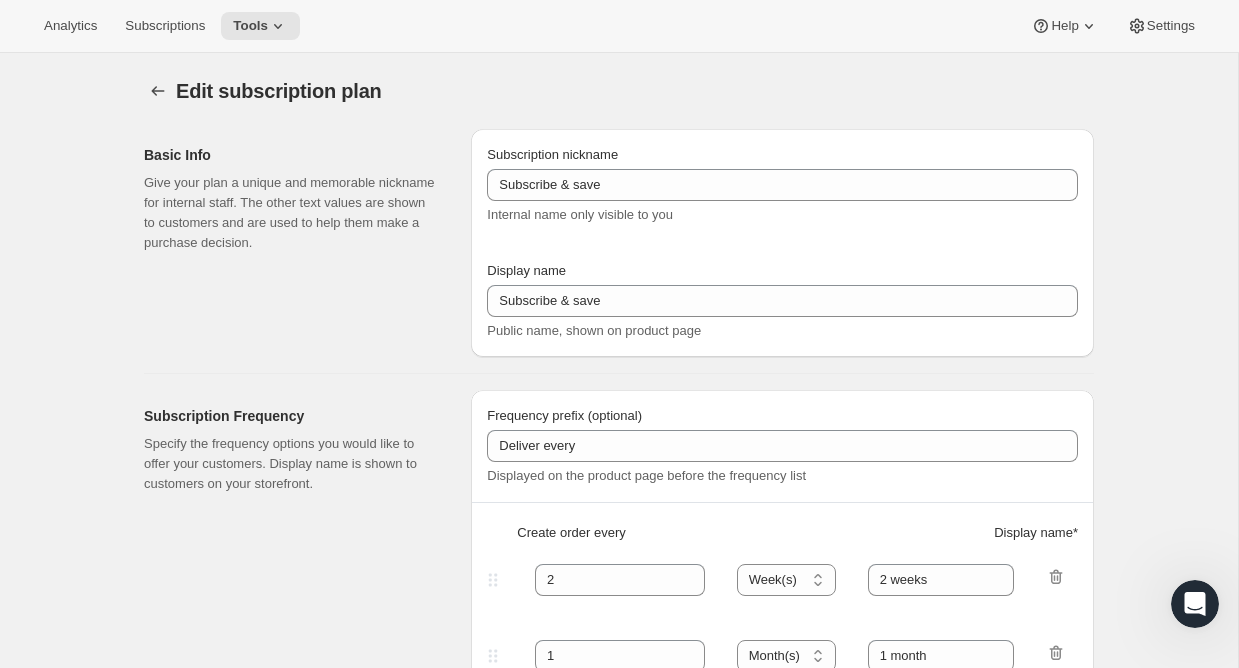 type on "Subscribe & Save" 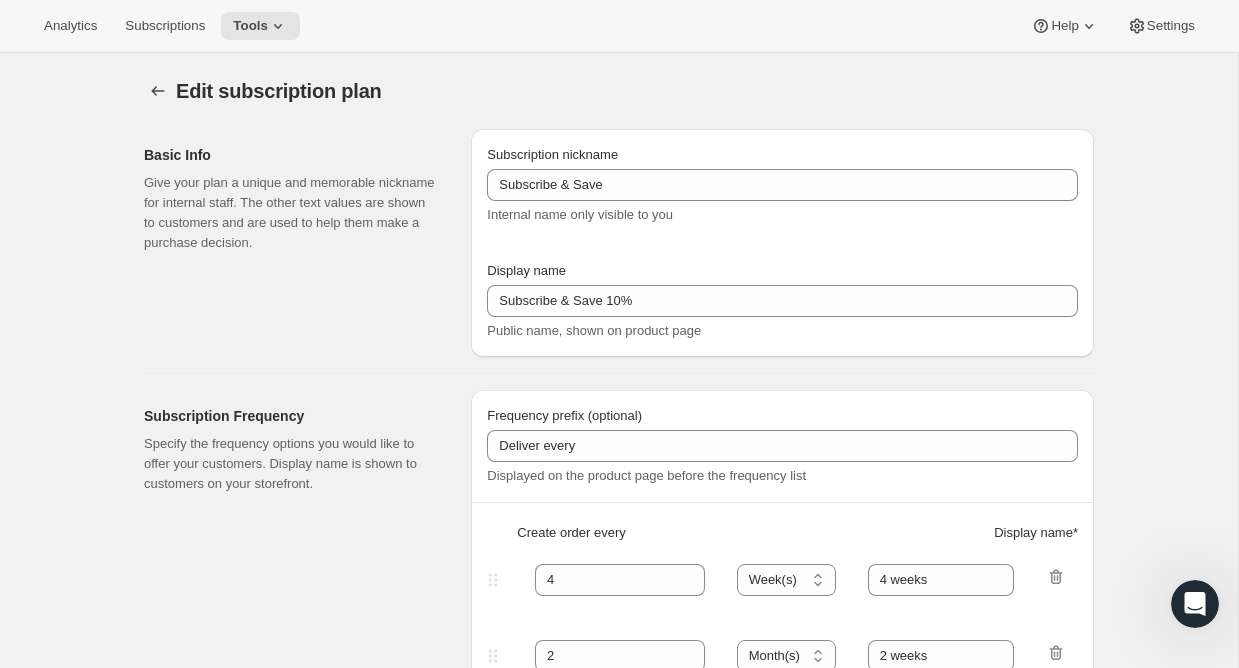 select on "WEEK" 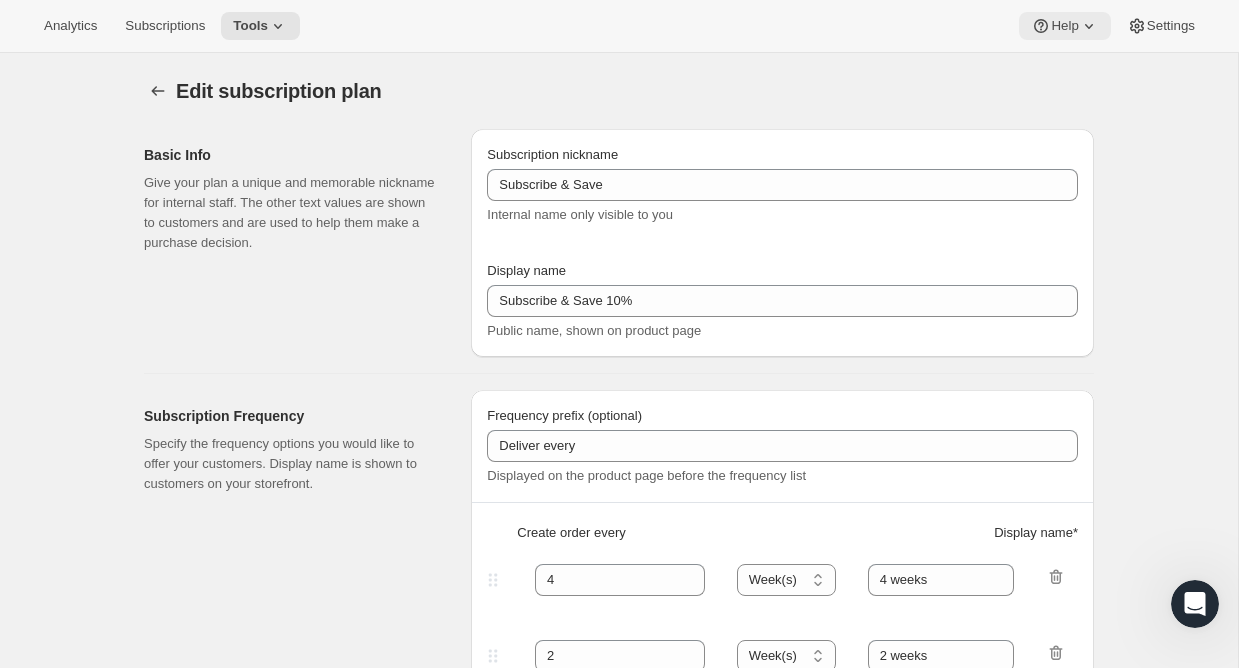 click on "Help" at bounding box center (1064, 26) 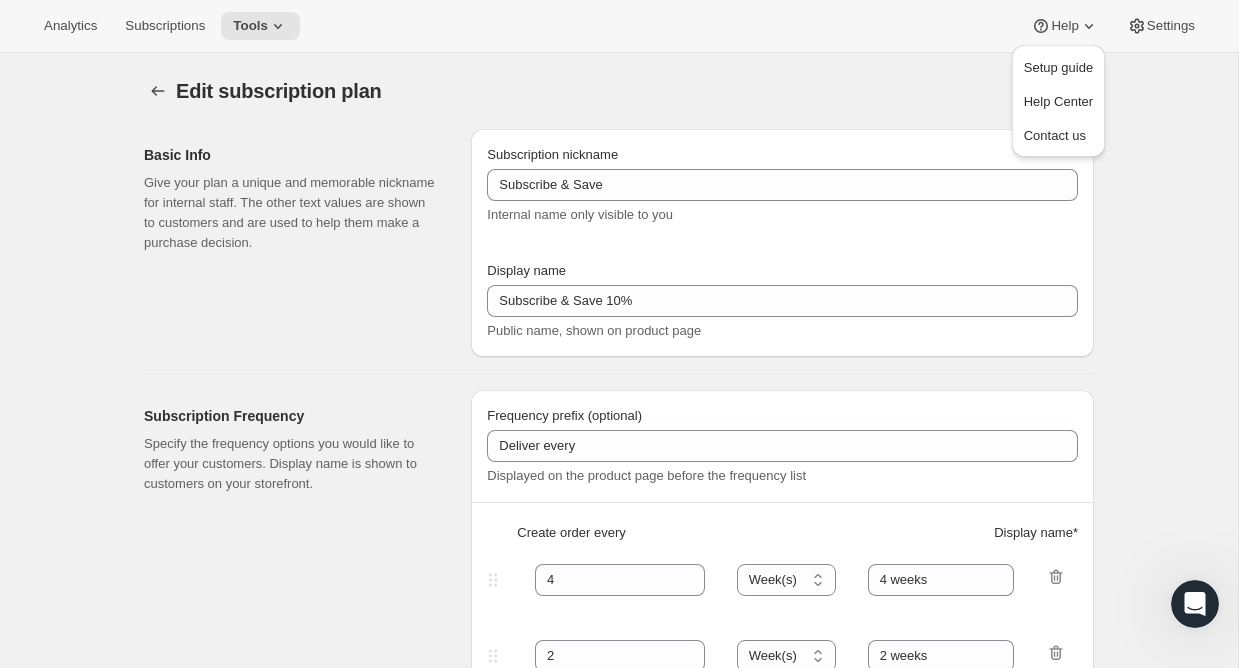 click on "Edit subscription plan. This page is ready Edit subscription plan" at bounding box center (619, 91) 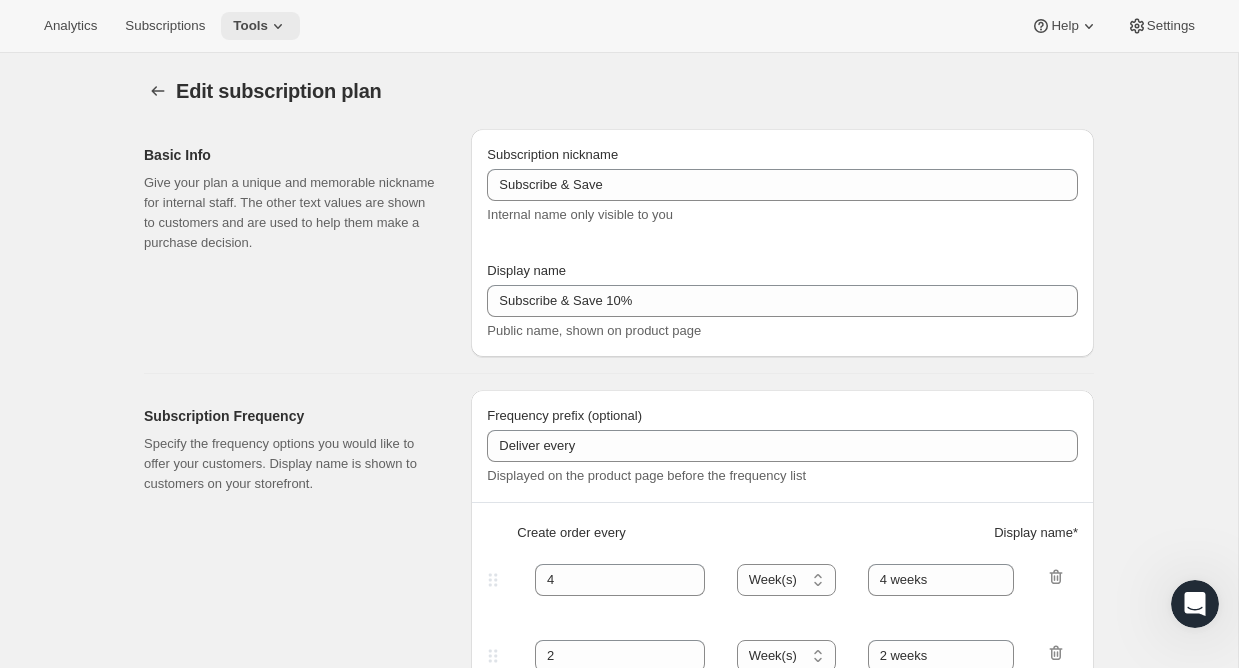 click on "Tools" at bounding box center [260, 26] 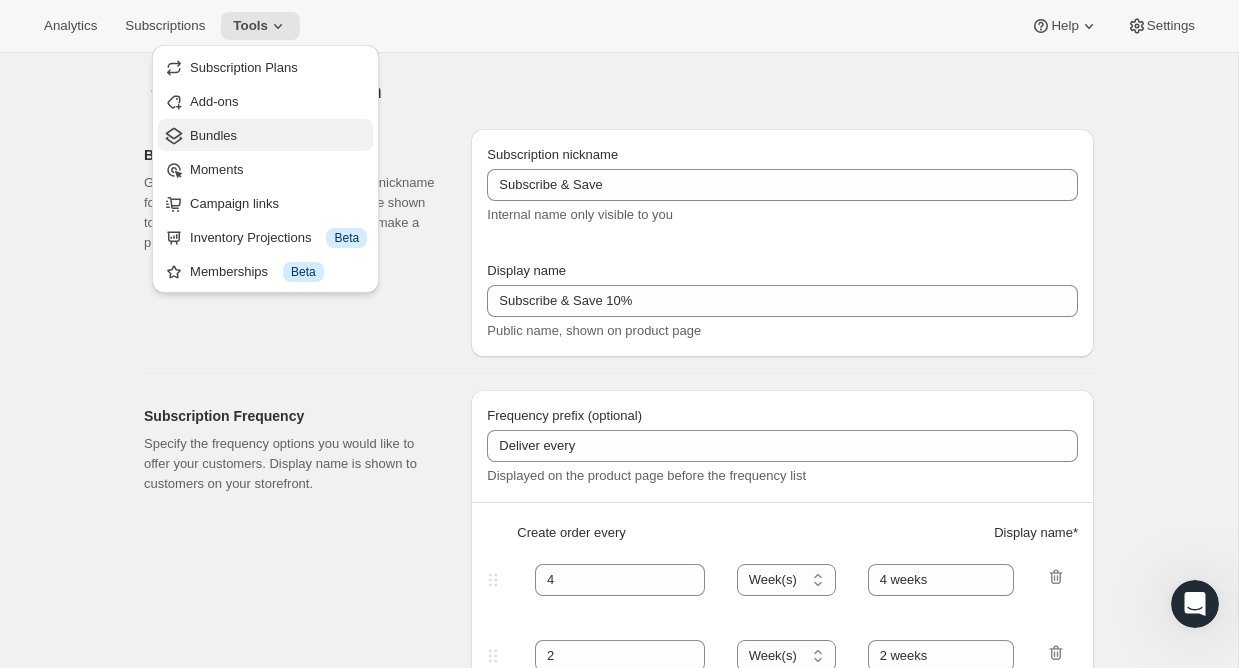 click on "Bundles" at bounding box center (278, 136) 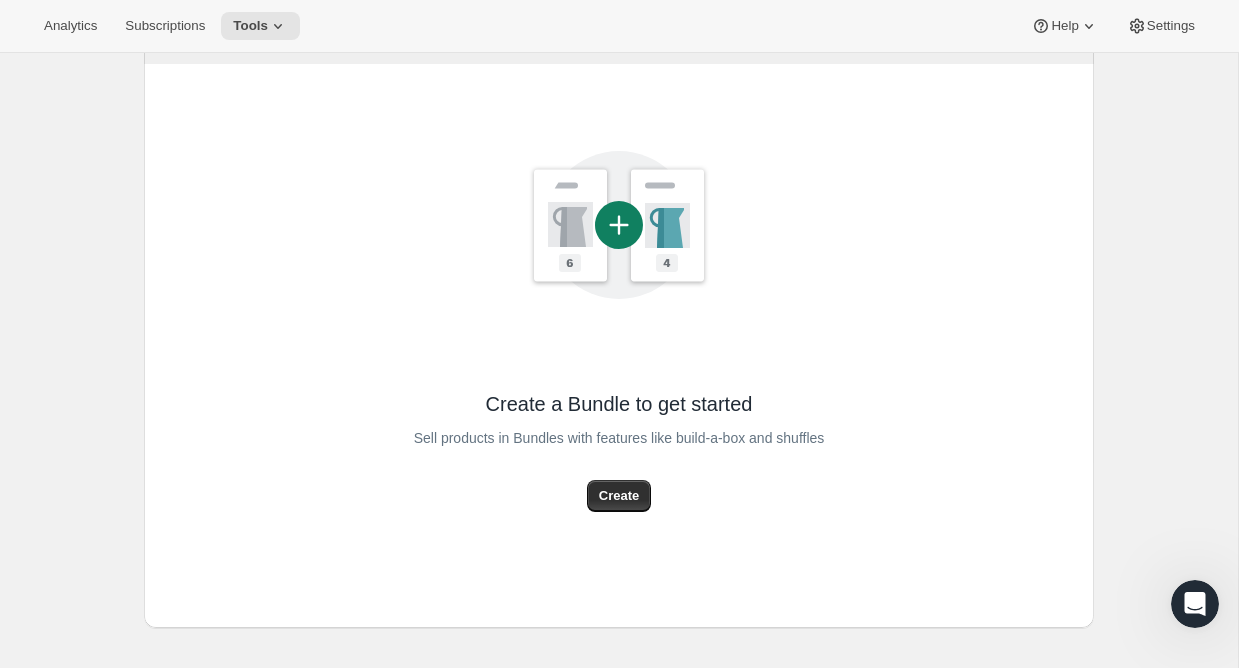 scroll, scrollTop: 284, scrollLeft: 0, axis: vertical 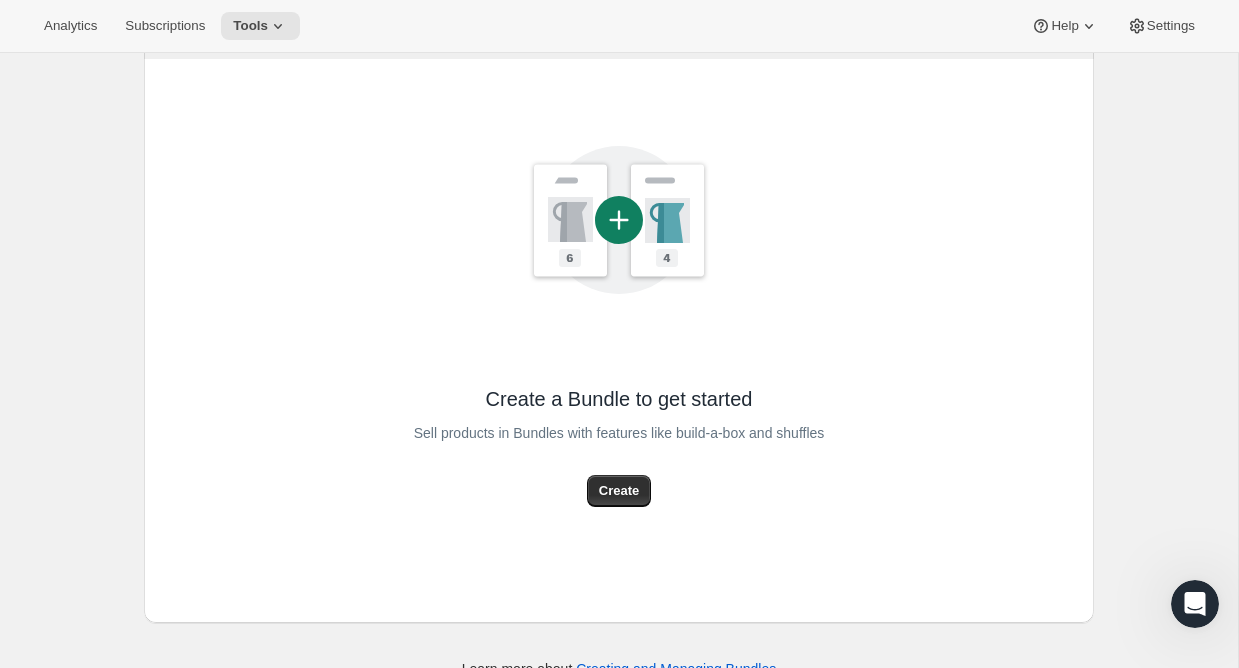 click on "Analytics Subscriptions Tools Help Settings" at bounding box center (619, 26) 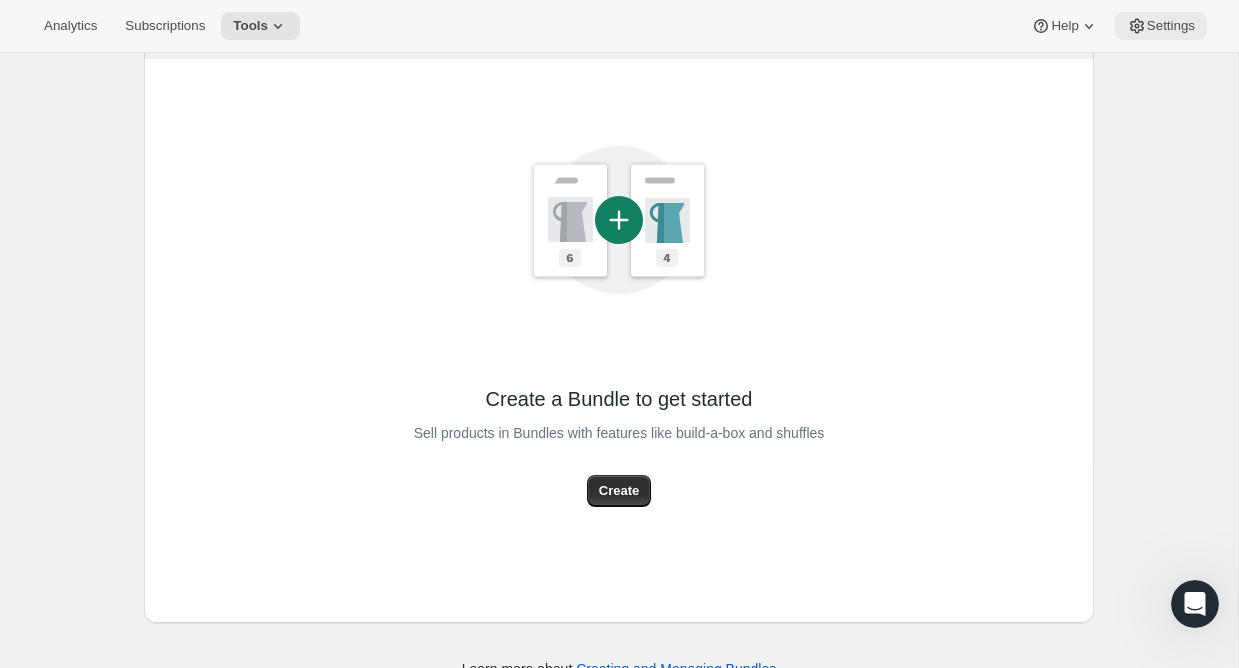 click on "Settings" at bounding box center (1161, 26) 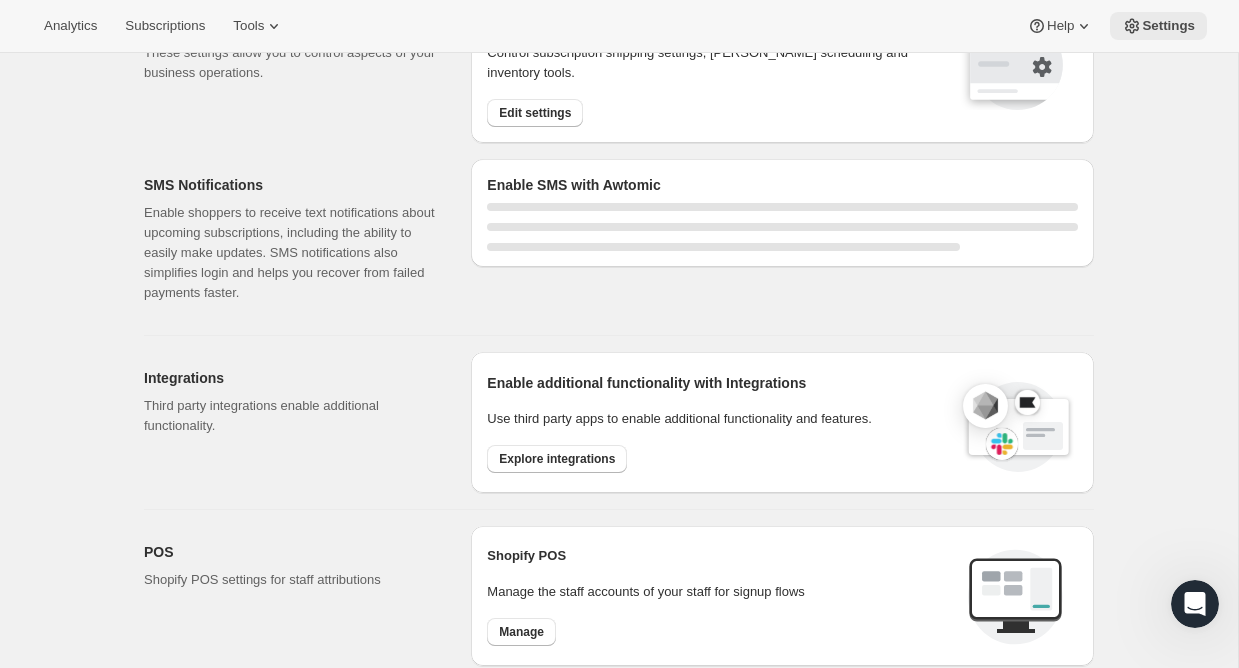 scroll, scrollTop: 0, scrollLeft: 0, axis: both 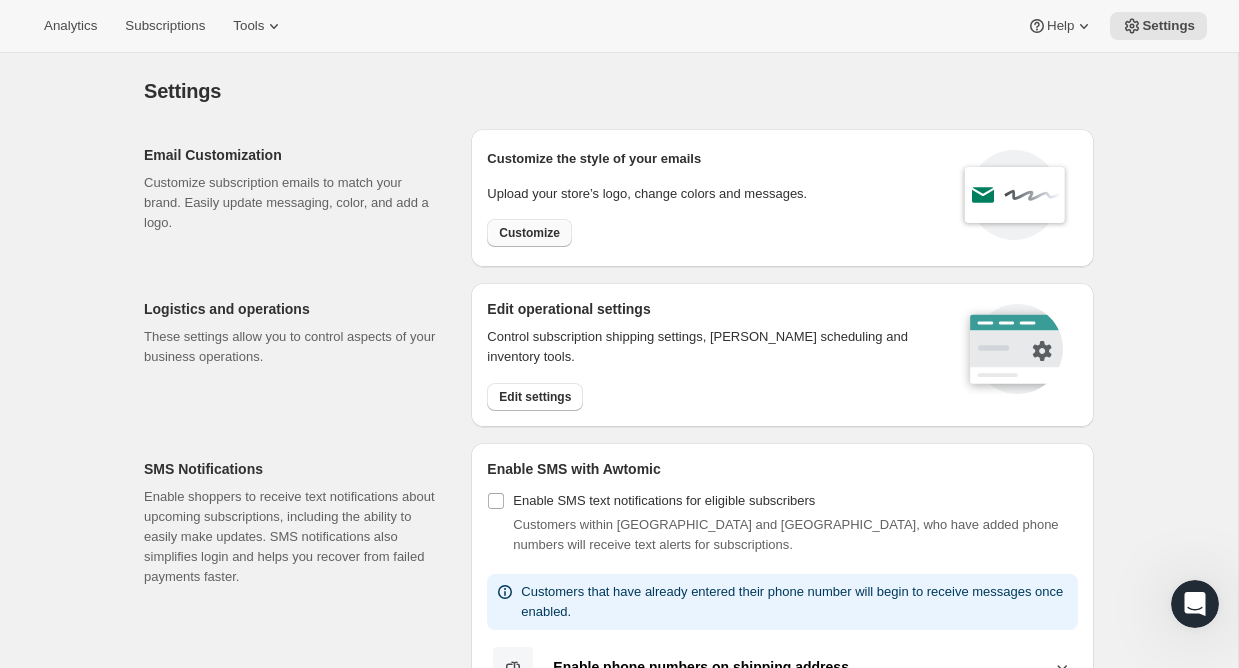 click on "Customize" at bounding box center [529, 233] 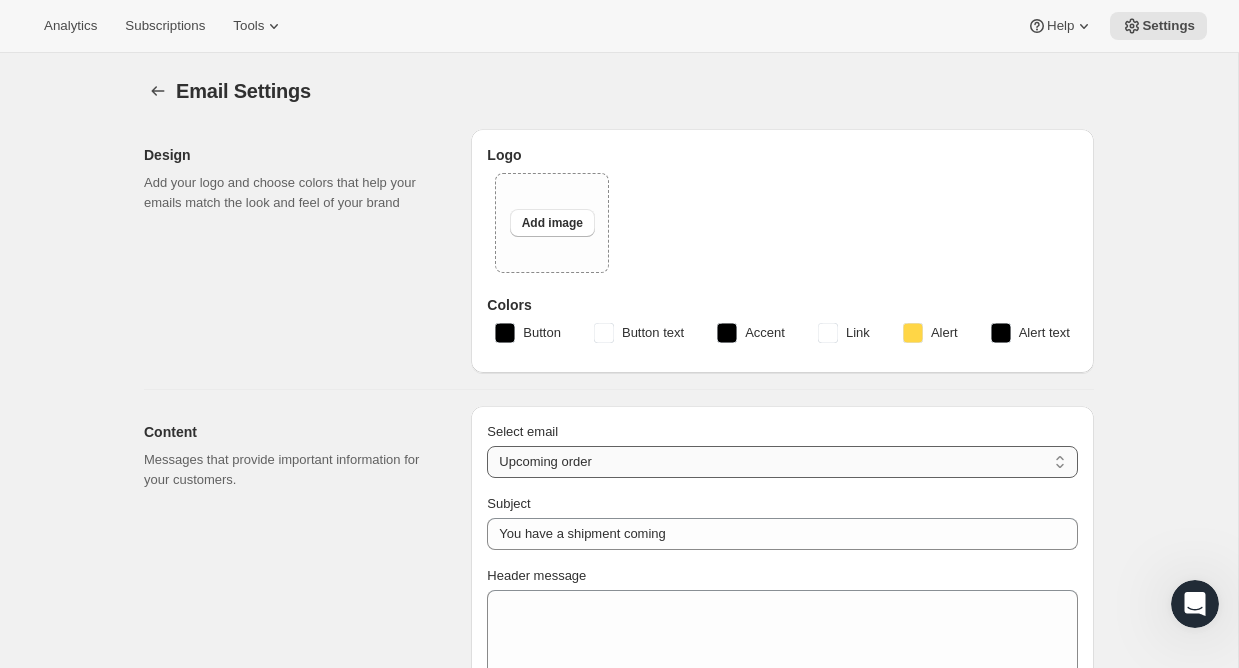 type on "You have a [PERSON_NAME]'s shipment coming!" 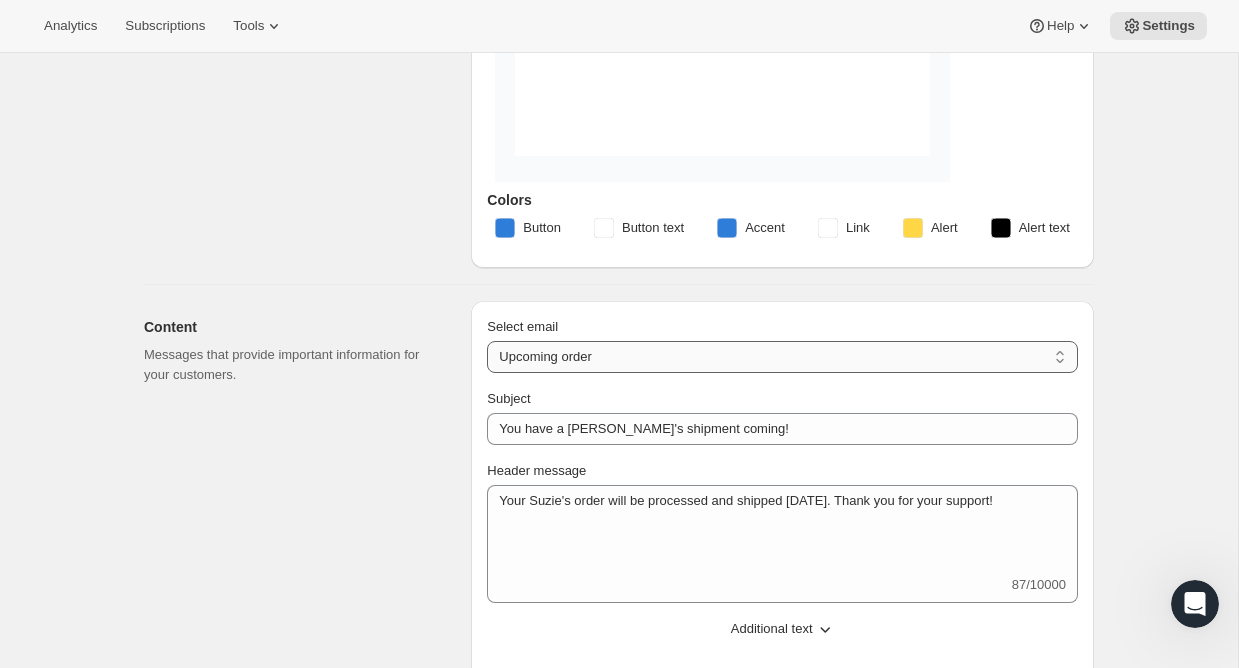 scroll, scrollTop: 641, scrollLeft: 0, axis: vertical 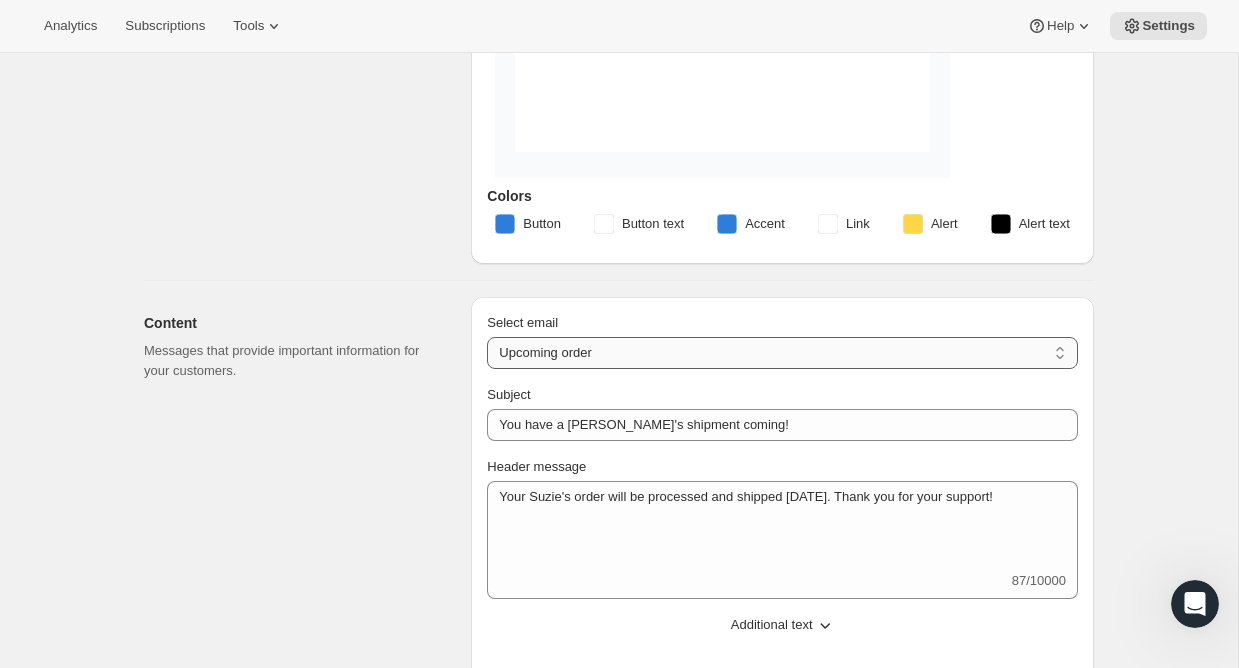 click on "New subscription Upcoming order Failed payment Delayed subscription (inventory sold-out) Subscription updated Subscription paused Subscription cancelled Subscription reactivated Gift message" at bounding box center (782, 353) 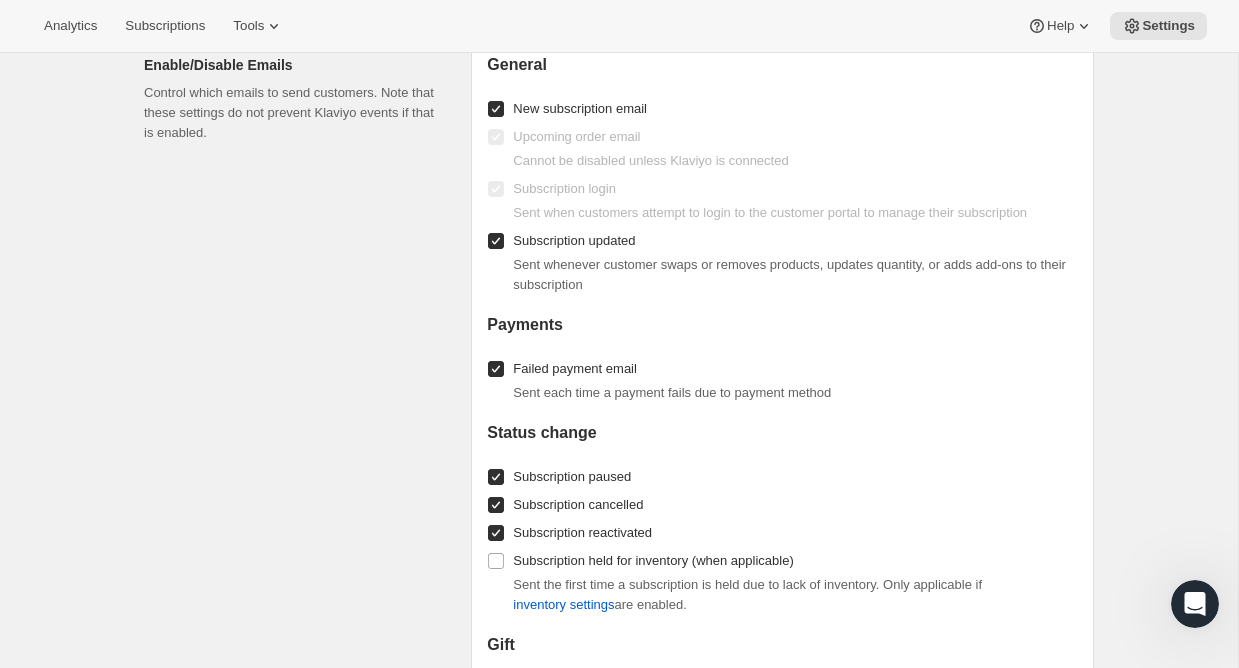 scroll, scrollTop: 2143, scrollLeft: 0, axis: vertical 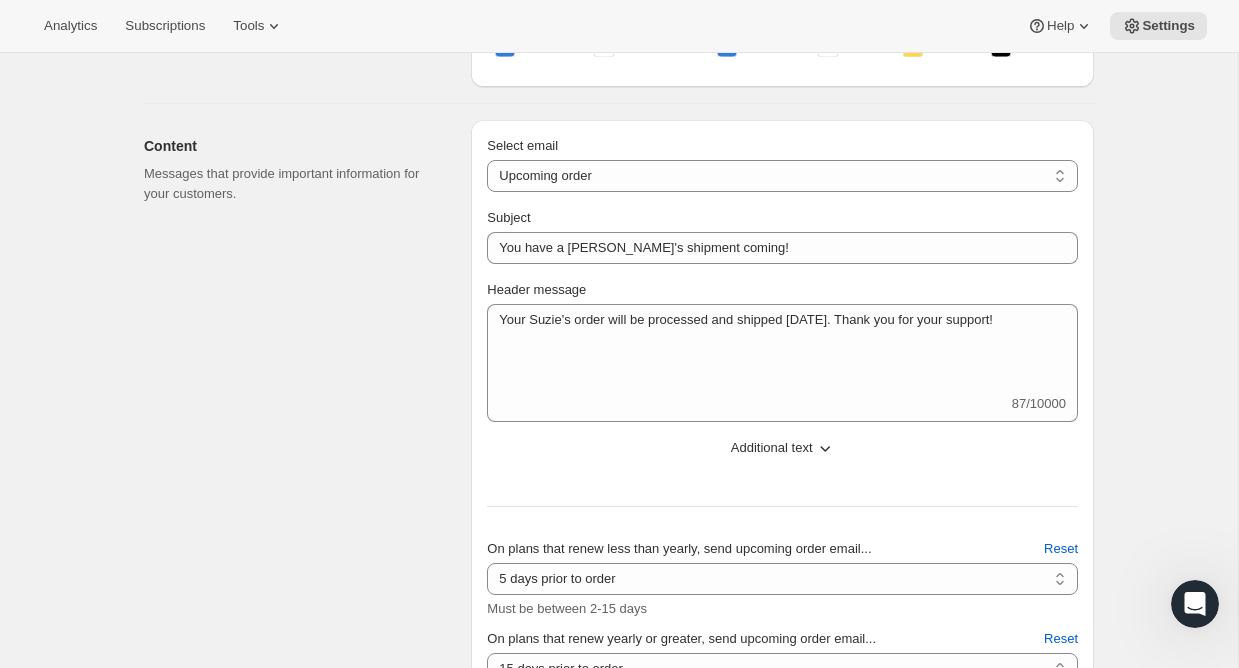 click 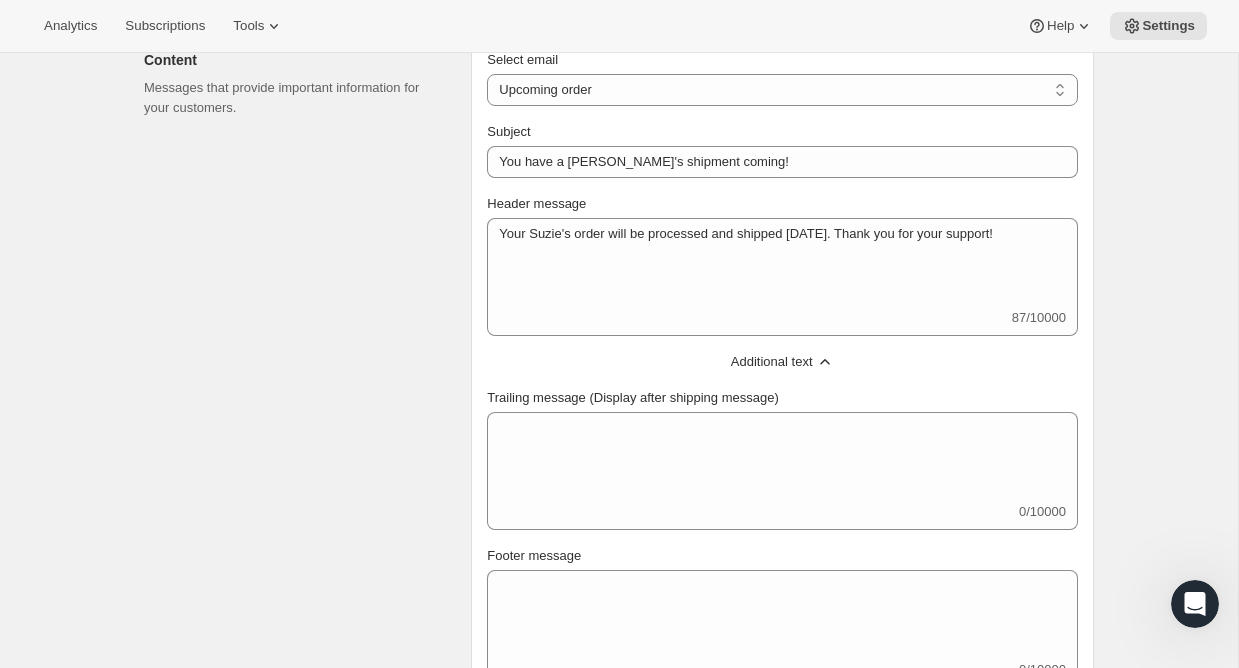 scroll, scrollTop: 911, scrollLeft: 0, axis: vertical 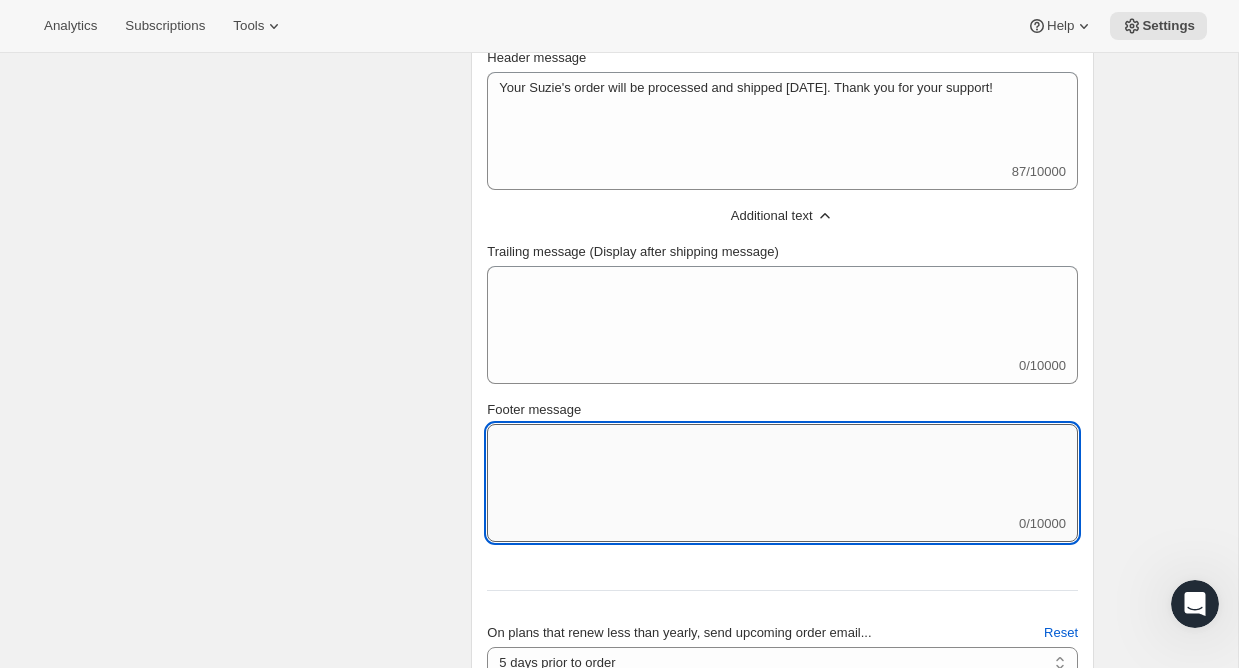 click on "Footer message" at bounding box center (782, 469) 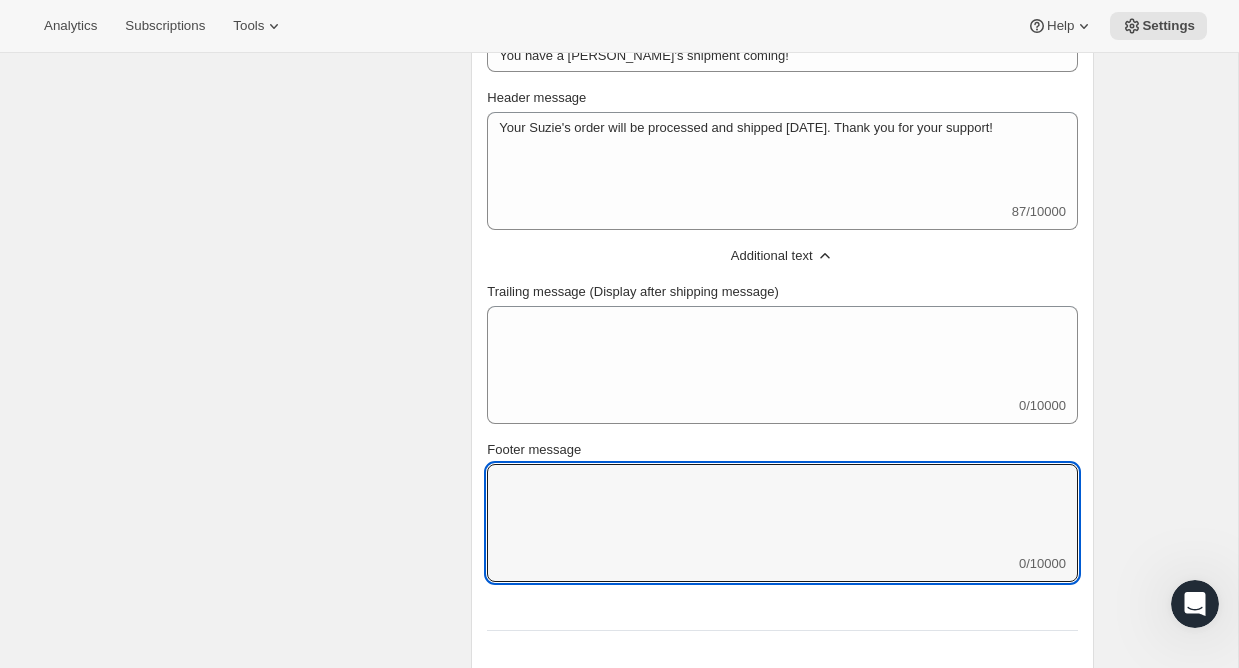 scroll, scrollTop: 1012, scrollLeft: 0, axis: vertical 